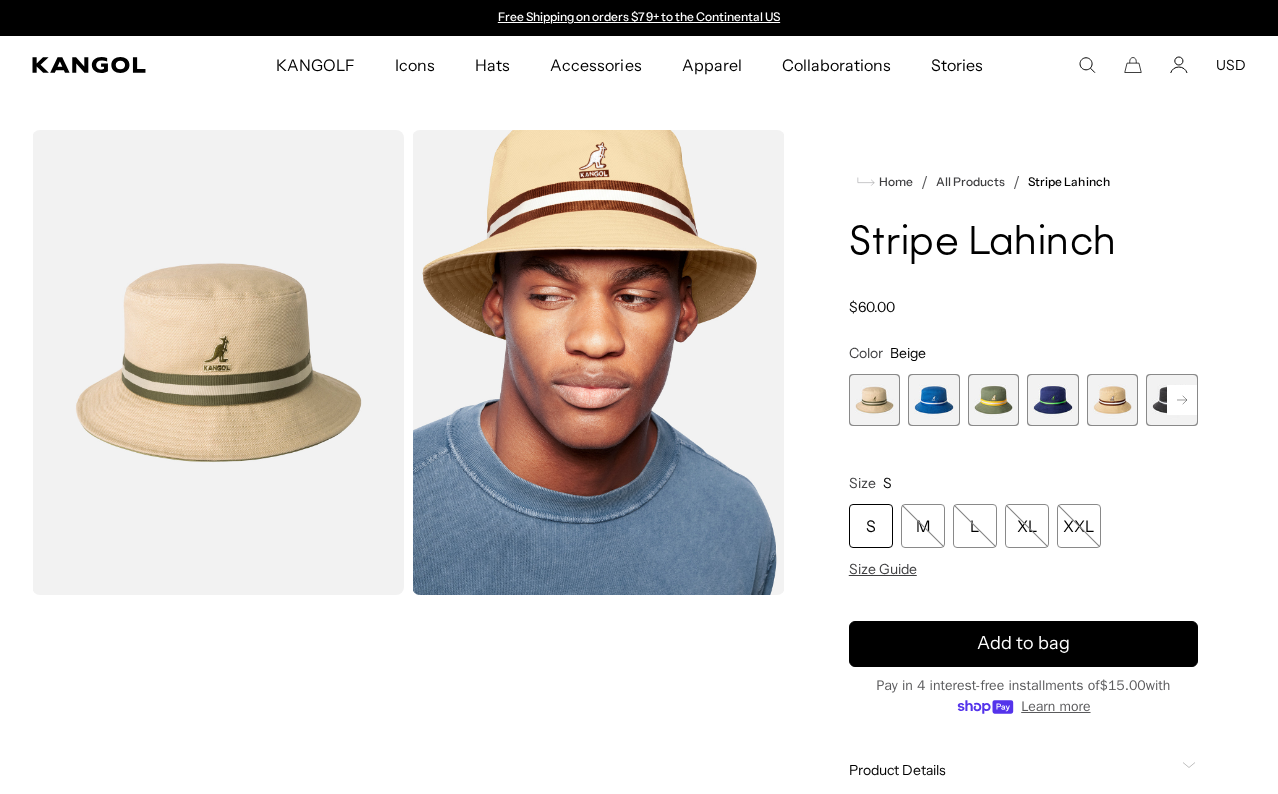scroll, scrollTop: 0, scrollLeft: 0, axis: both 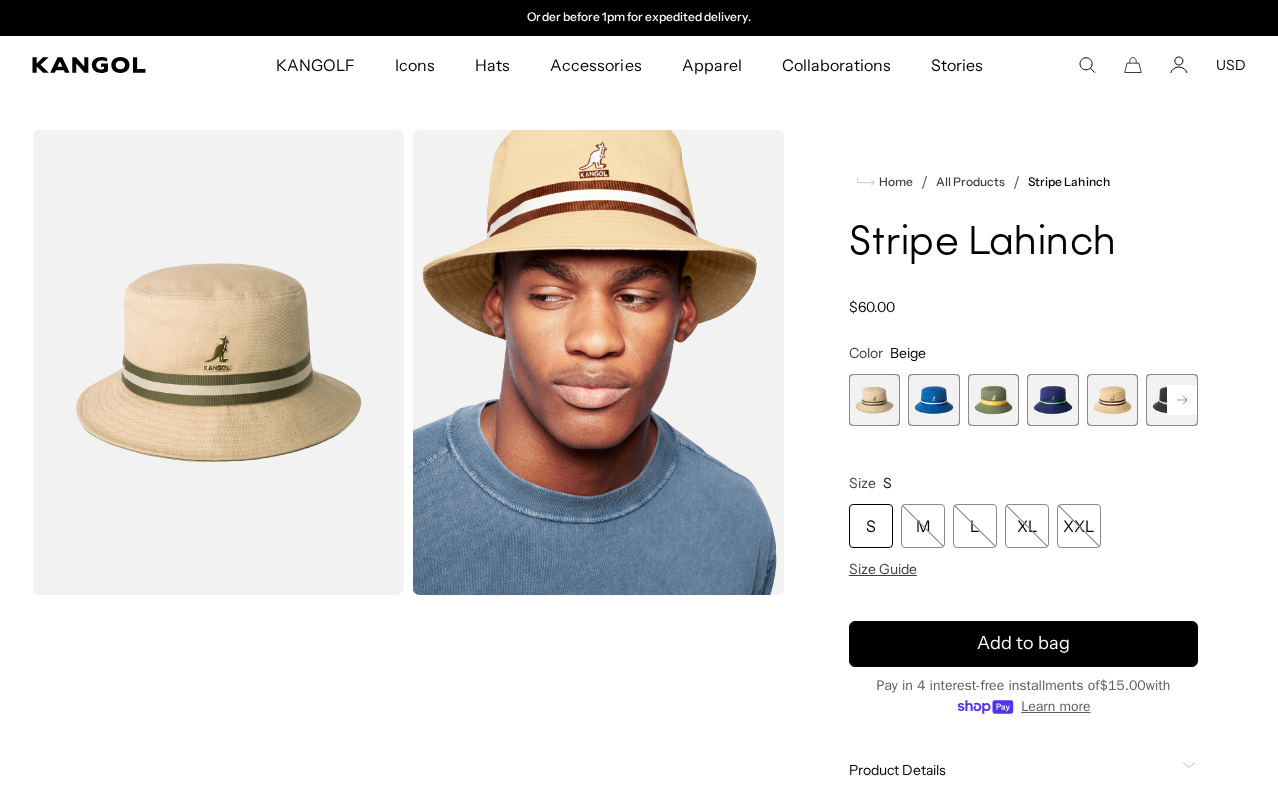 click 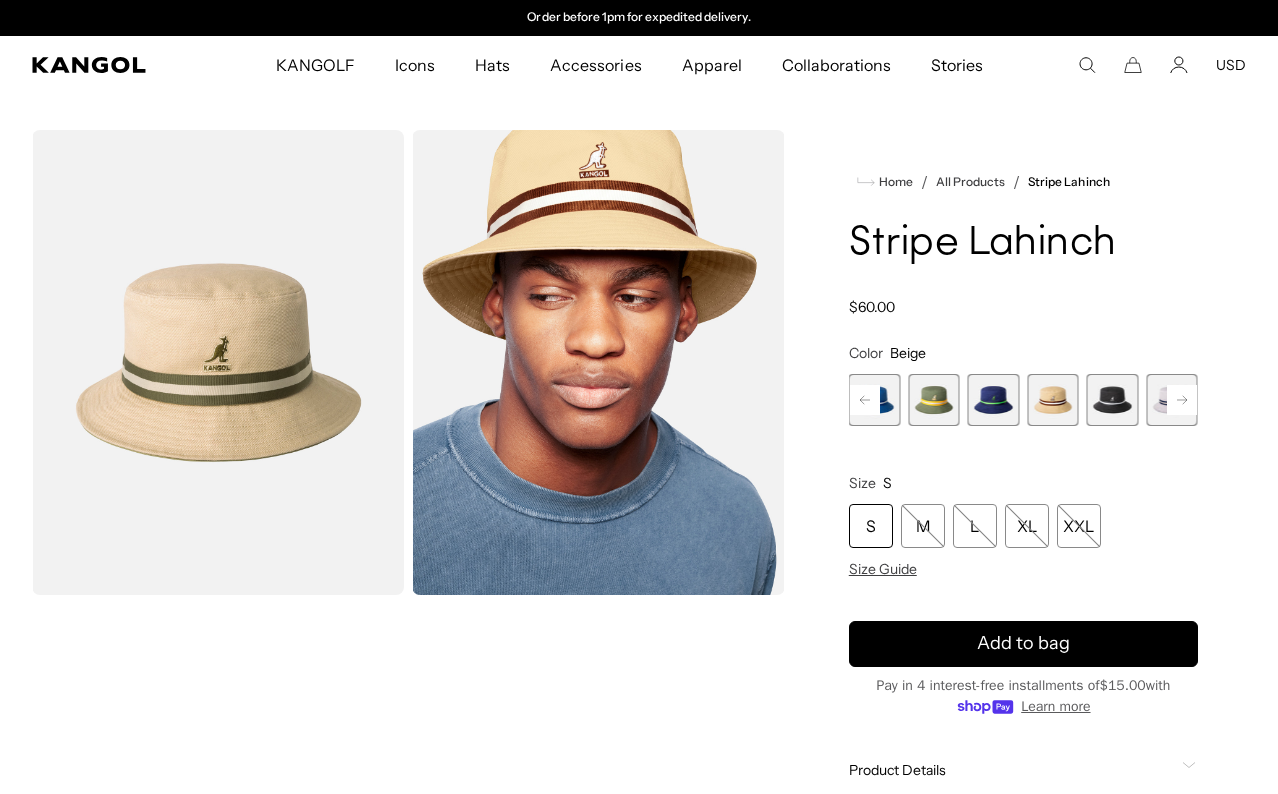 click 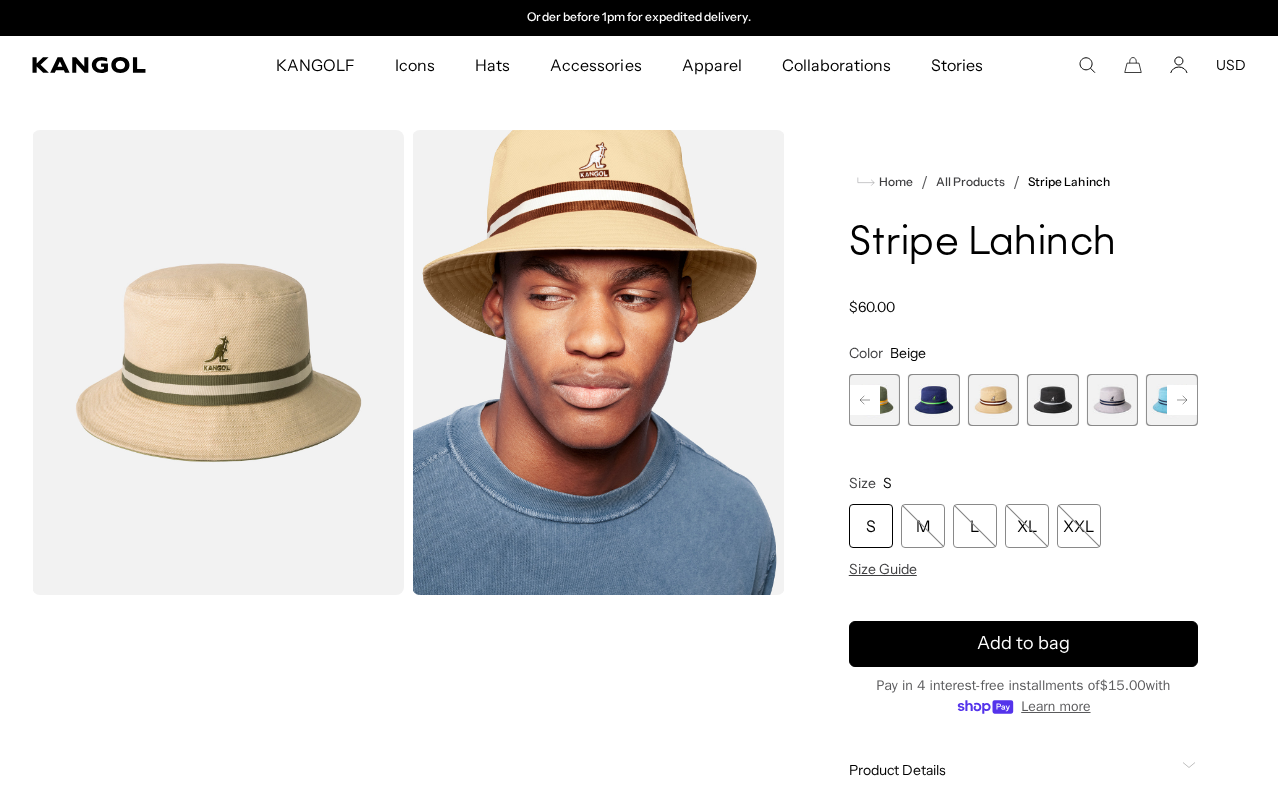 click at bounding box center [1172, 400] 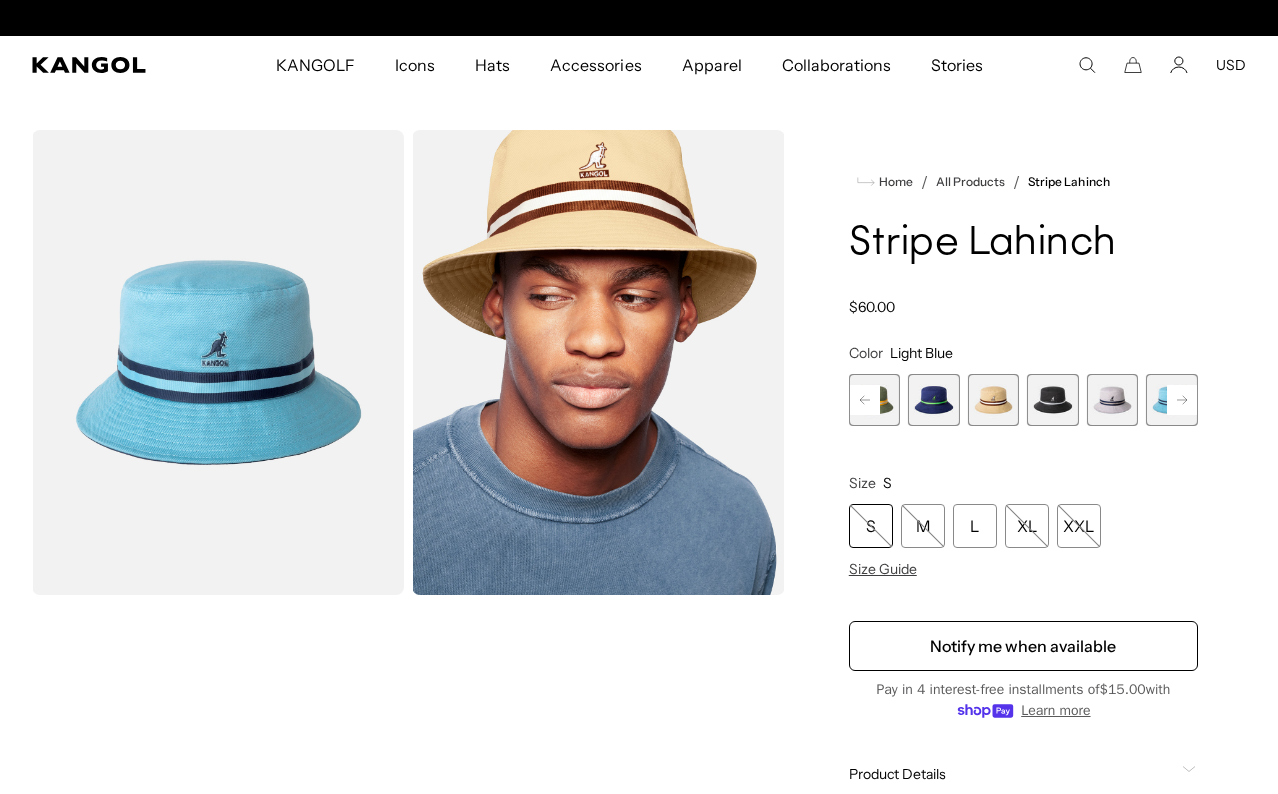 scroll, scrollTop: 0, scrollLeft: 412, axis: horizontal 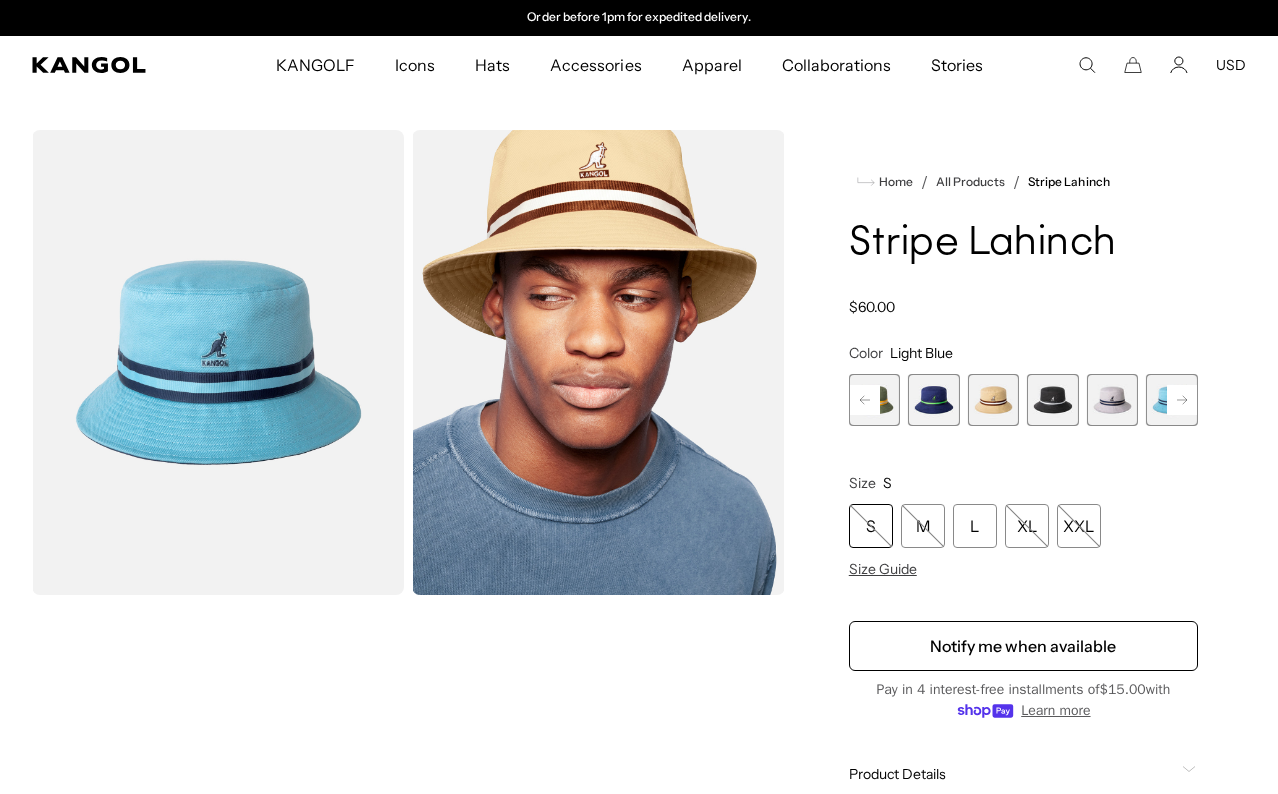 click at bounding box center (1053, 400) 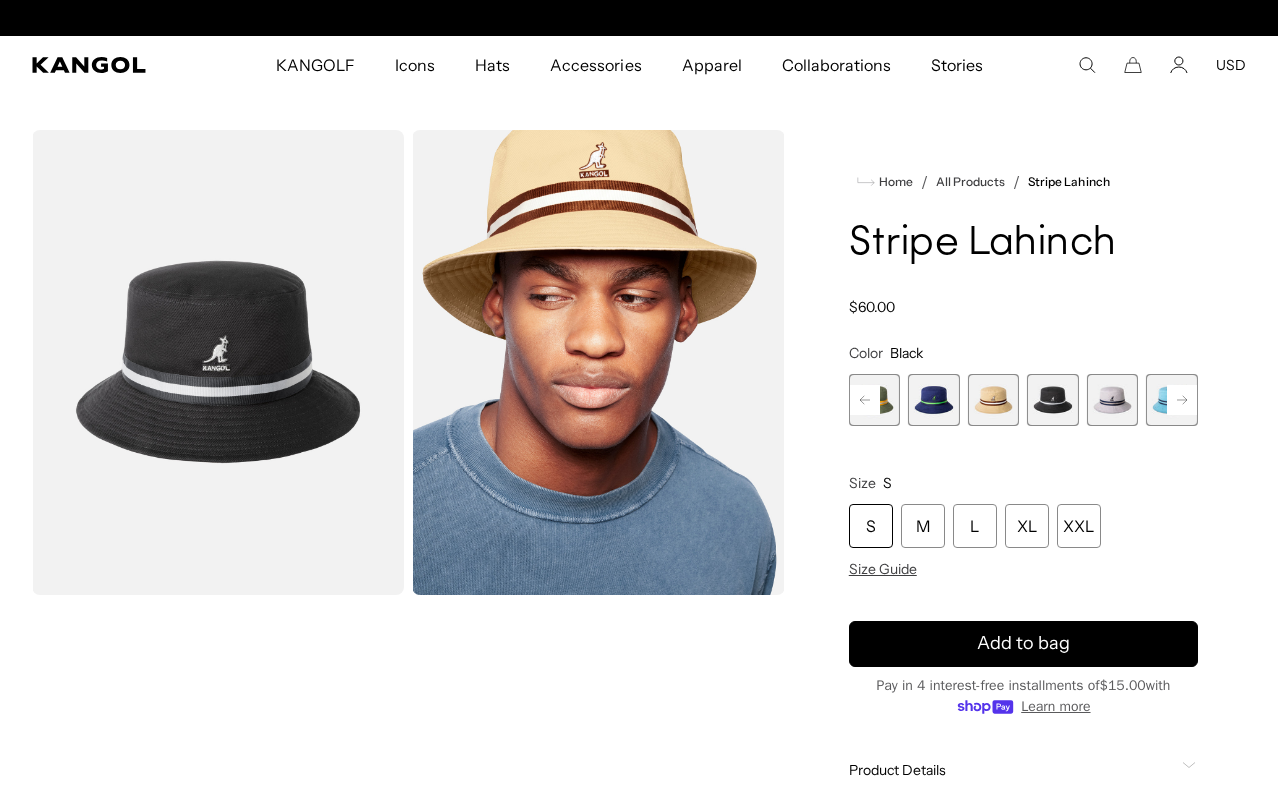 scroll, scrollTop: 0, scrollLeft: 412, axis: horizontal 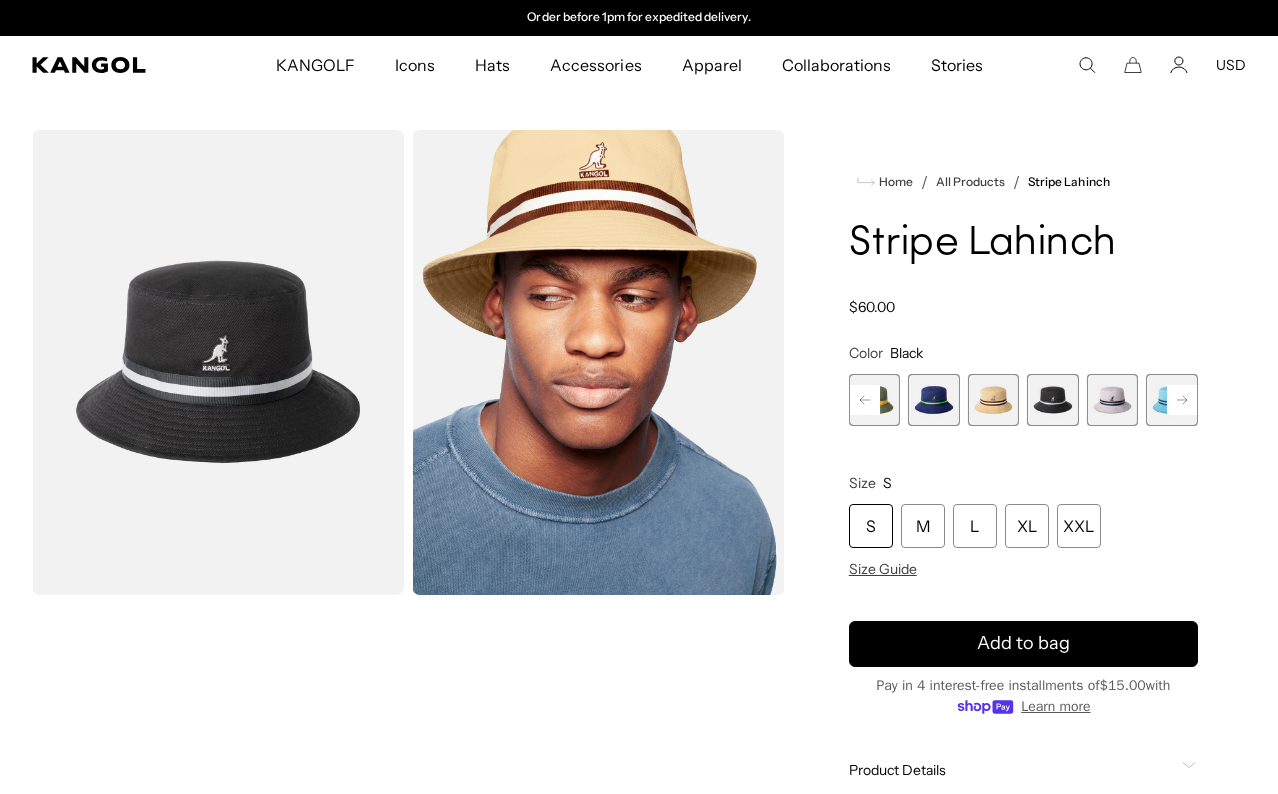 click 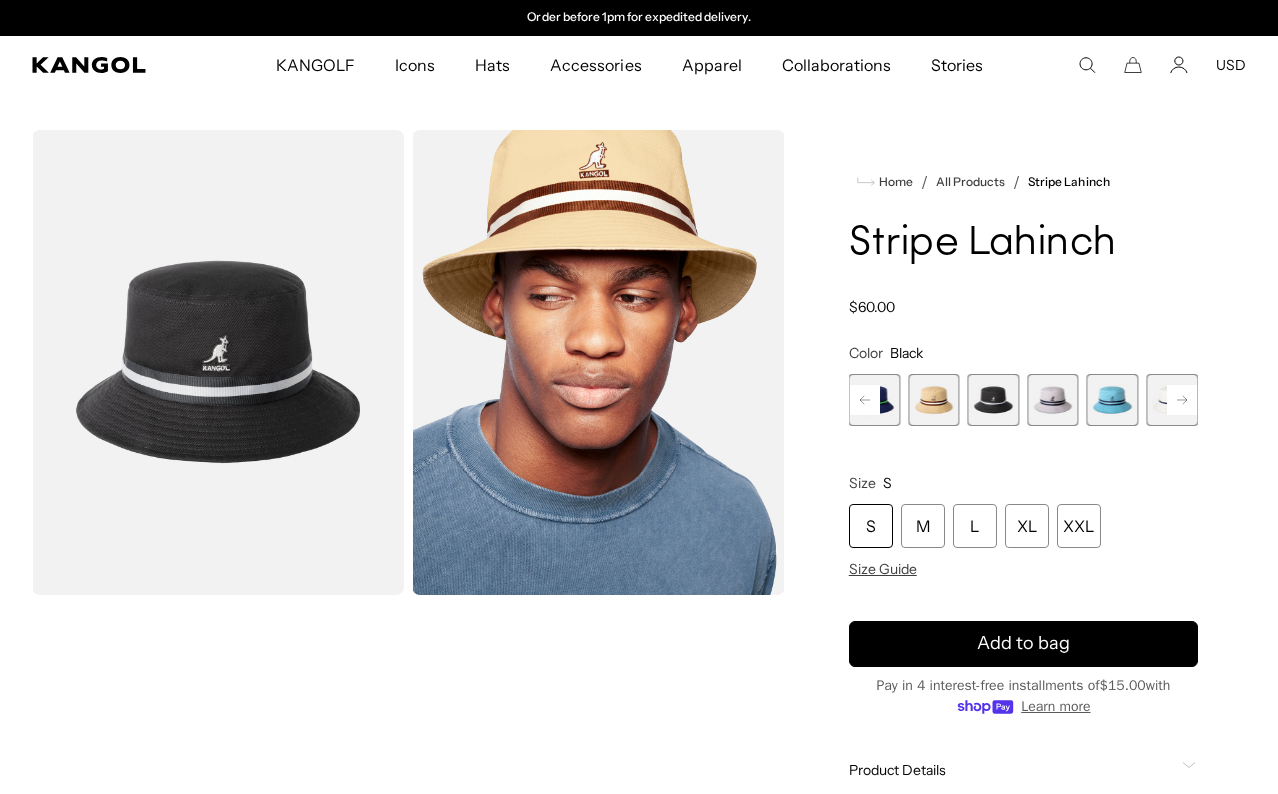click on "Previous
Next
Beige
Variant sold out or unavailable
Mykonos Blue
Variant sold out or unavailable
Oil Green
Variant sold out or unavailable
Navy
Variant sold out or unavailable
Oat
Variant sold out or unavailable
Black
Variant sold out or unavailable
Grey" at bounding box center (1023, 400) 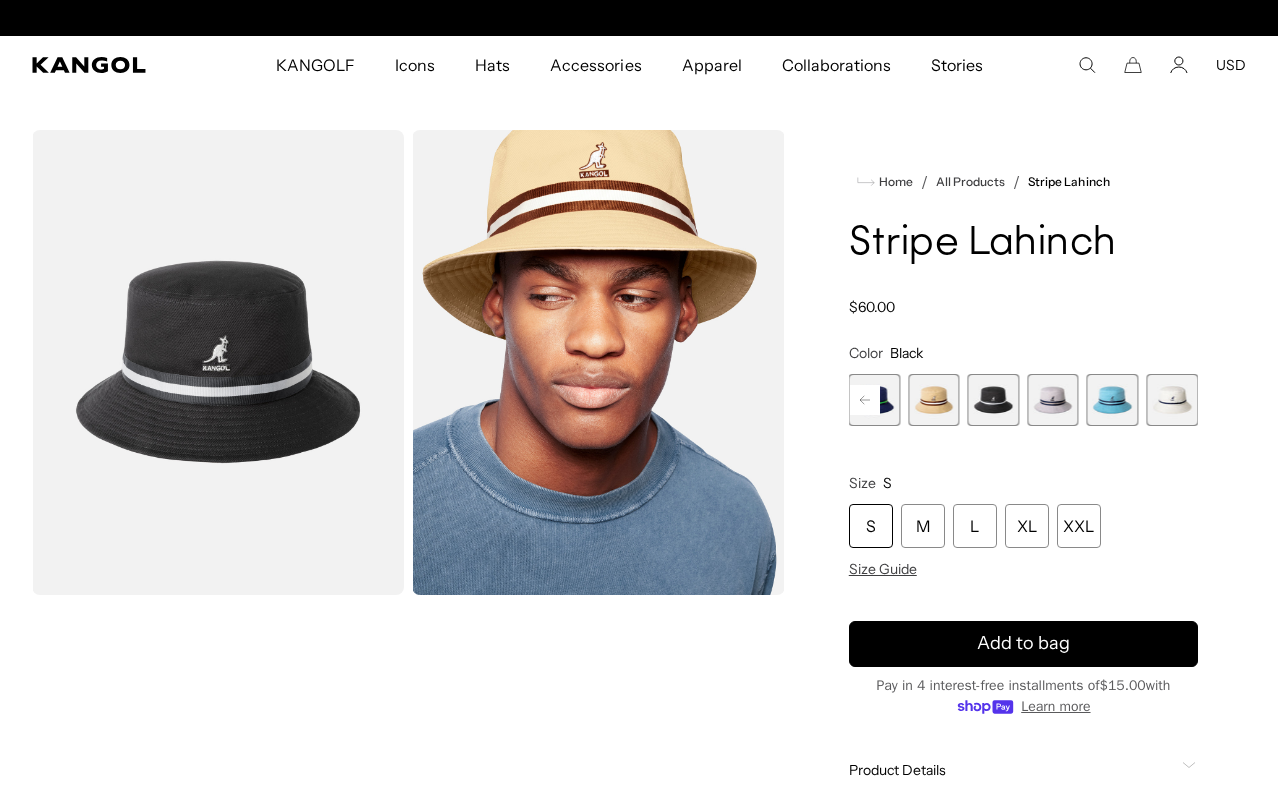 scroll, scrollTop: 0, scrollLeft: 0, axis: both 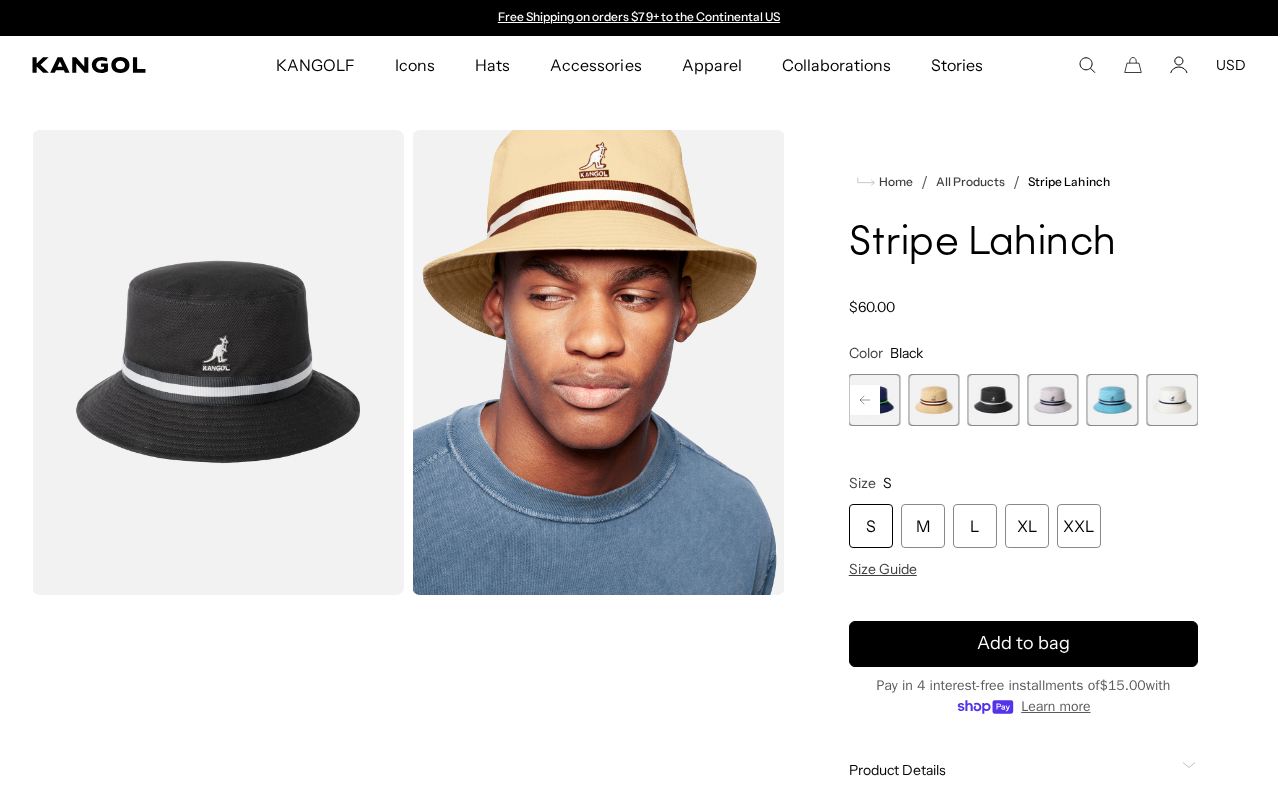 click at bounding box center (1172, 400) 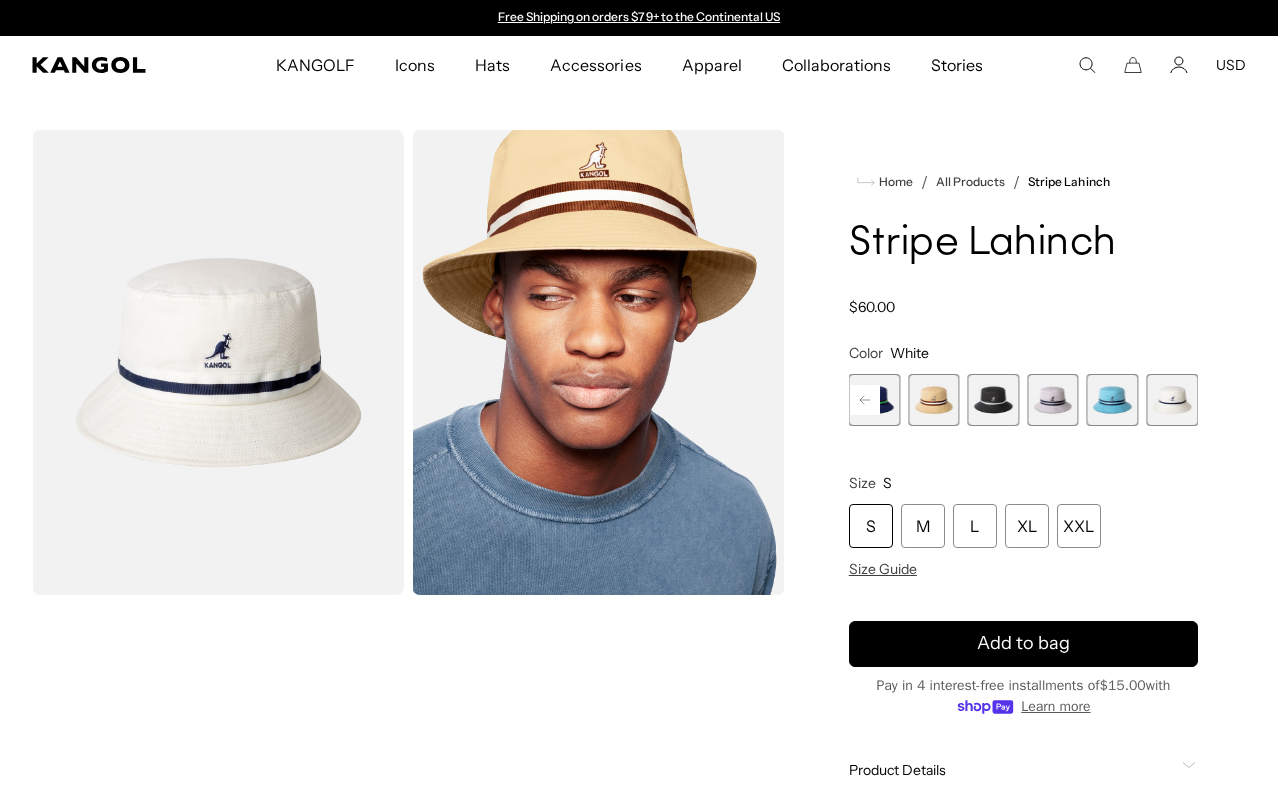click 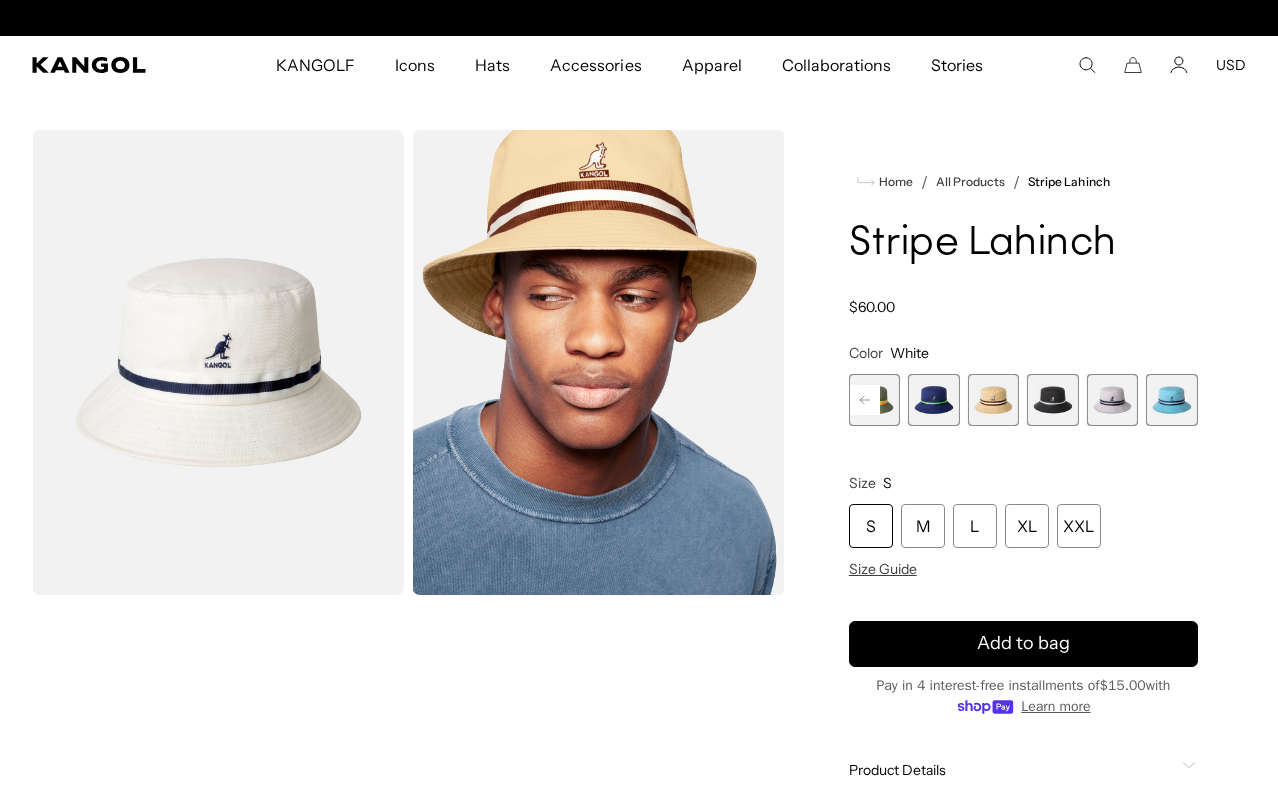 scroll, scrollTop: 0, scrollLeft: 412, axis: horizontal 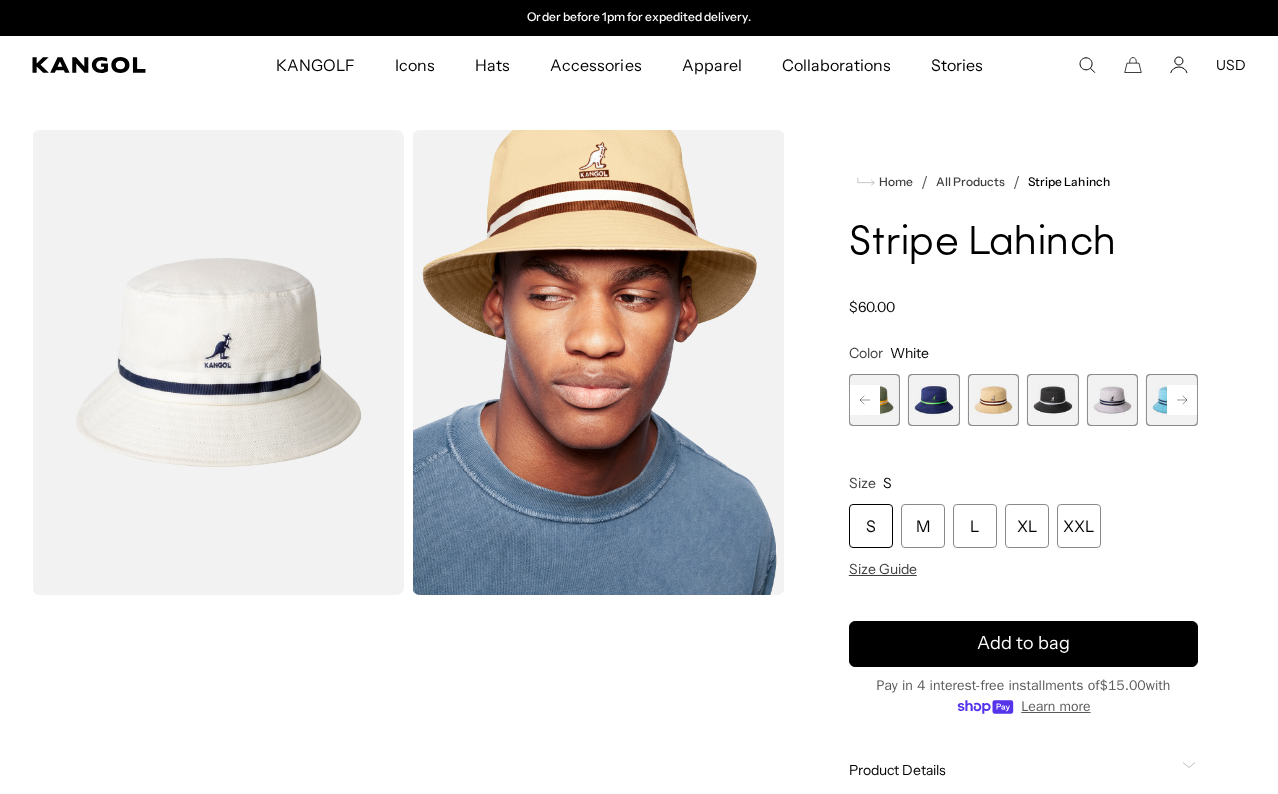 click 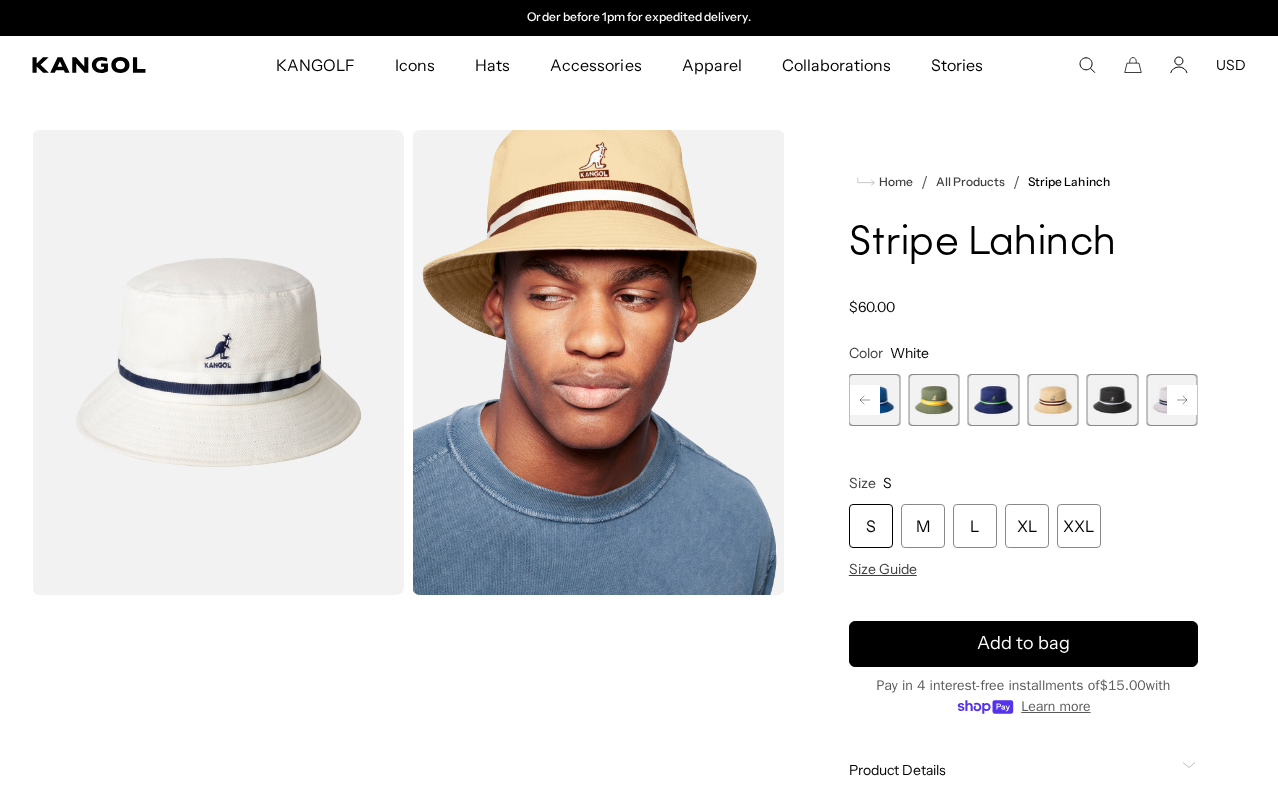 click 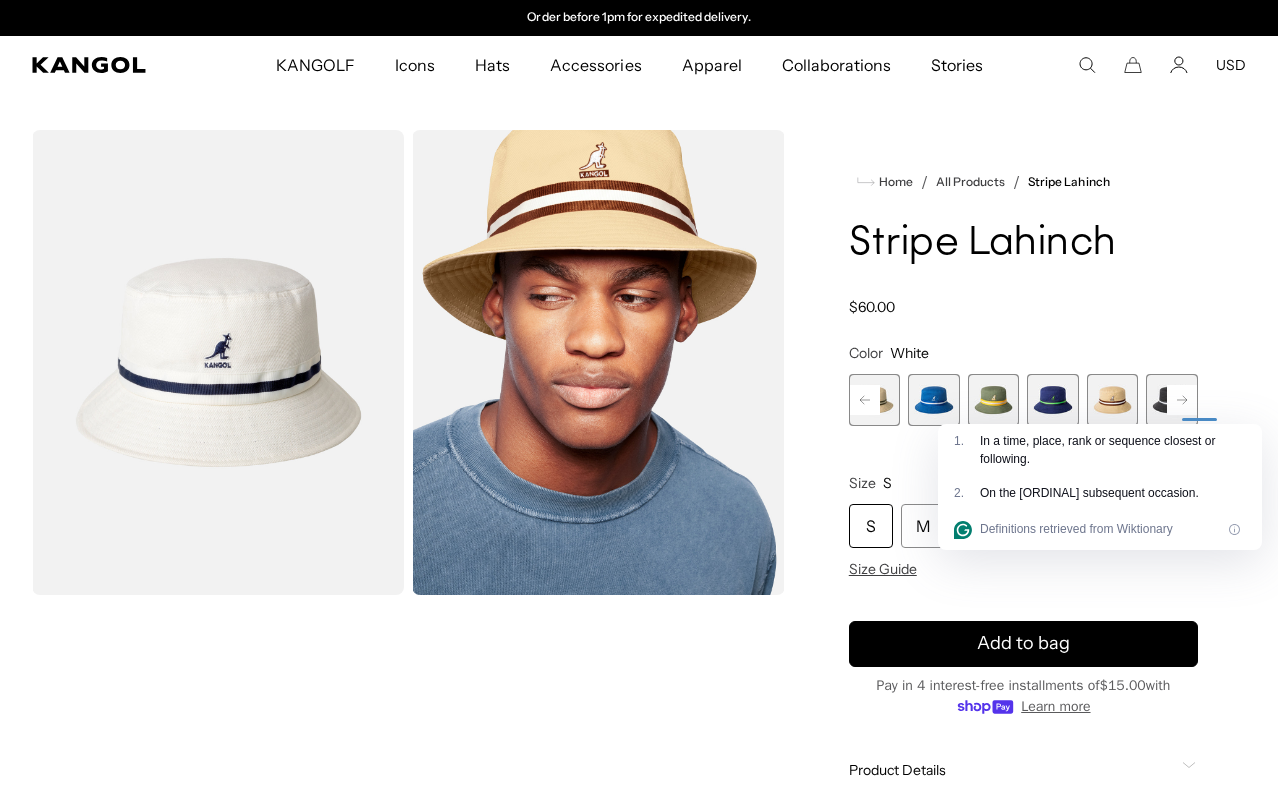 click on "Previous
Next
Beige
Variant sold out or unavailable
Mykonos Blue
Variant sold out or unavailable
Oil Green
Variant sold out or unavailable
Navy
Variant sold out or unavailable
Oat
Variant sold out or unavailable
Black
Variant sold out or unavailable
Grey" at bounding box center [1023, 400] 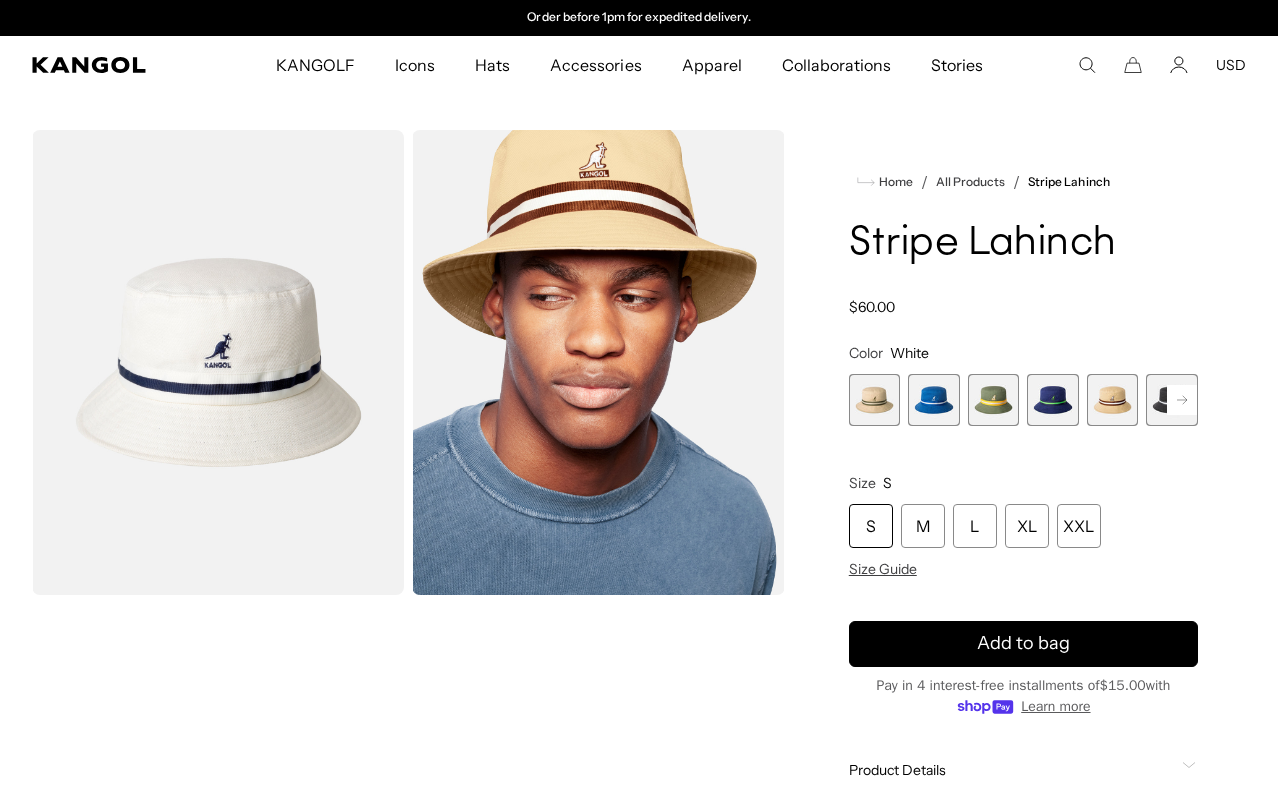 click at bounding box center [934, 400] 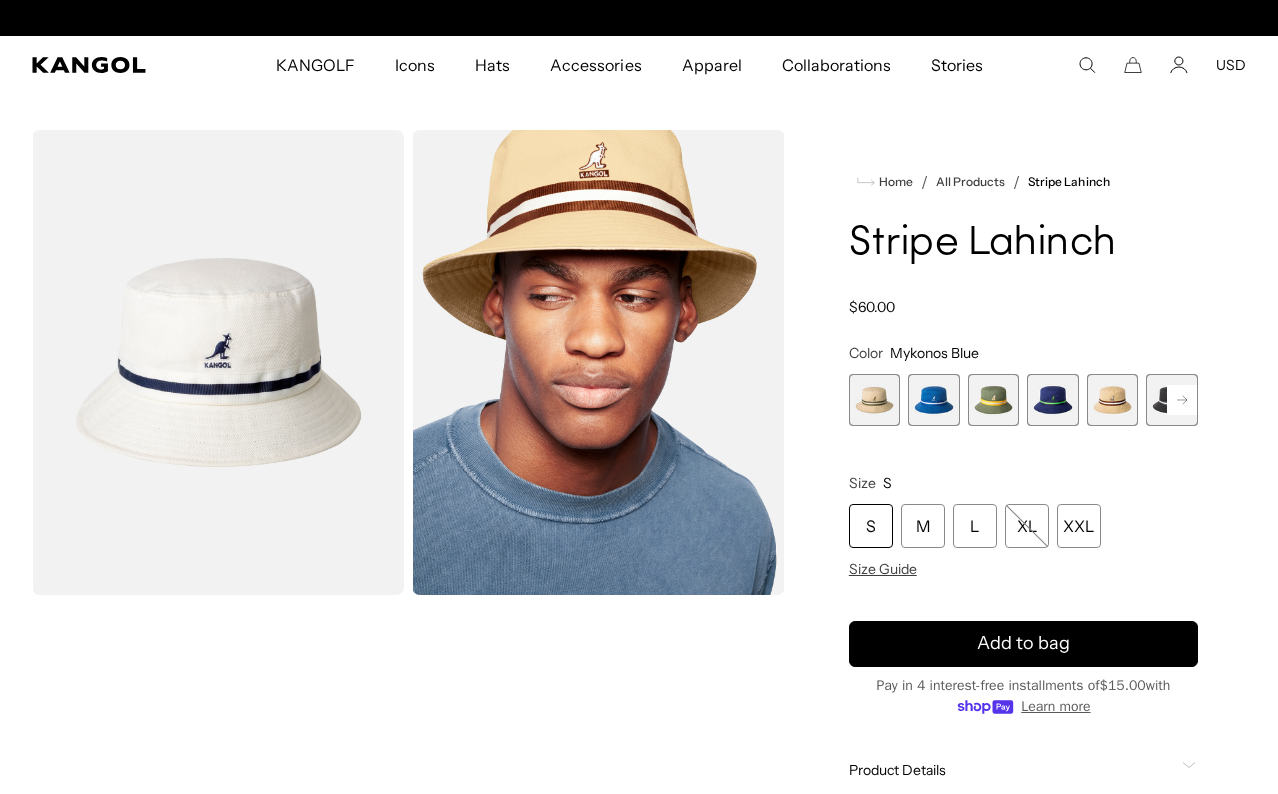 scroll, scrollTop: 0, scrollLeft: 0, axis: both 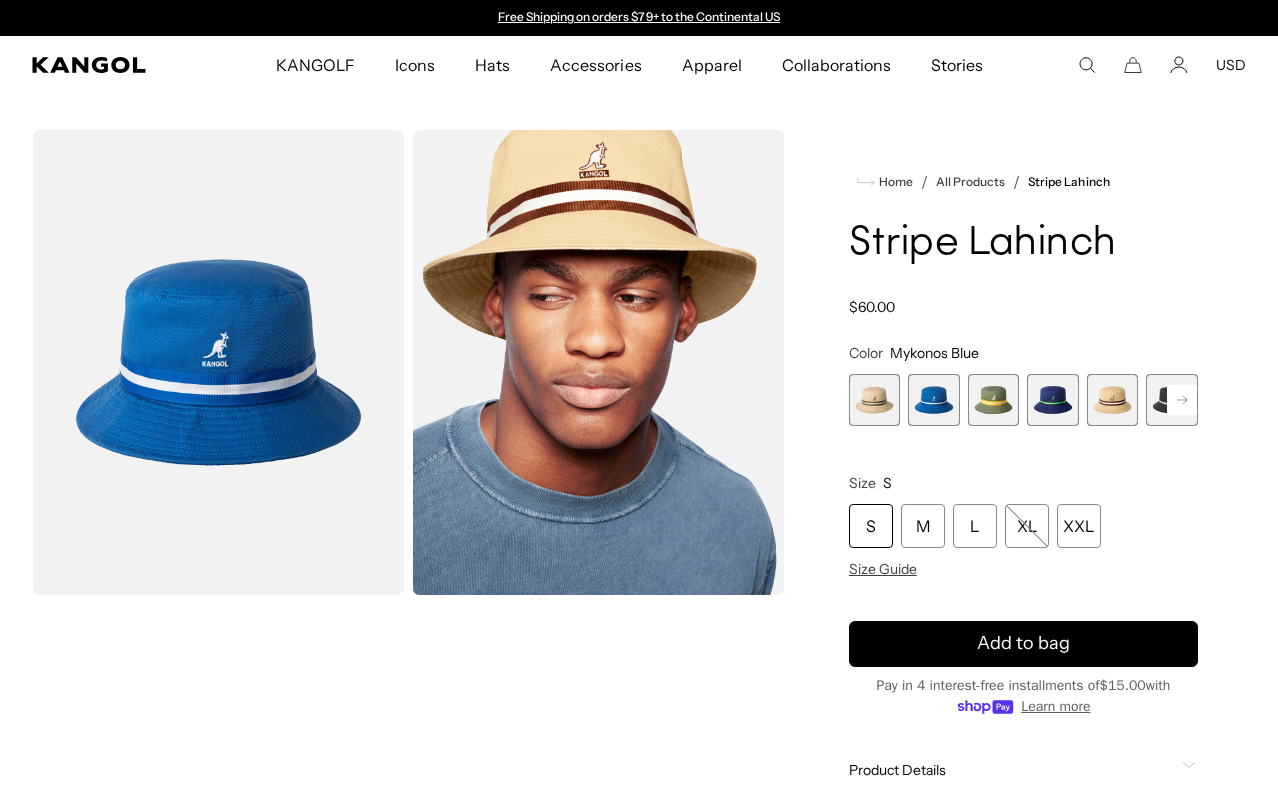 click at bounding box center (875, 400) 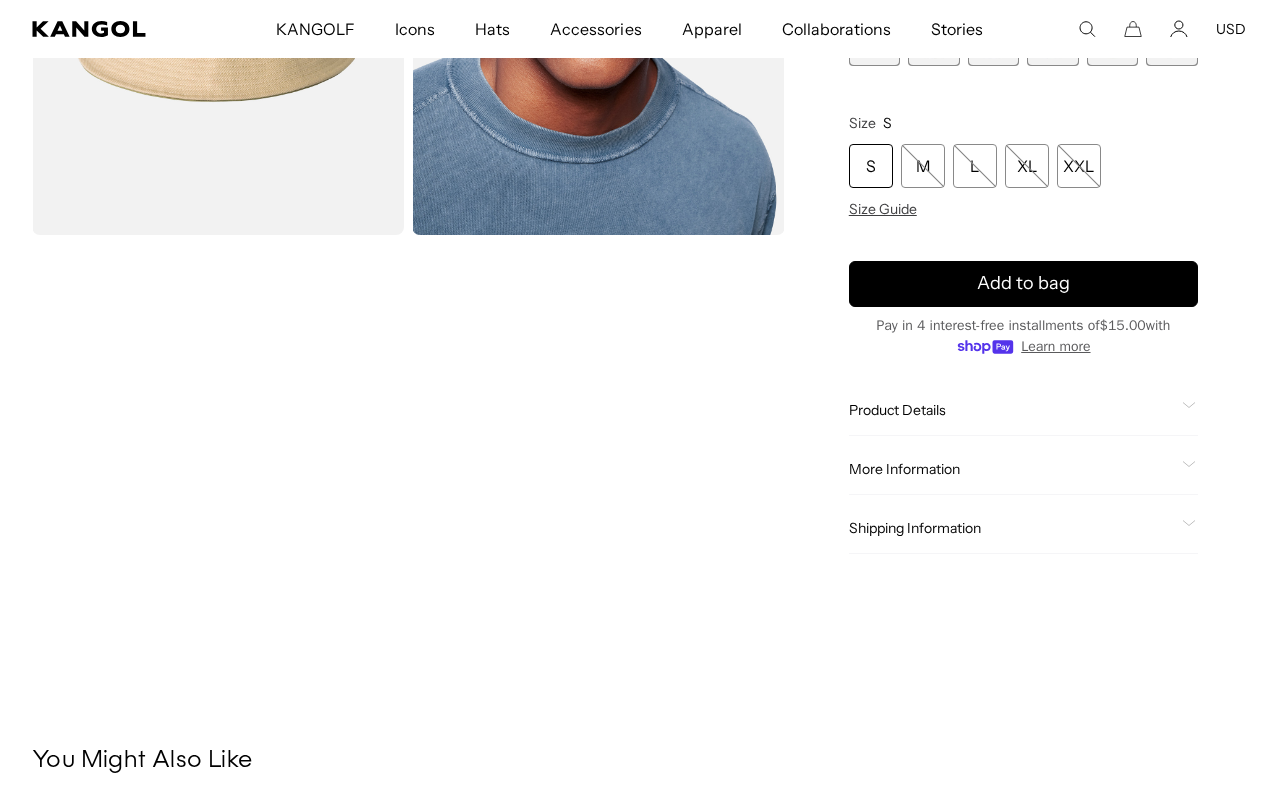 scroll, scrollTop: 378, scrollLeft: 0, axis: vertical 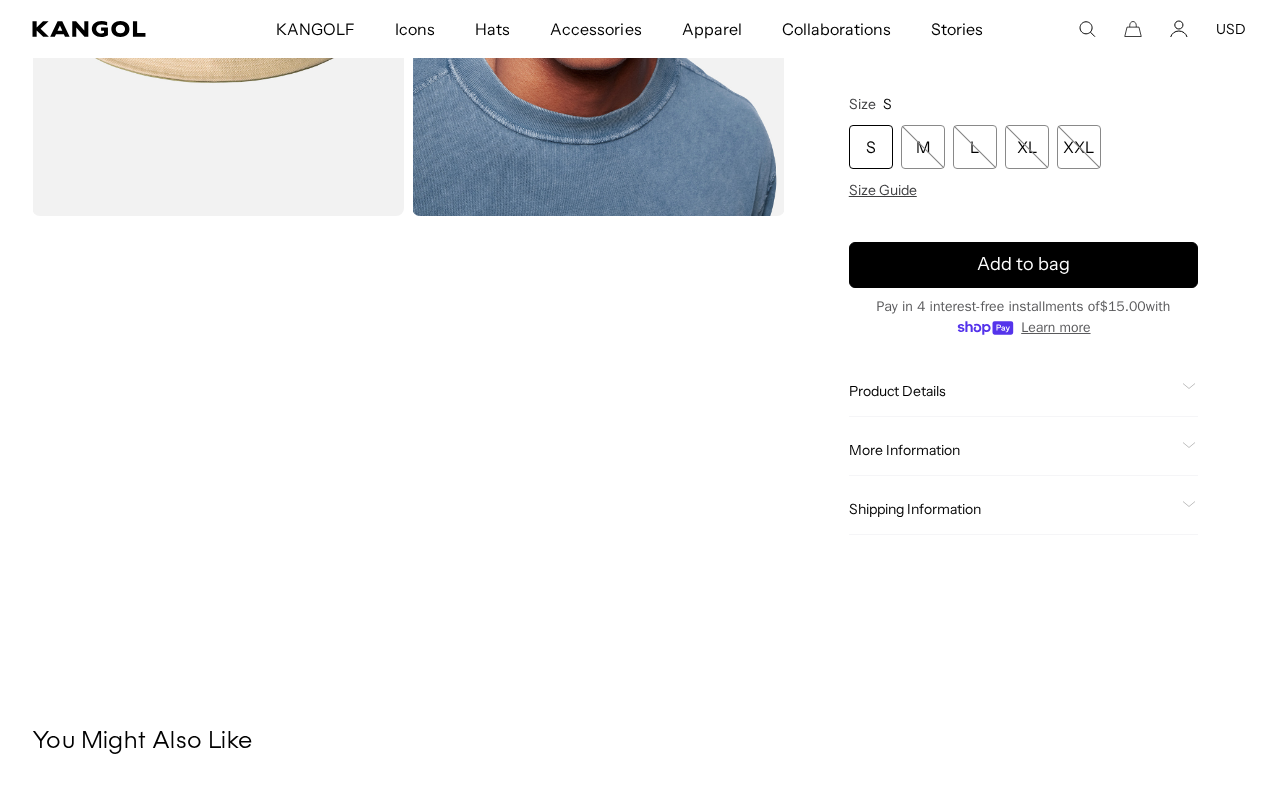 click on "Product Details
The  Stripe Lahinch  is an updated version of the iconic cotton bucket hat. It’s the classic standard for anyone who wants to create a timeless look for their wardrobe. This old-school bucket hat features:
100% cotton material
2 1/4" pop color under-brim with matching taped seams
Flat crown
Two-toned band that wraps around the brim." 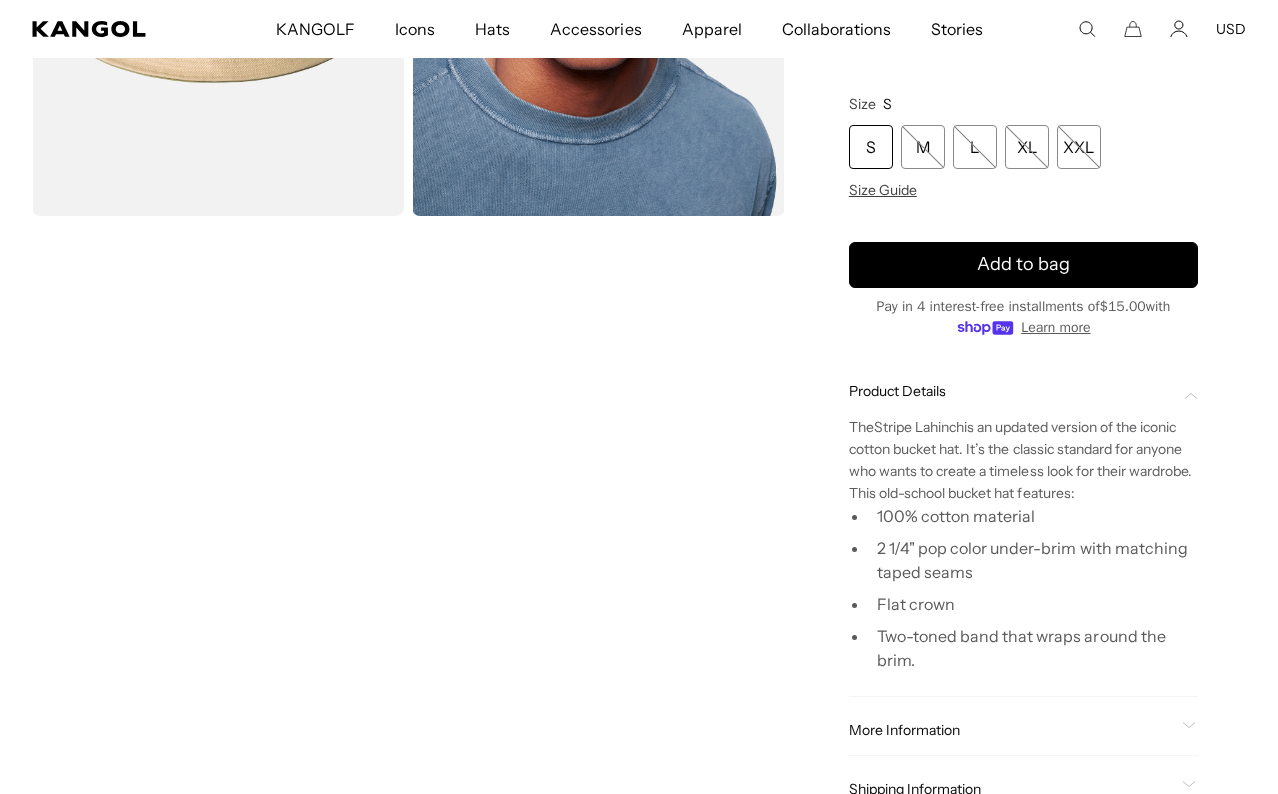 scroll, scrollTop: 0, scrollLeft: 0, axis: both 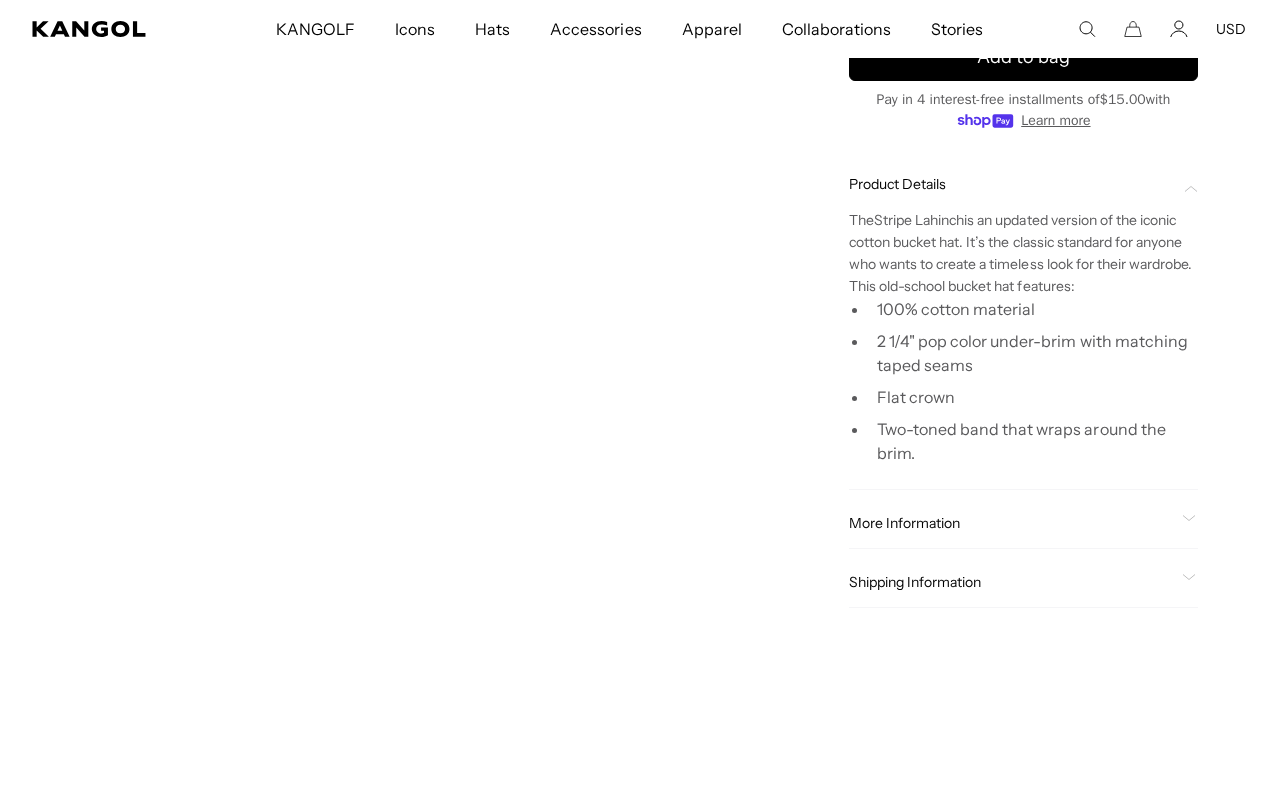 click on "More Information" 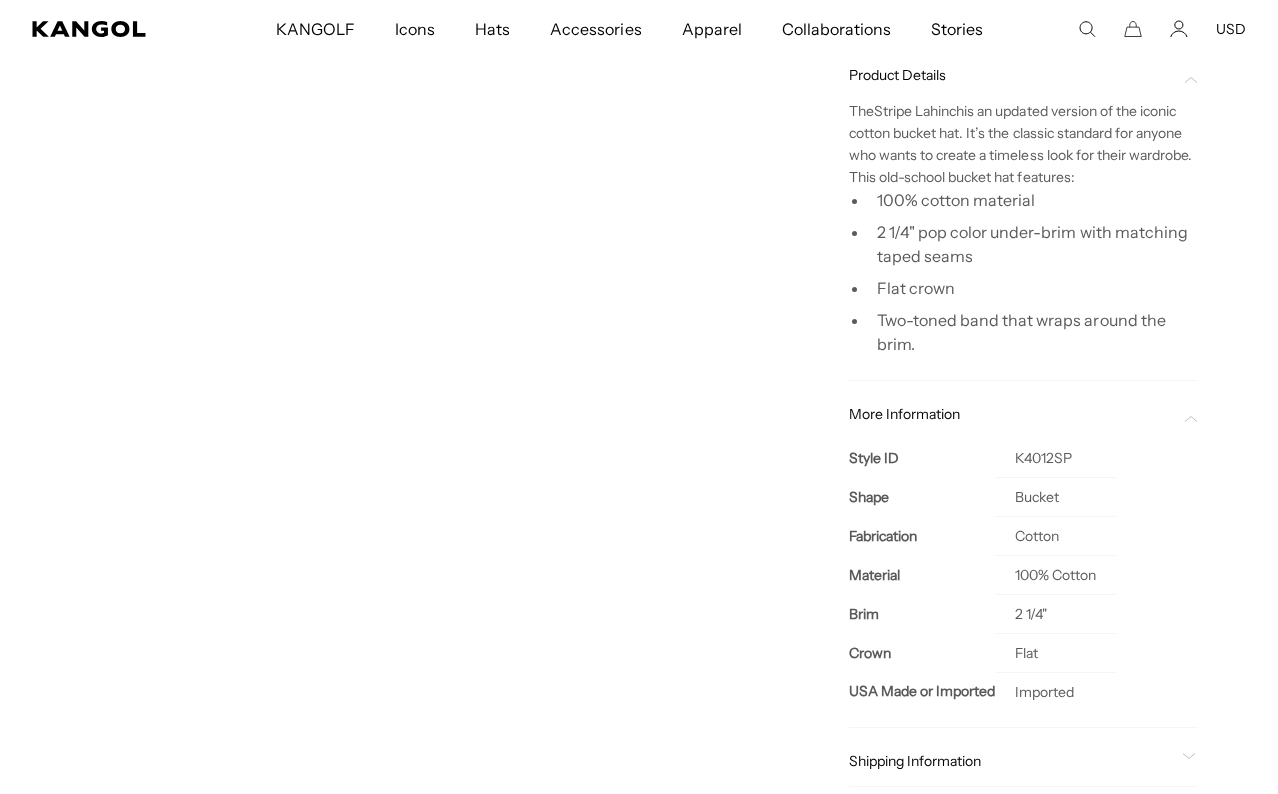 scroll, scrollTop: 826, scrollLeft: 0, axis: vertical 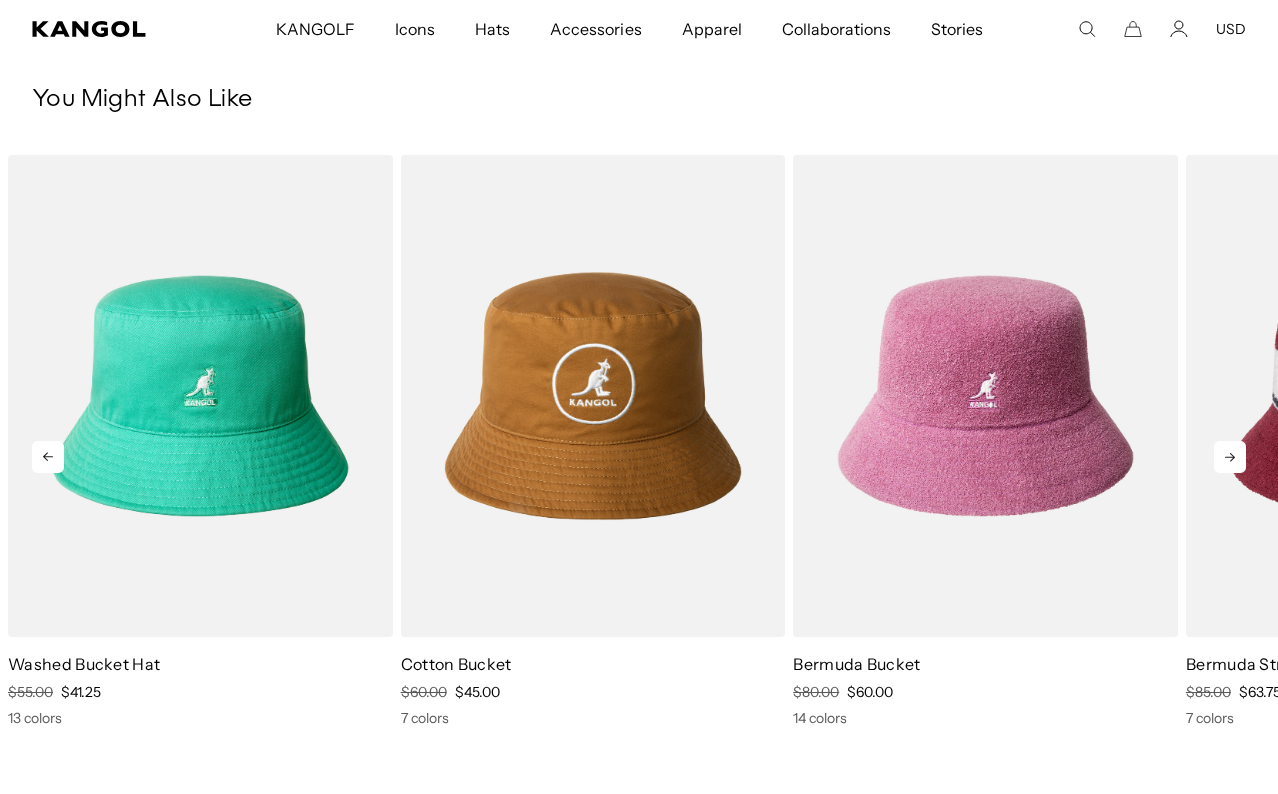 click 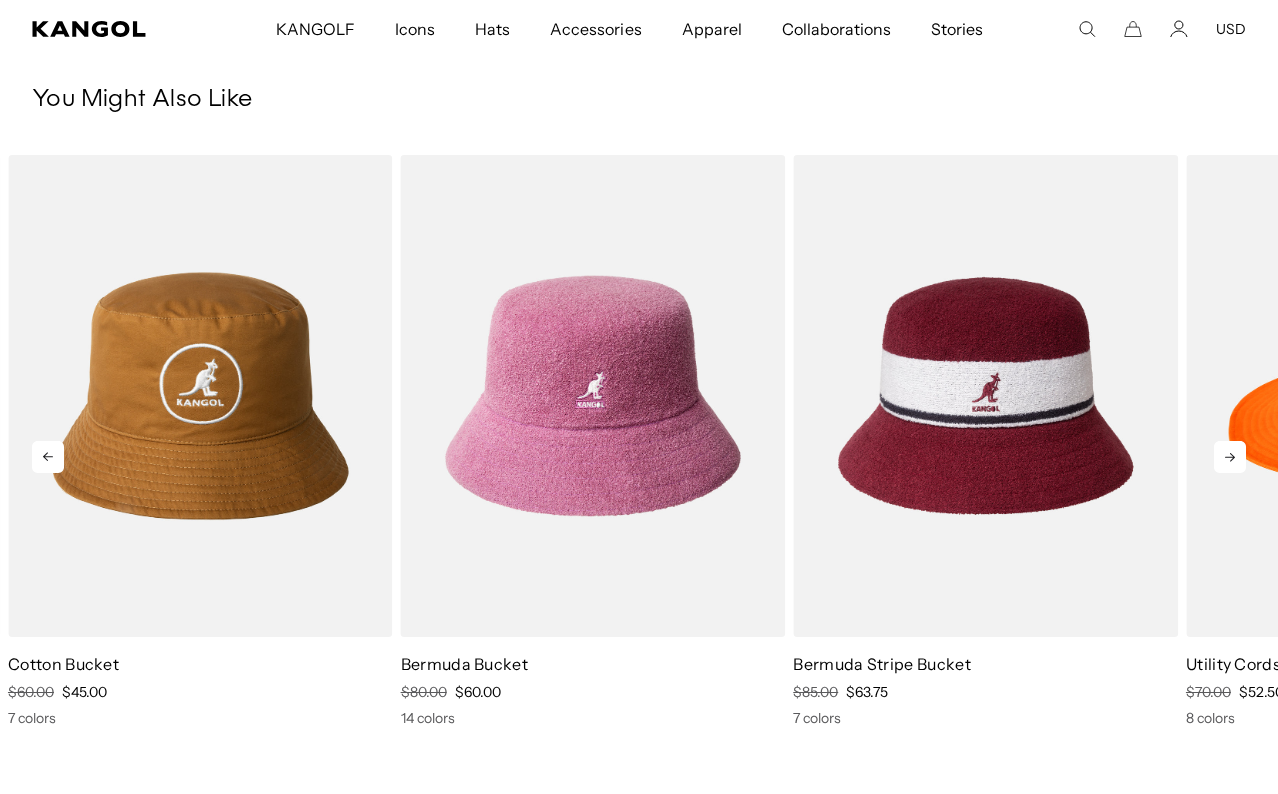 click 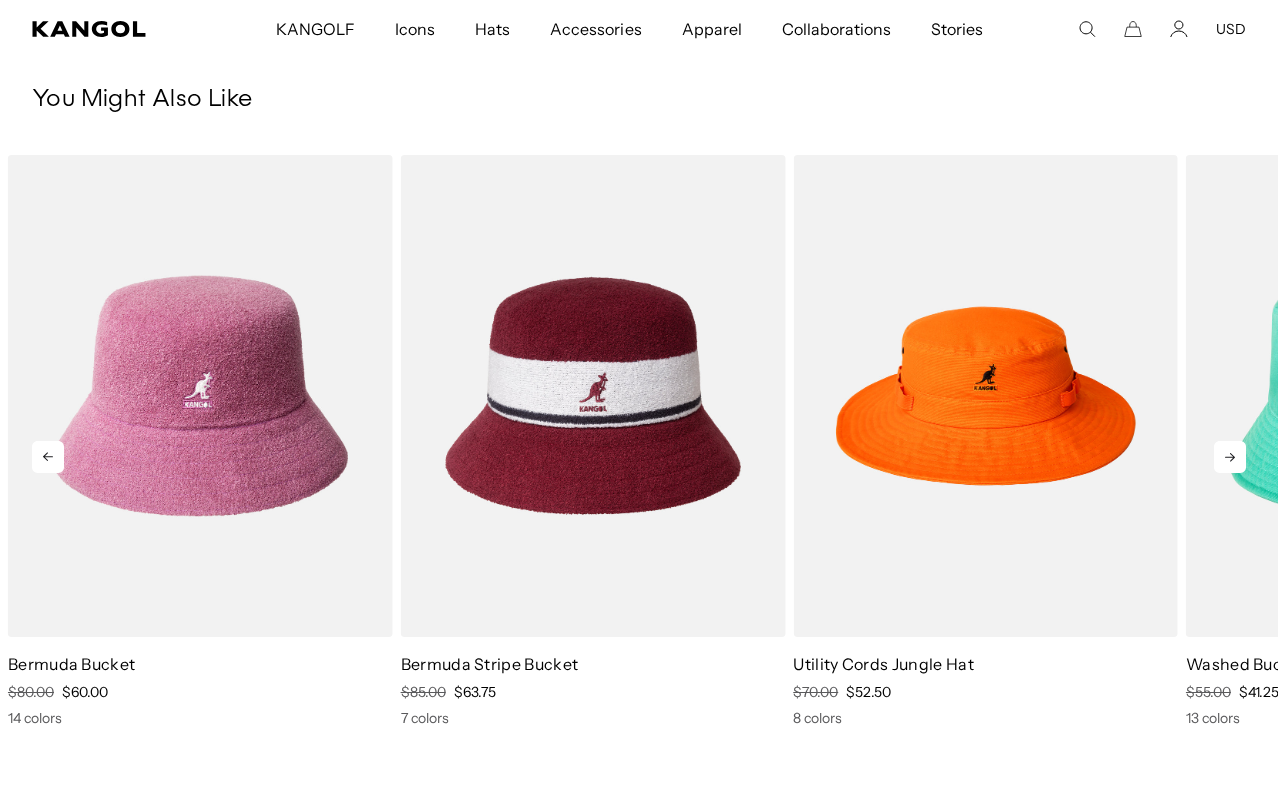 click 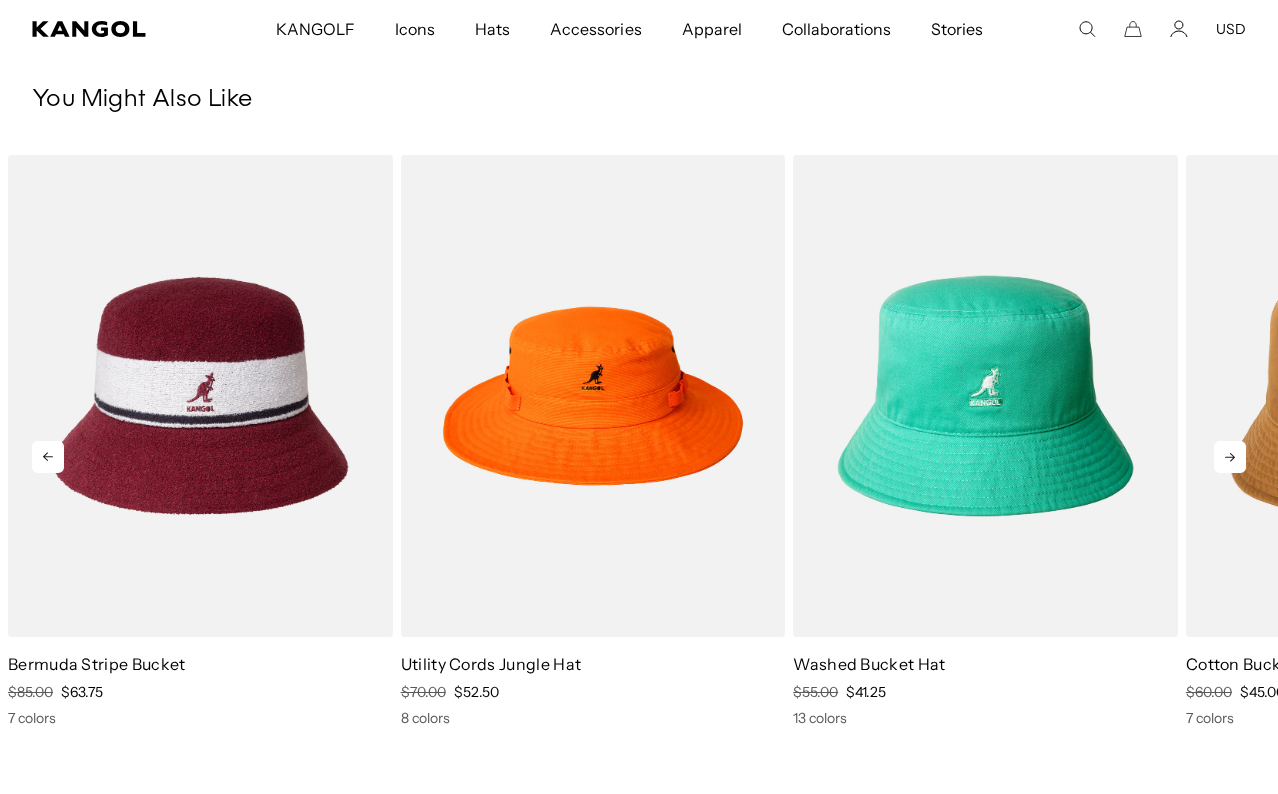 scroll, scrollTop: 0, scrollLeft: 412, axis: horizontal 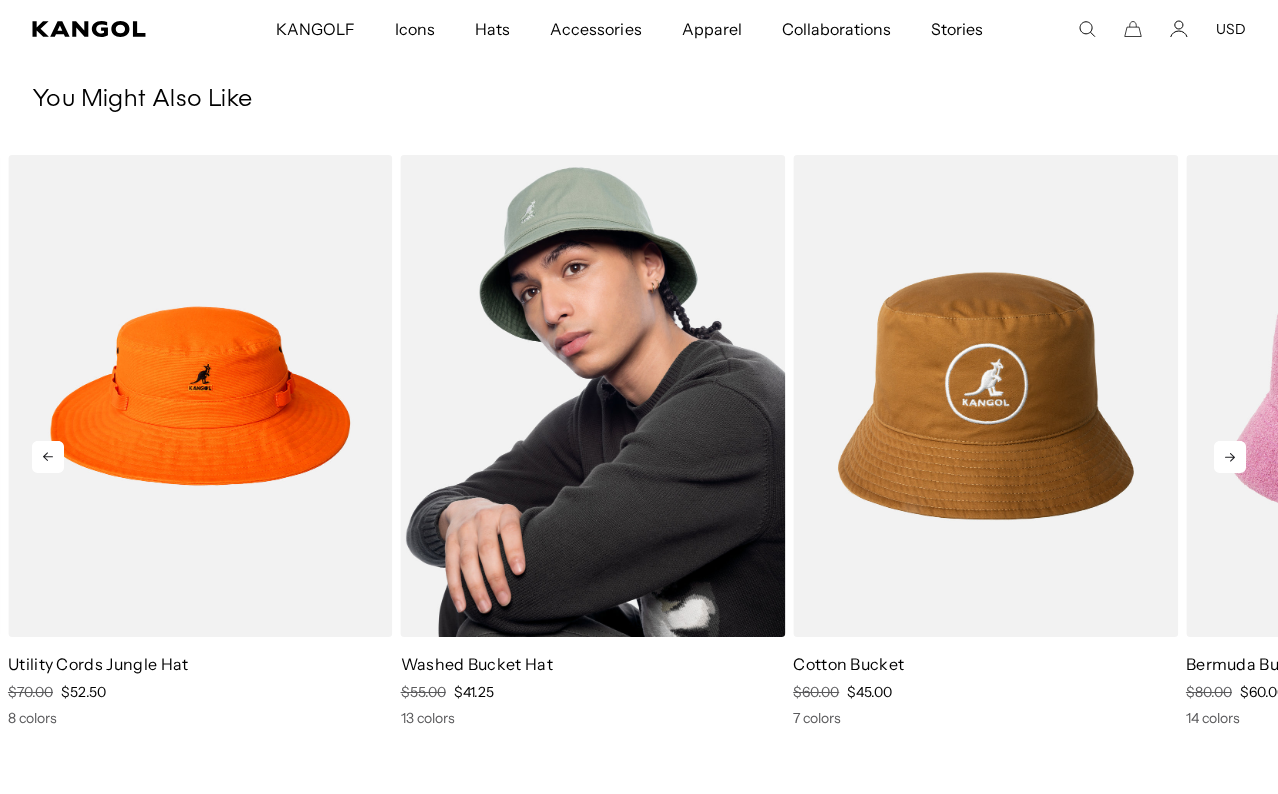 click at bounding box center [593, 396] 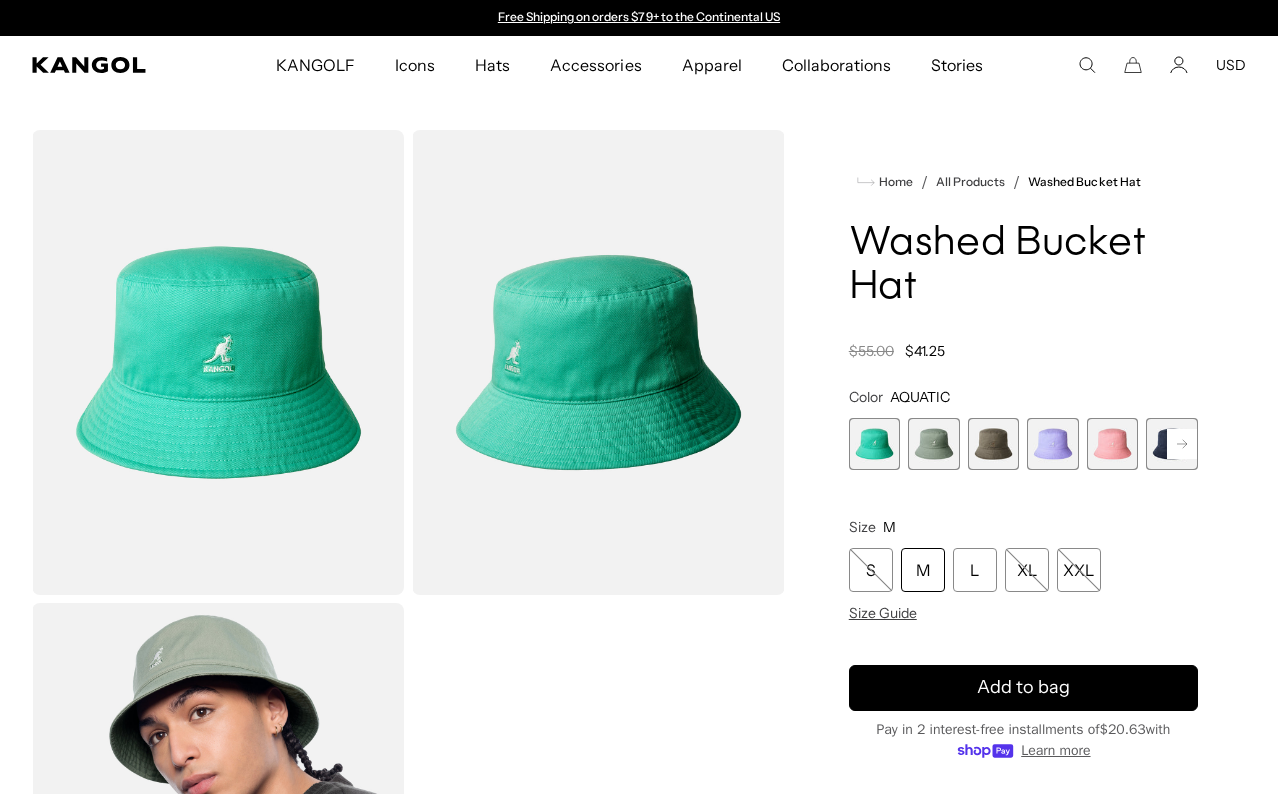 scroll, scrollTop: 0, scrollLeft: 0, axis: both 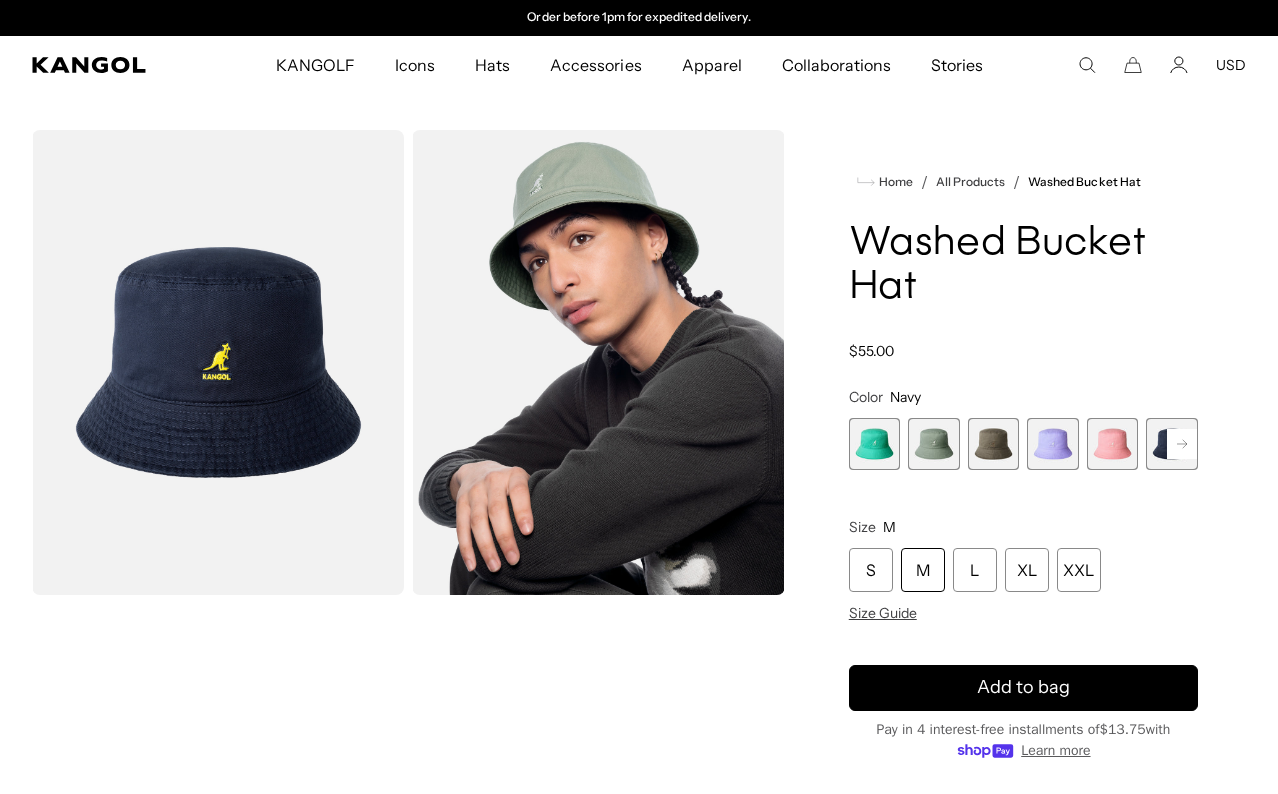 click 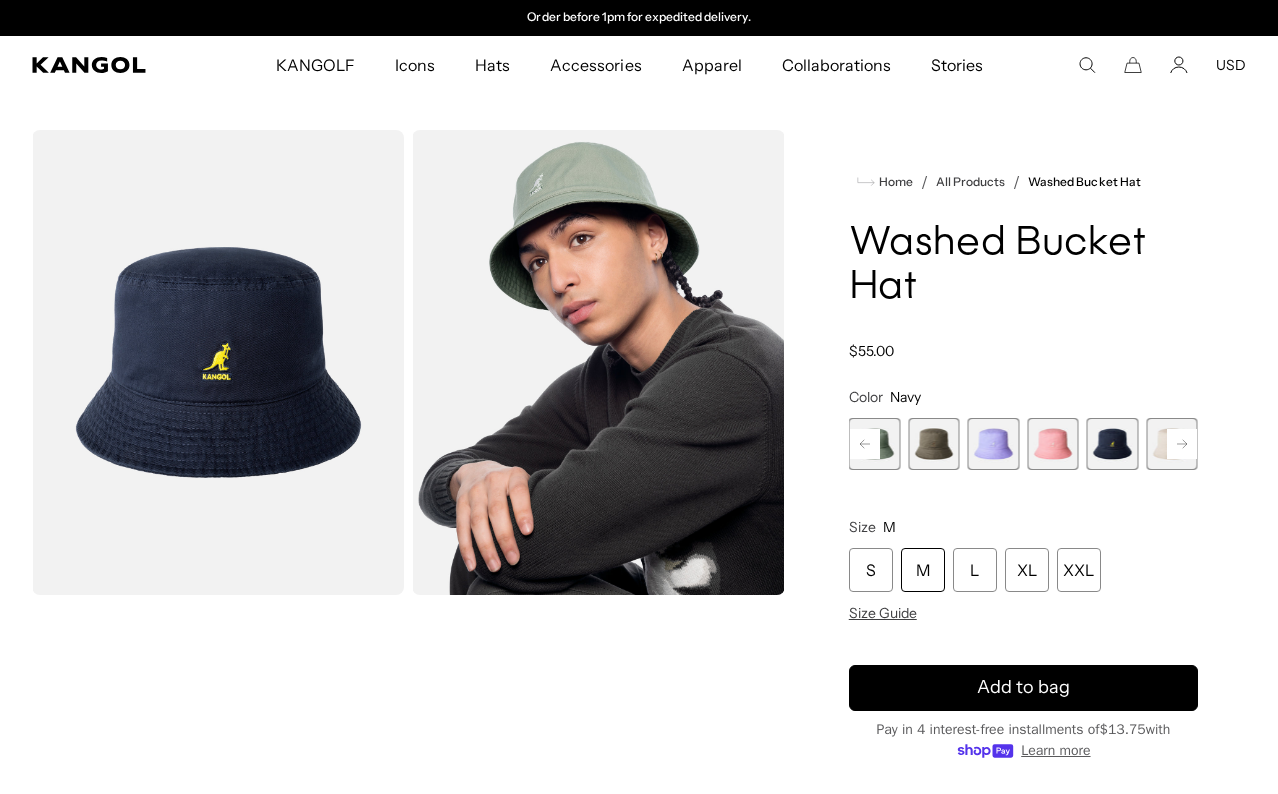 click 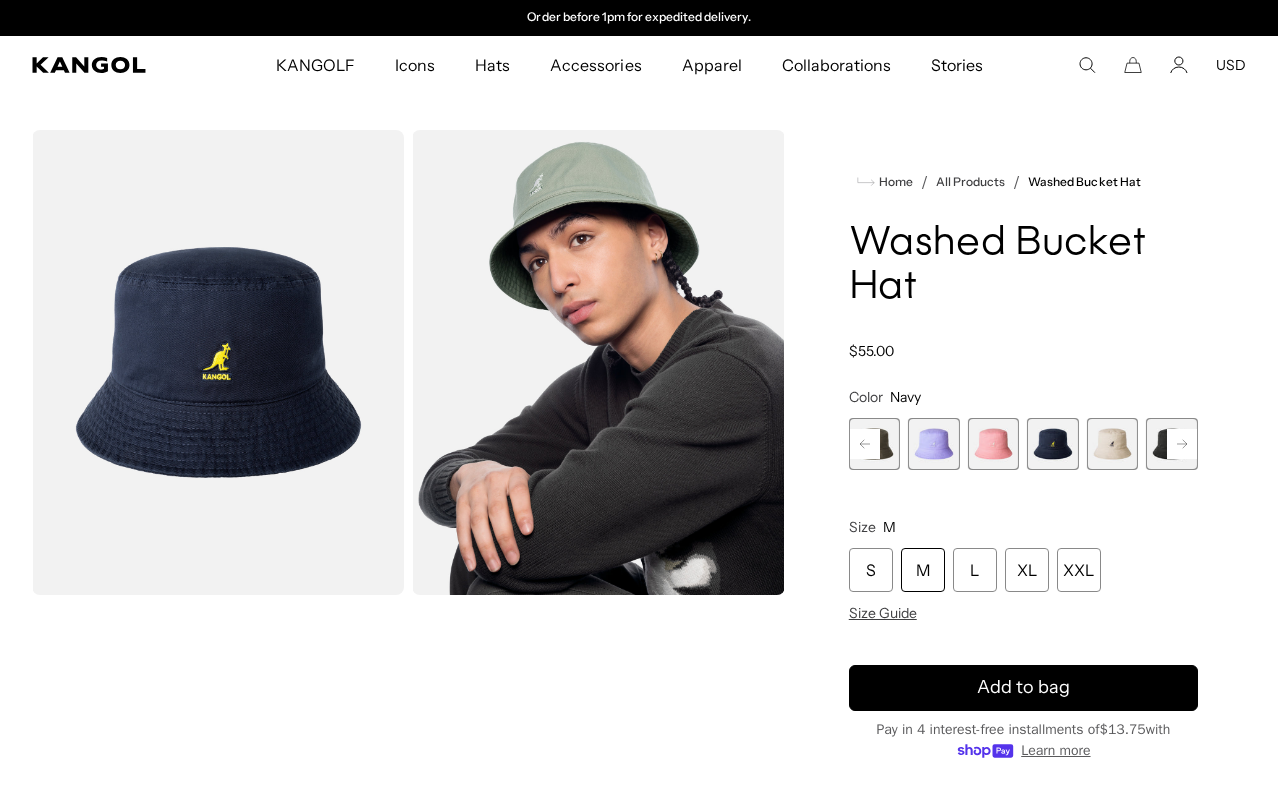 click 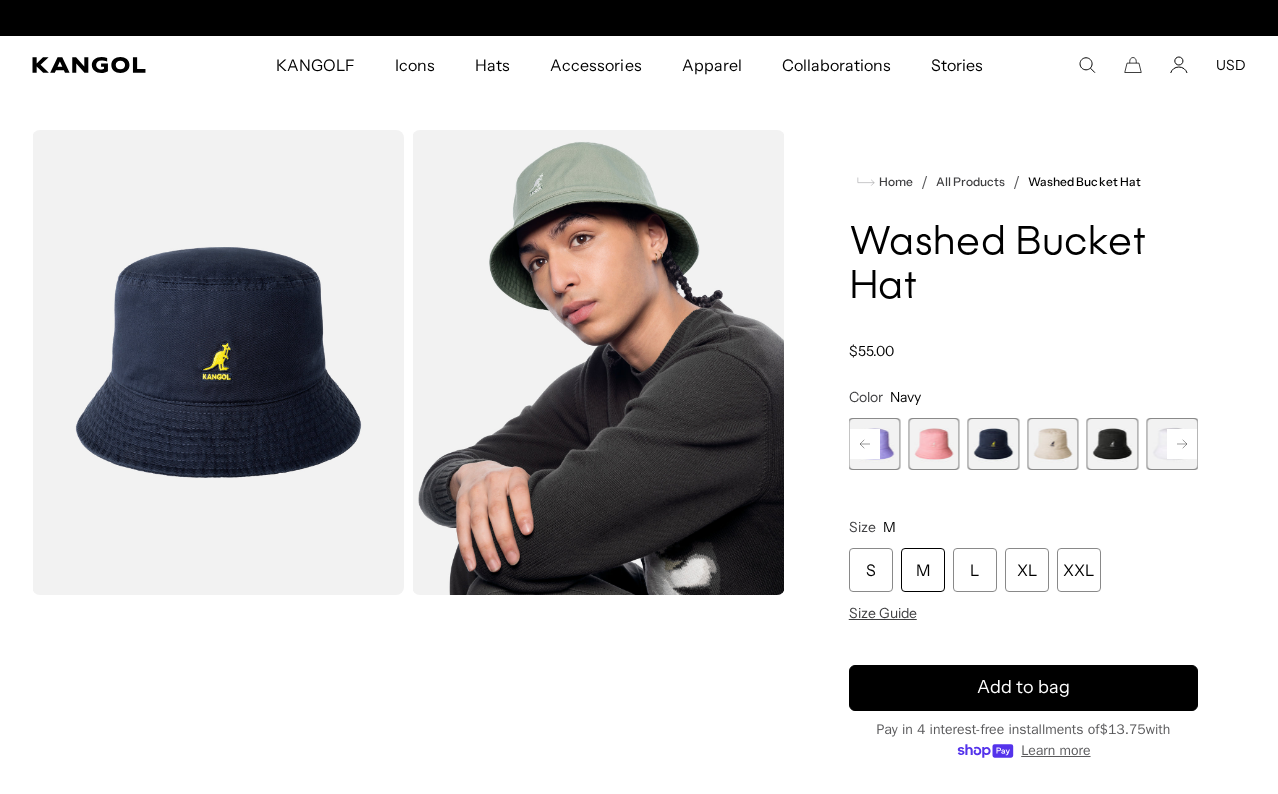 scroll, scrollTop: 0, scrollLeft: 0, axis: both 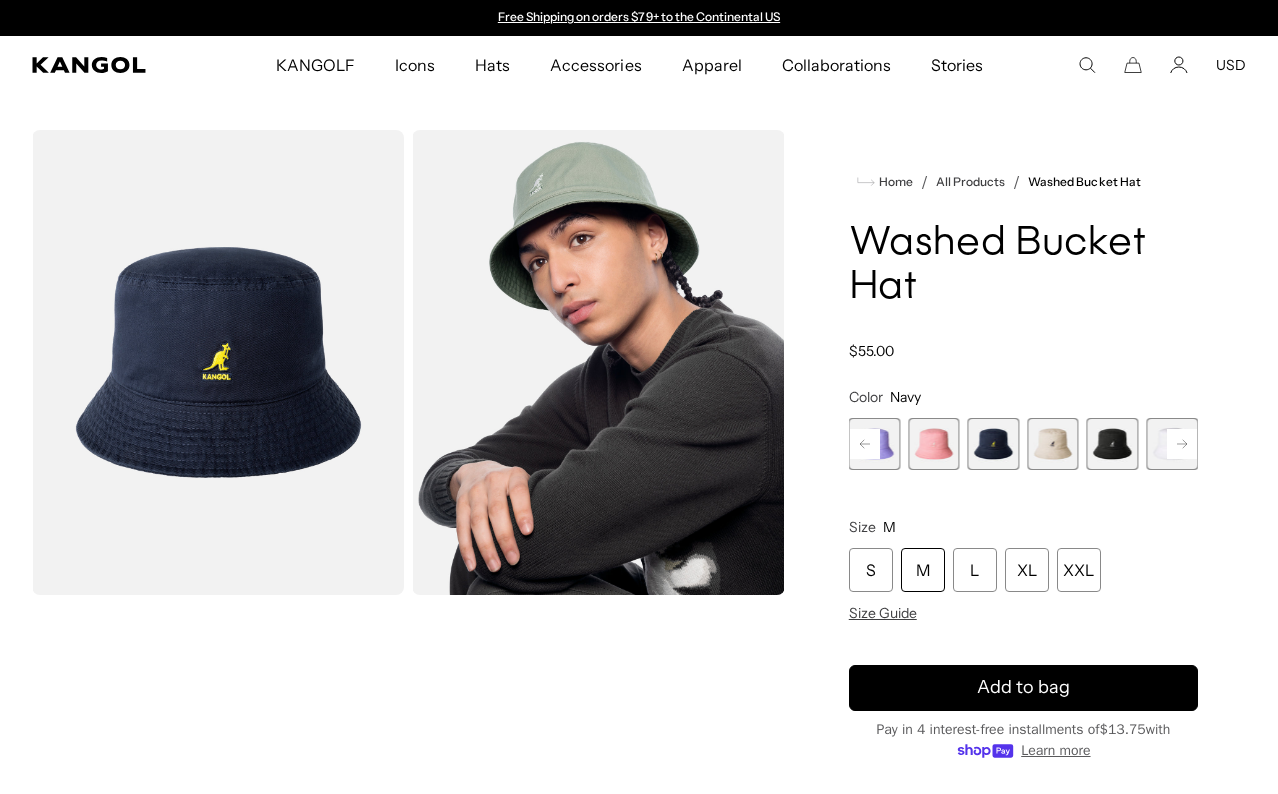 click at bounding box center (1113, 444) 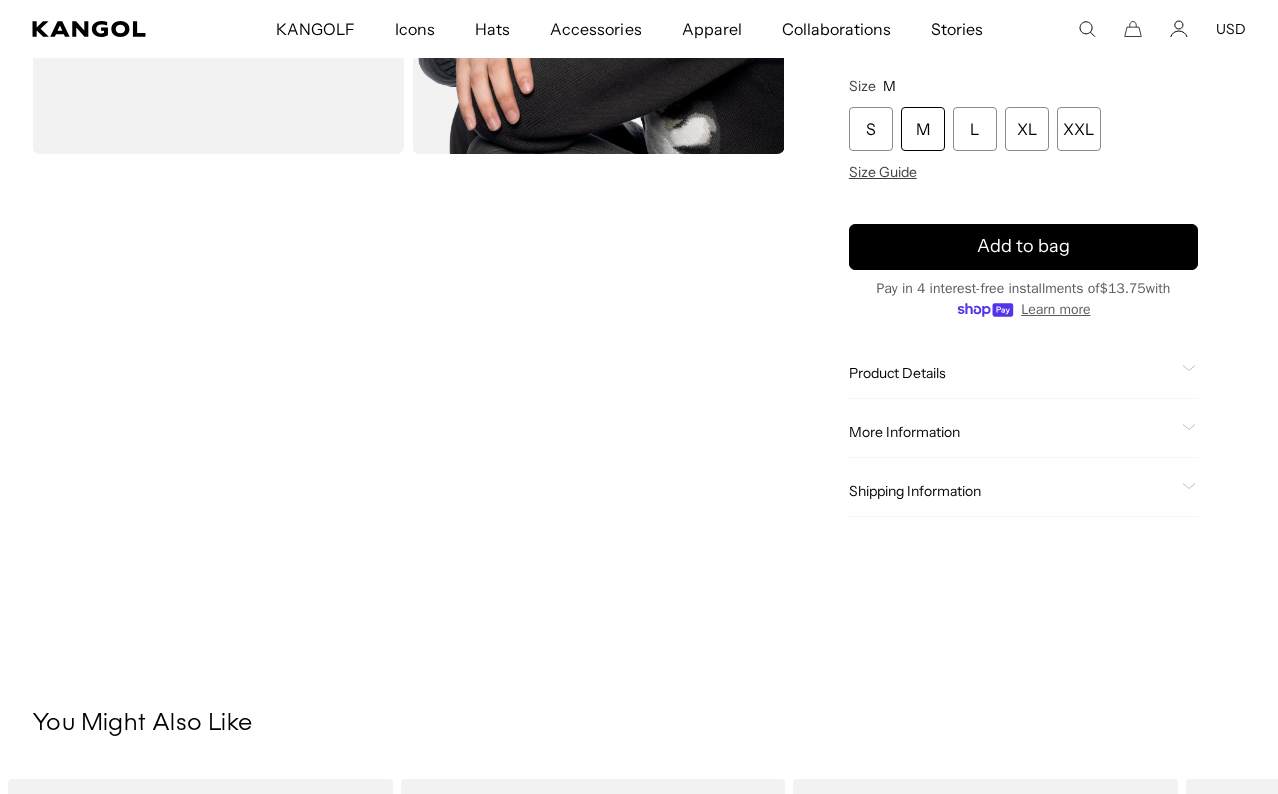scroll, scrollTop: 516, scrollLeft: 0, axis: vertical 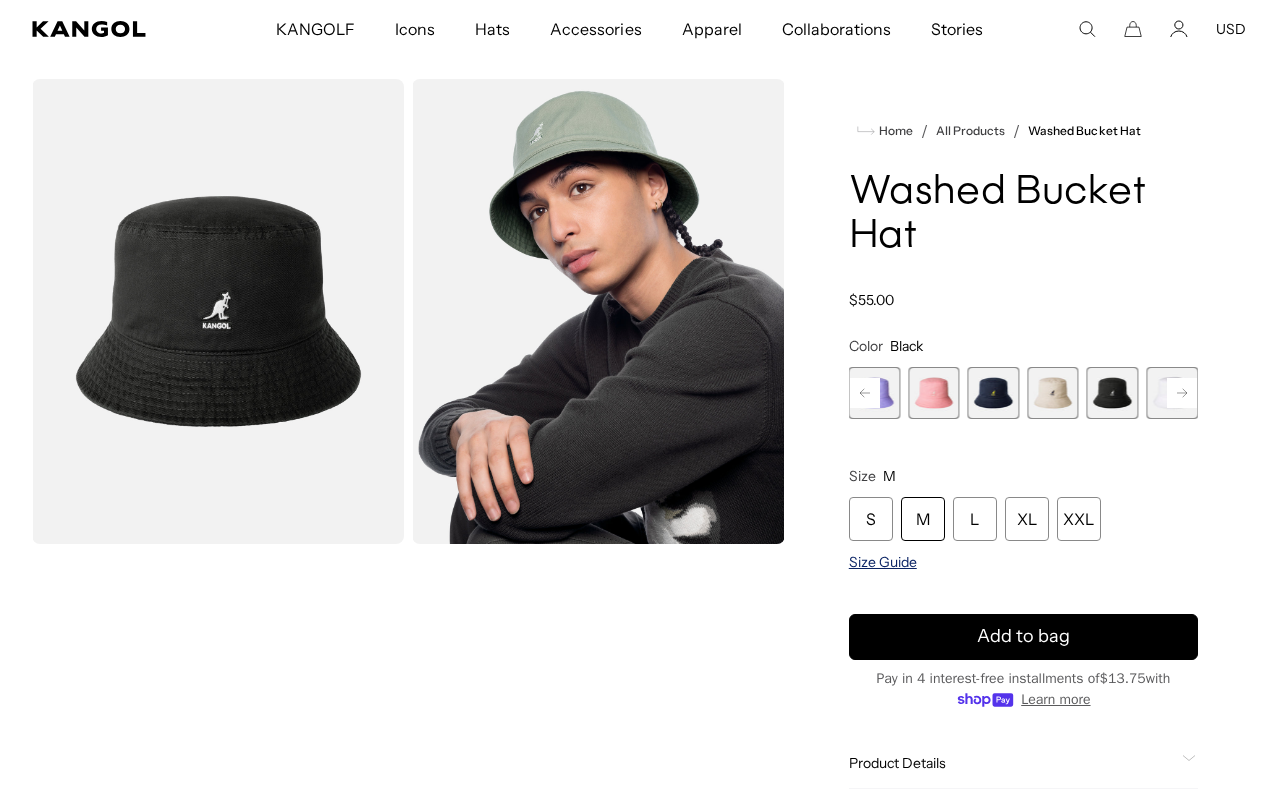 click on "Size Guide" at bounding box center (883, 562) 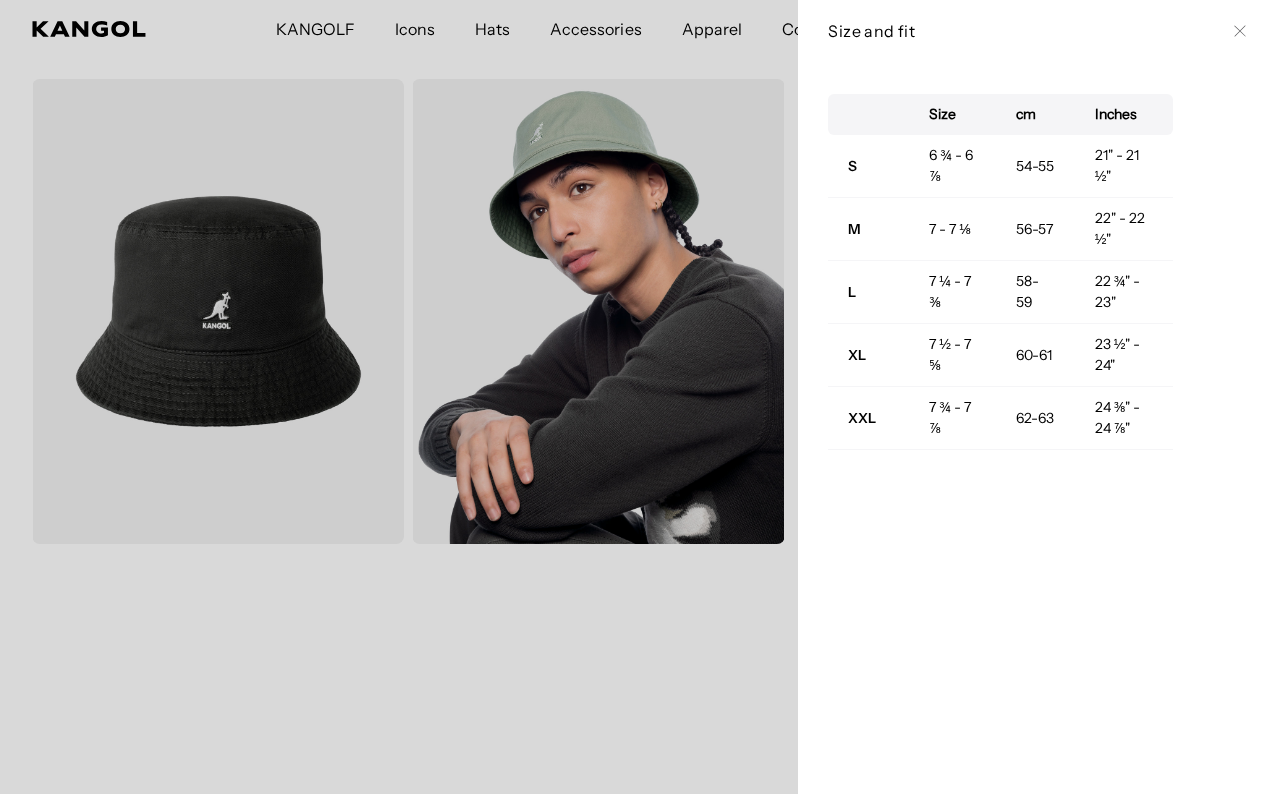 scroll, scrollTop: 0, scrollLeft: 412, axis: horizontal 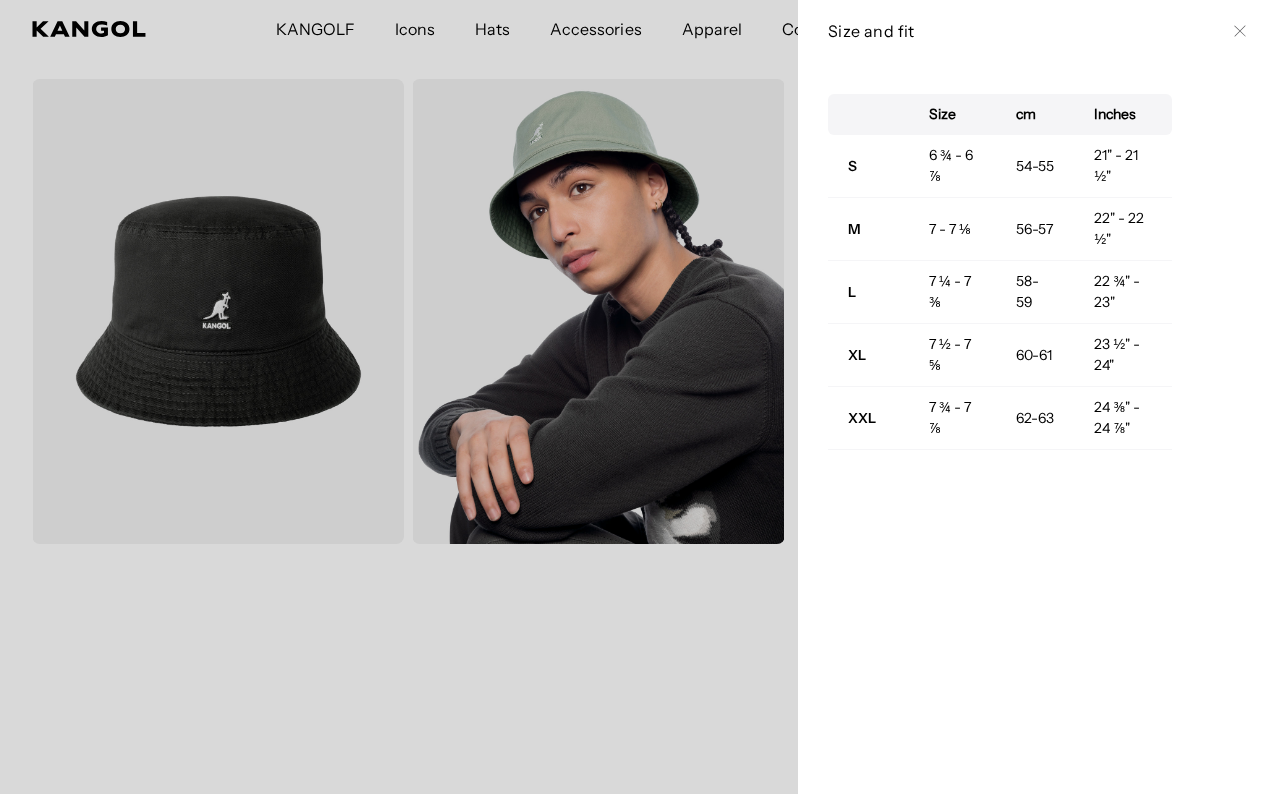 click 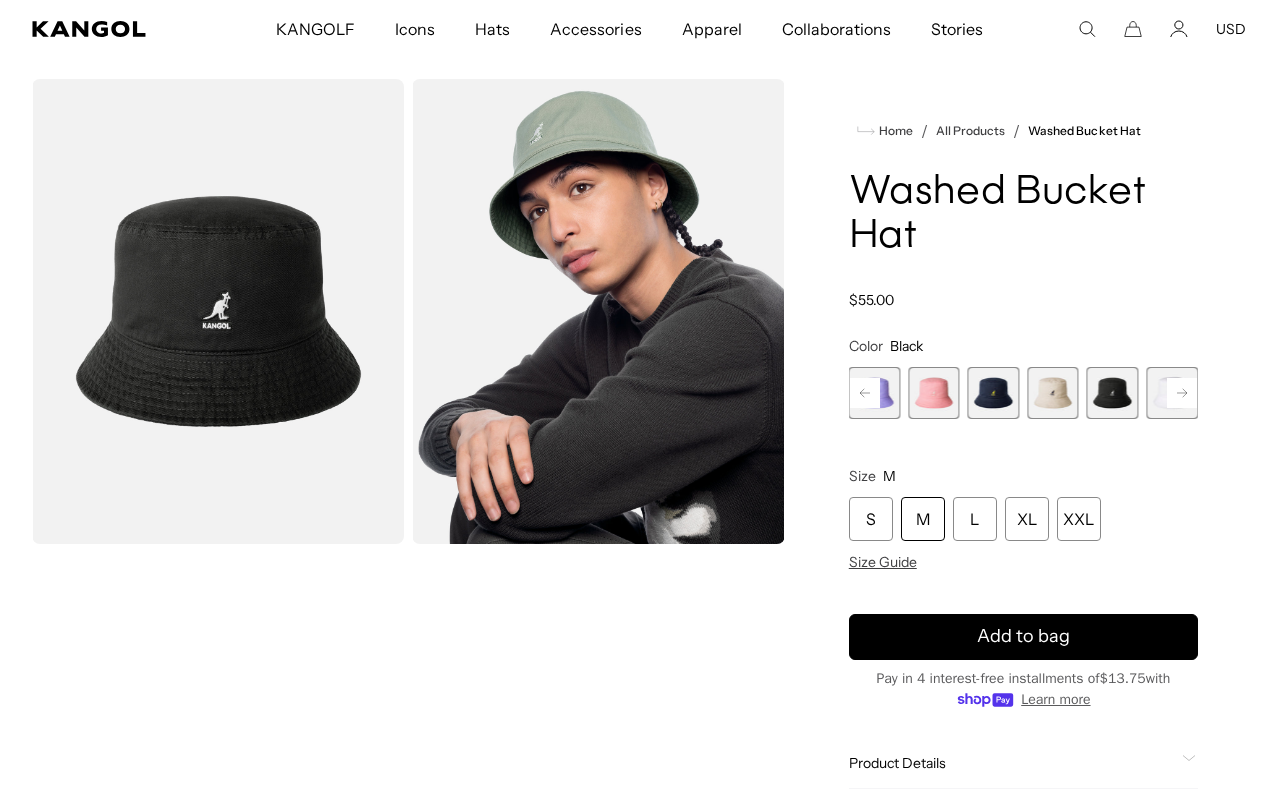 scroll, scrollTop: 0, scrollLeft: 0, axis: both 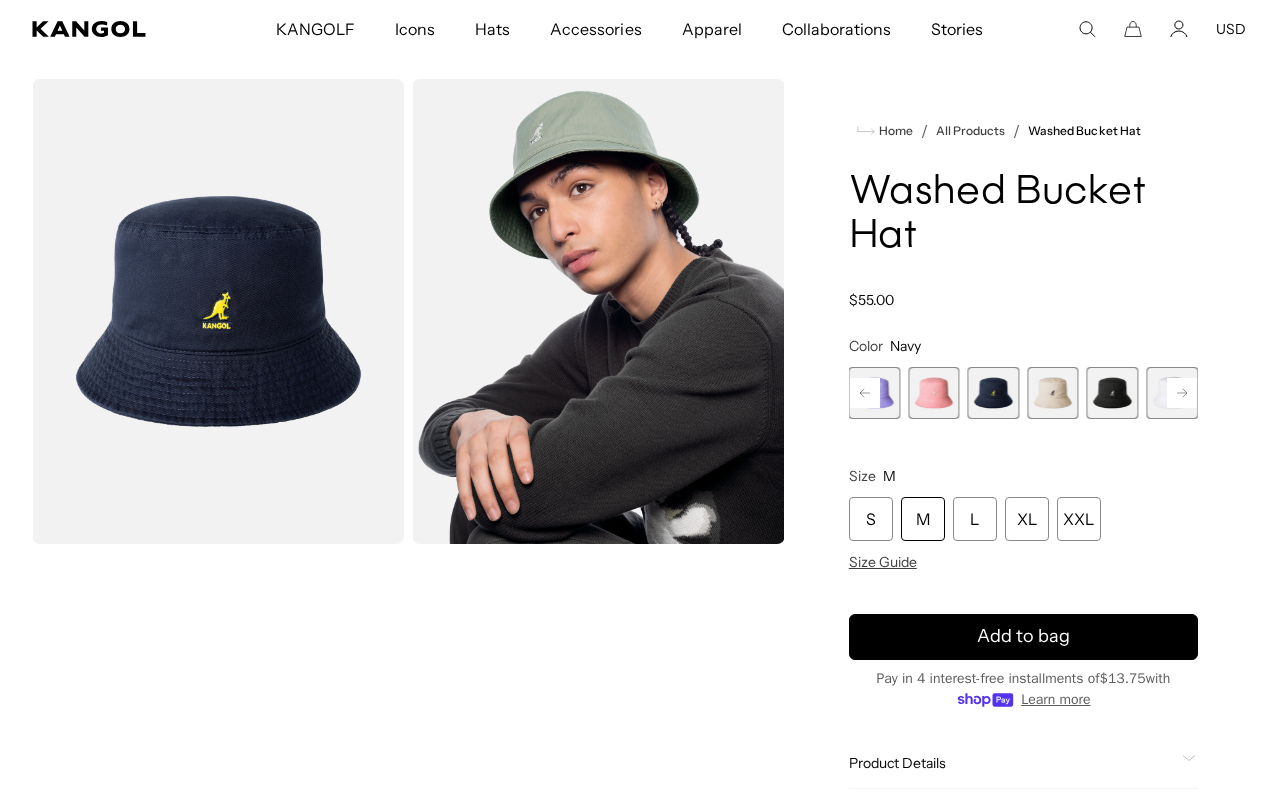click at bounding box center (1113, 393) 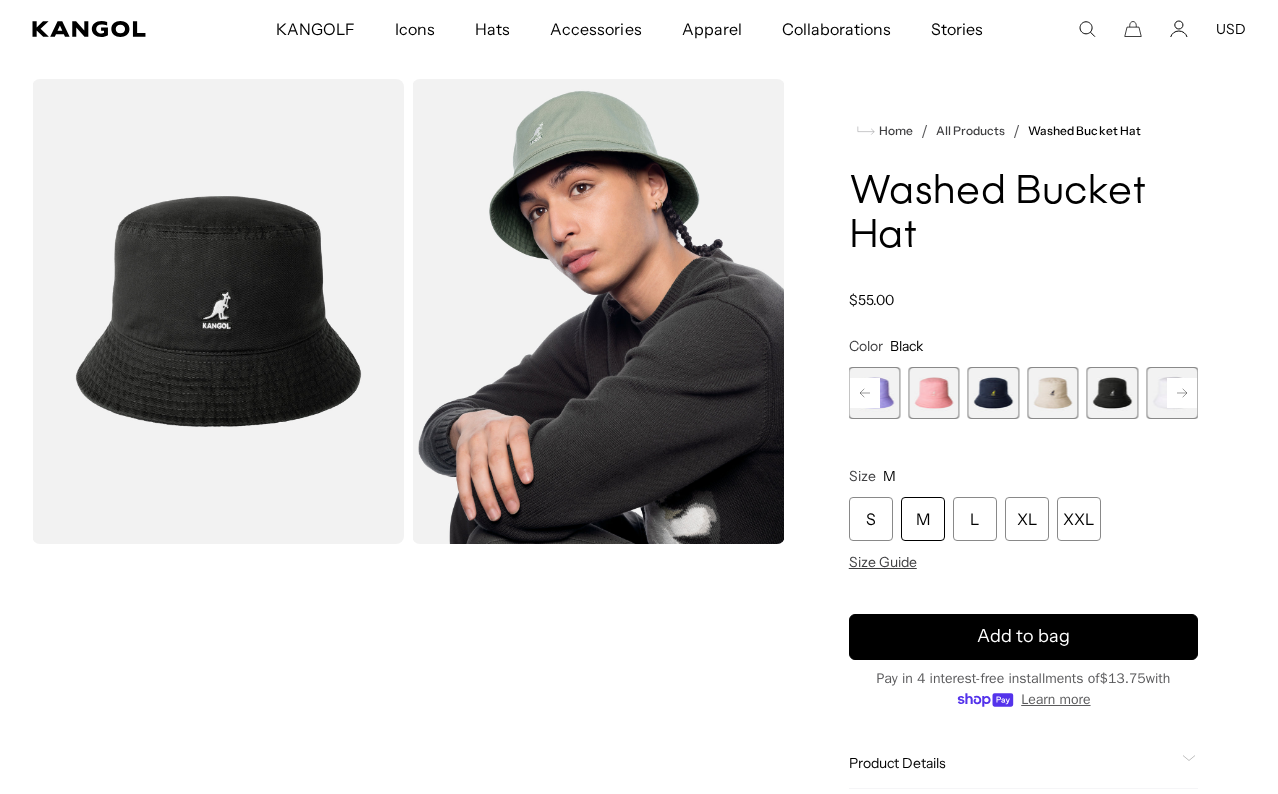 scroll, scrollTop: 0, scrollLeft: 0, axis: both 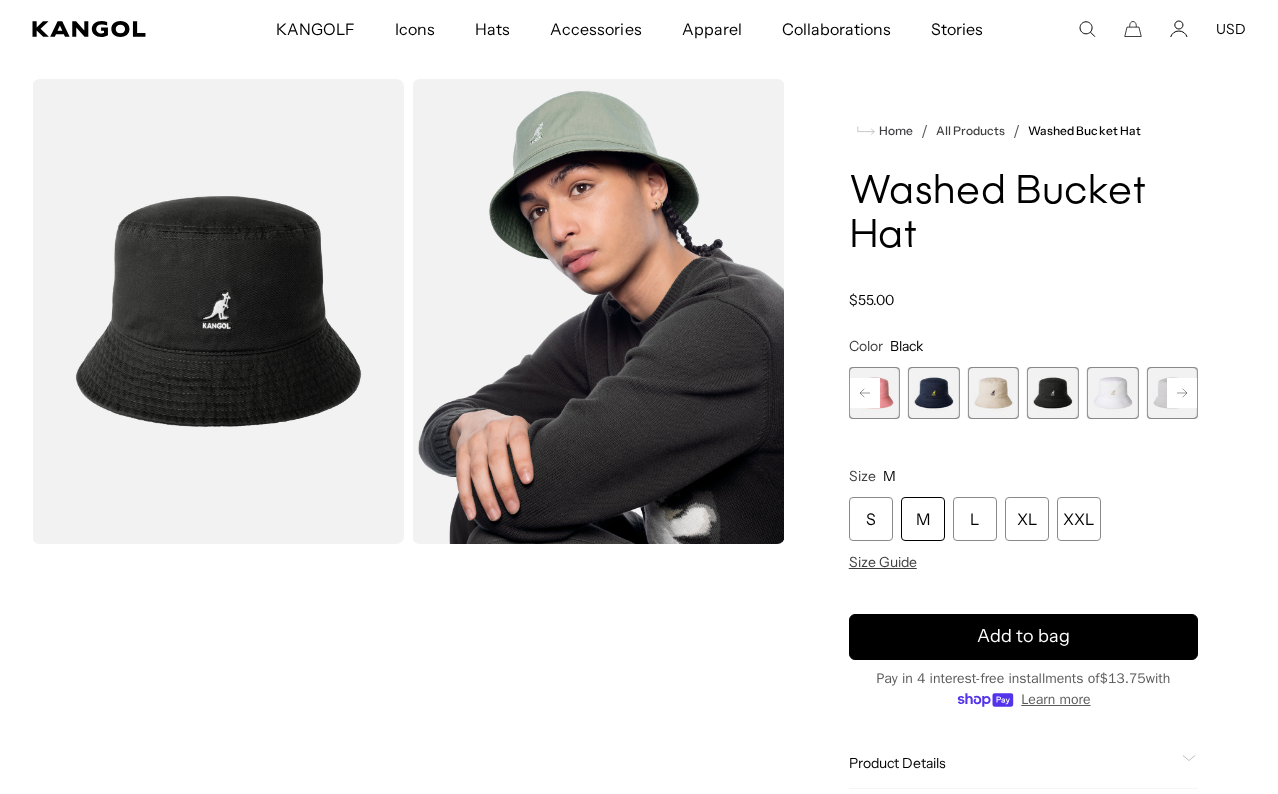 click 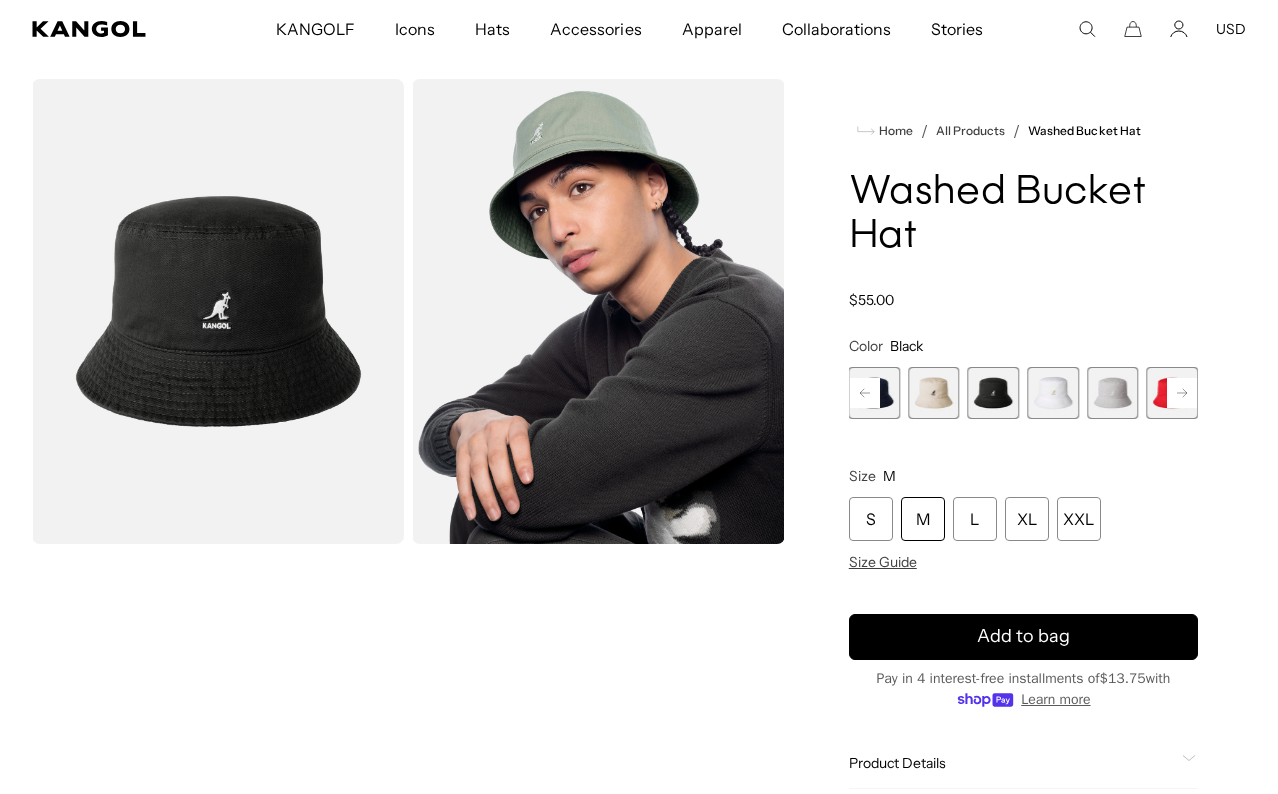 click 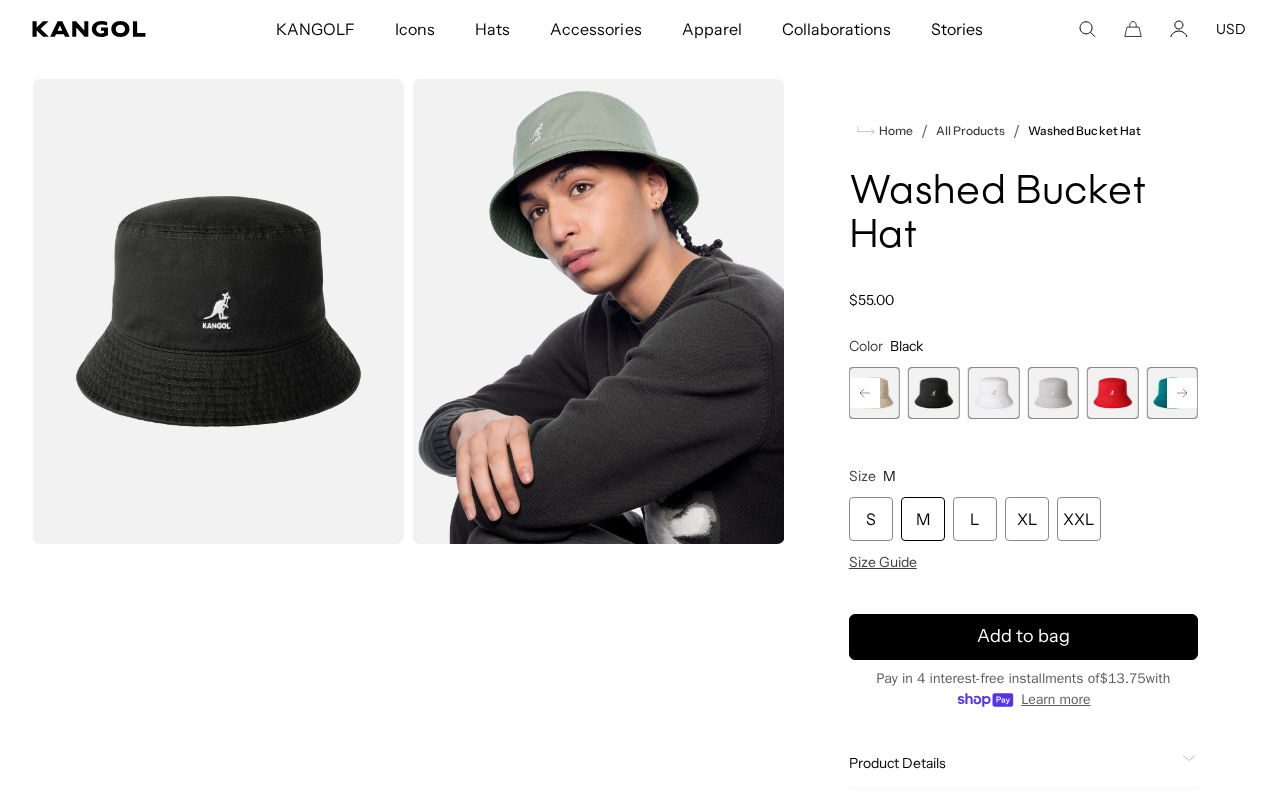 click 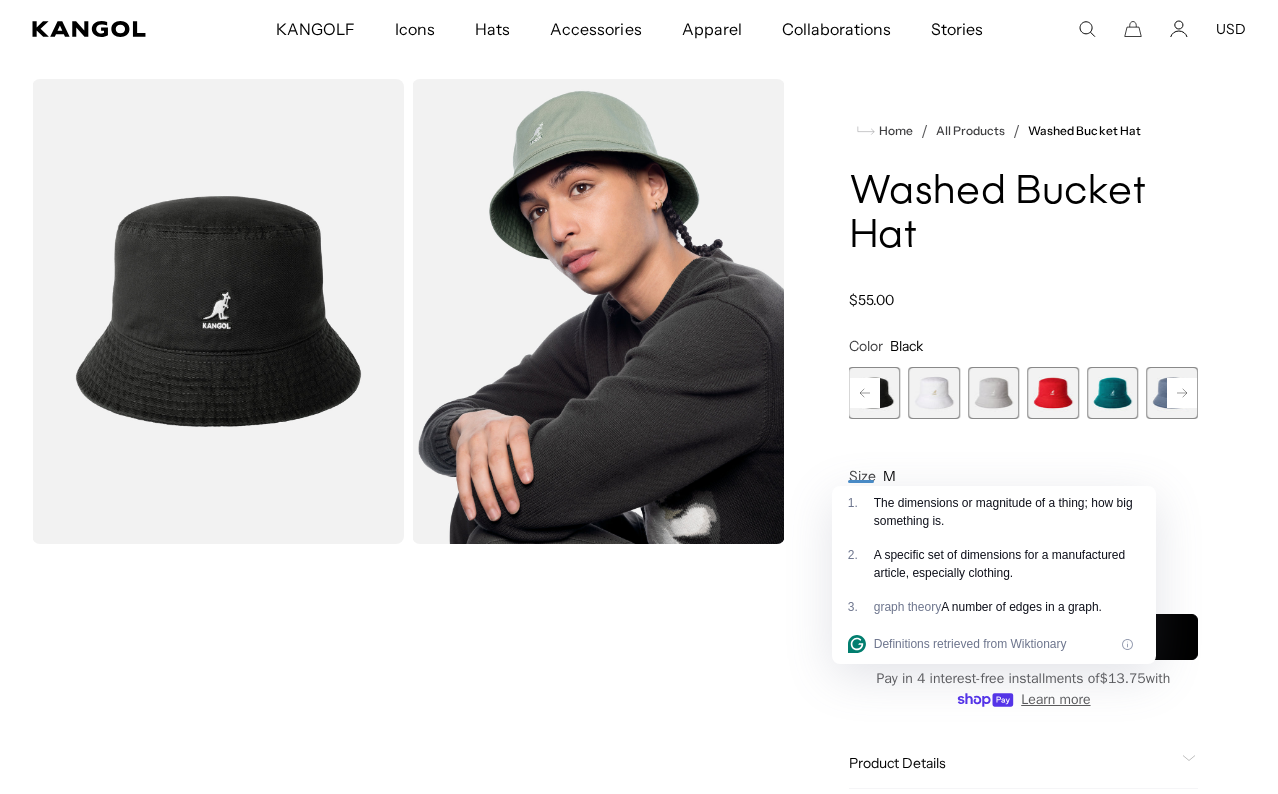 click 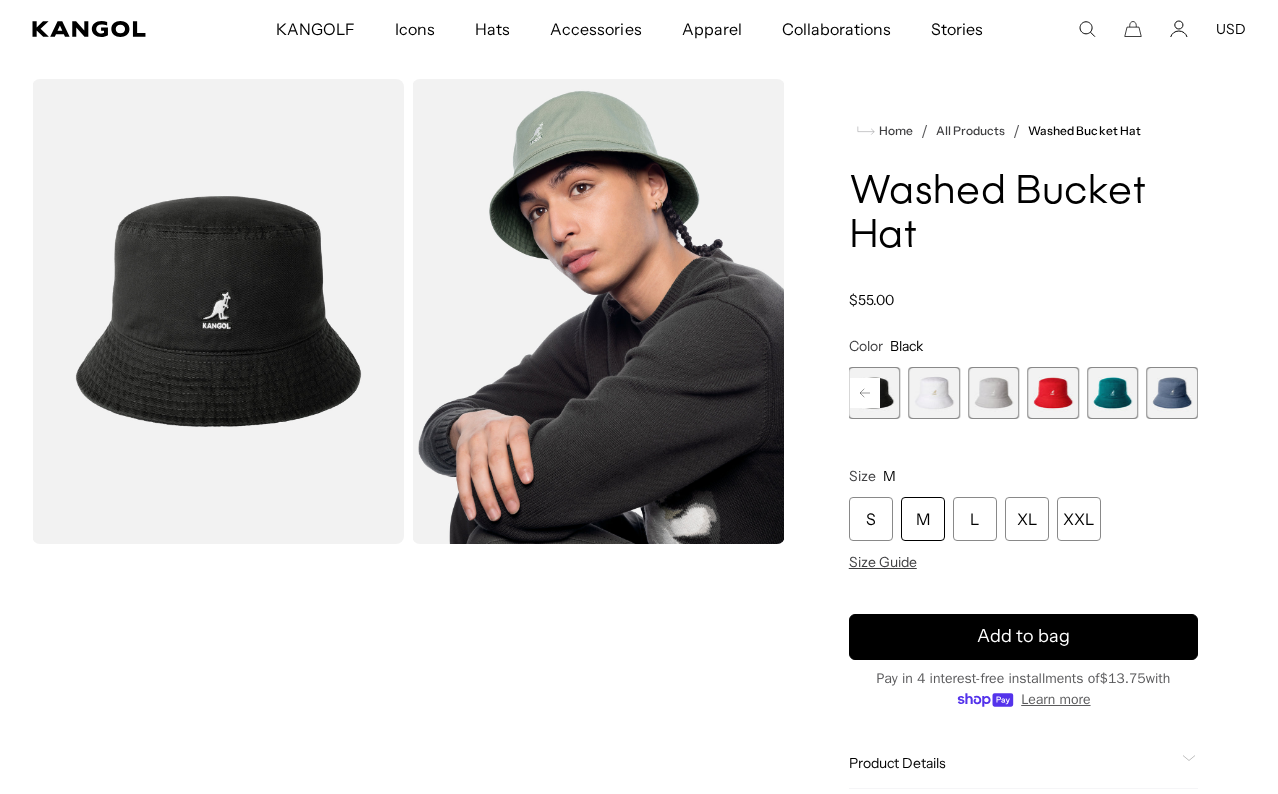 click on "Previous
Next
AQUATIC
Variant sold out or unavailable
SAGE GREEN
Variant sold out or unavailable
Smog
Variant sold out or unavailable
Iced Lilac
Variant sold out or unavailable
Pepto
Variant sold out or unavailable
Navy
Variant sold out or unavailable
Khaki" at bounding box center (1023, 393) 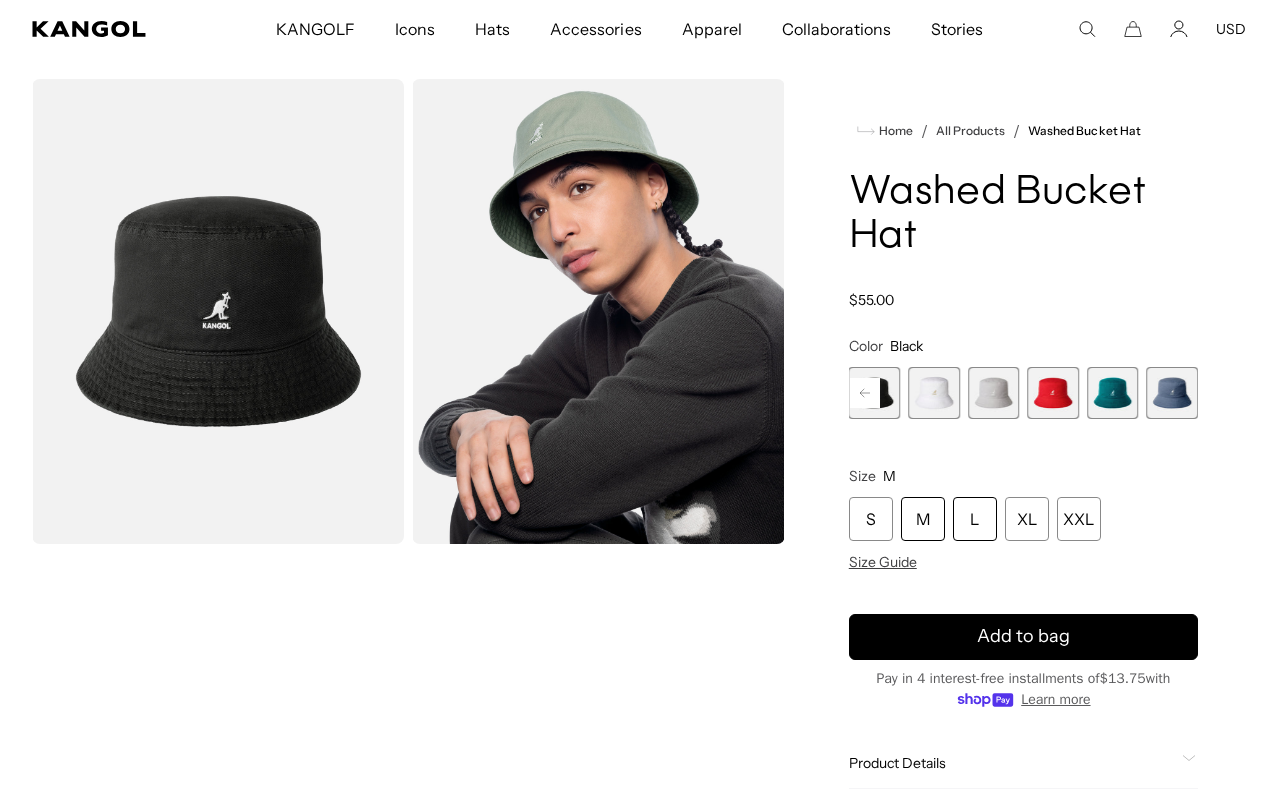 click on "L" at bounding box center [975, 519] 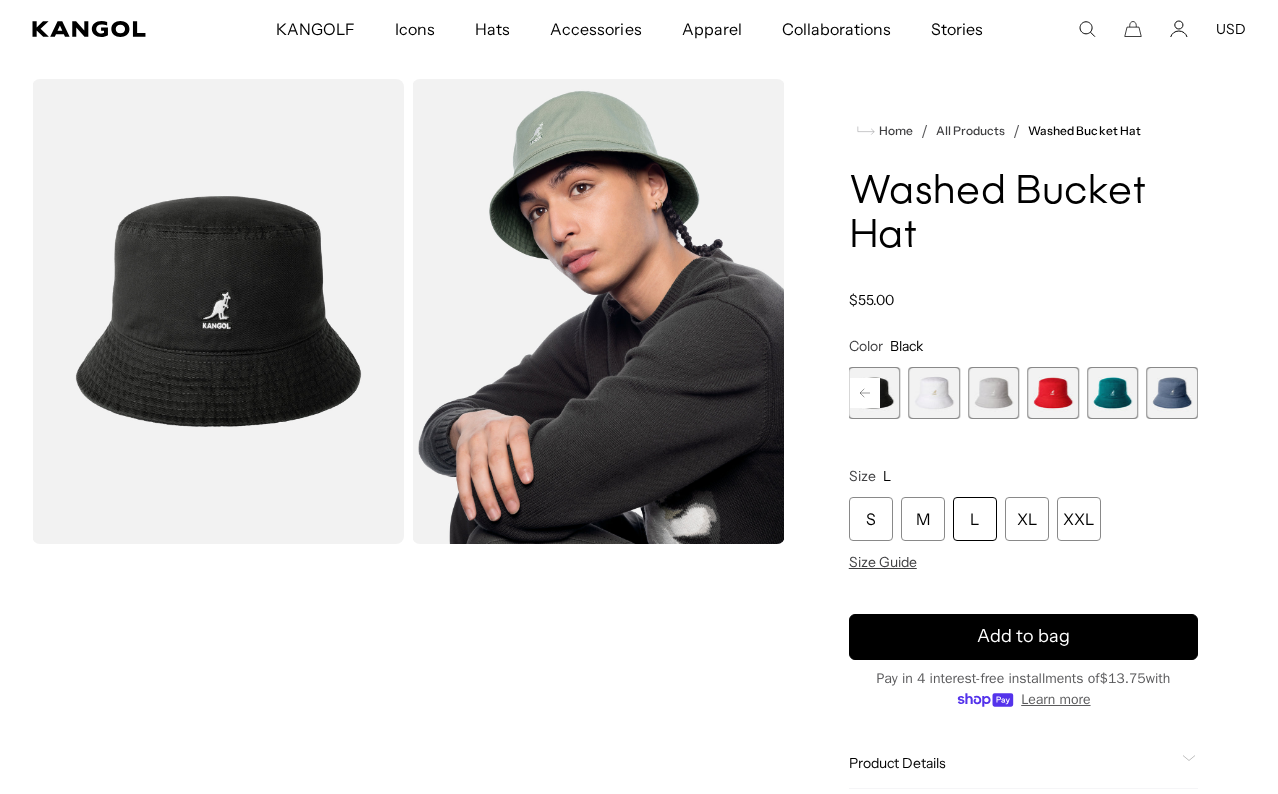 scroll, scrollTop: 0, scrollLeft: 0, axis: both 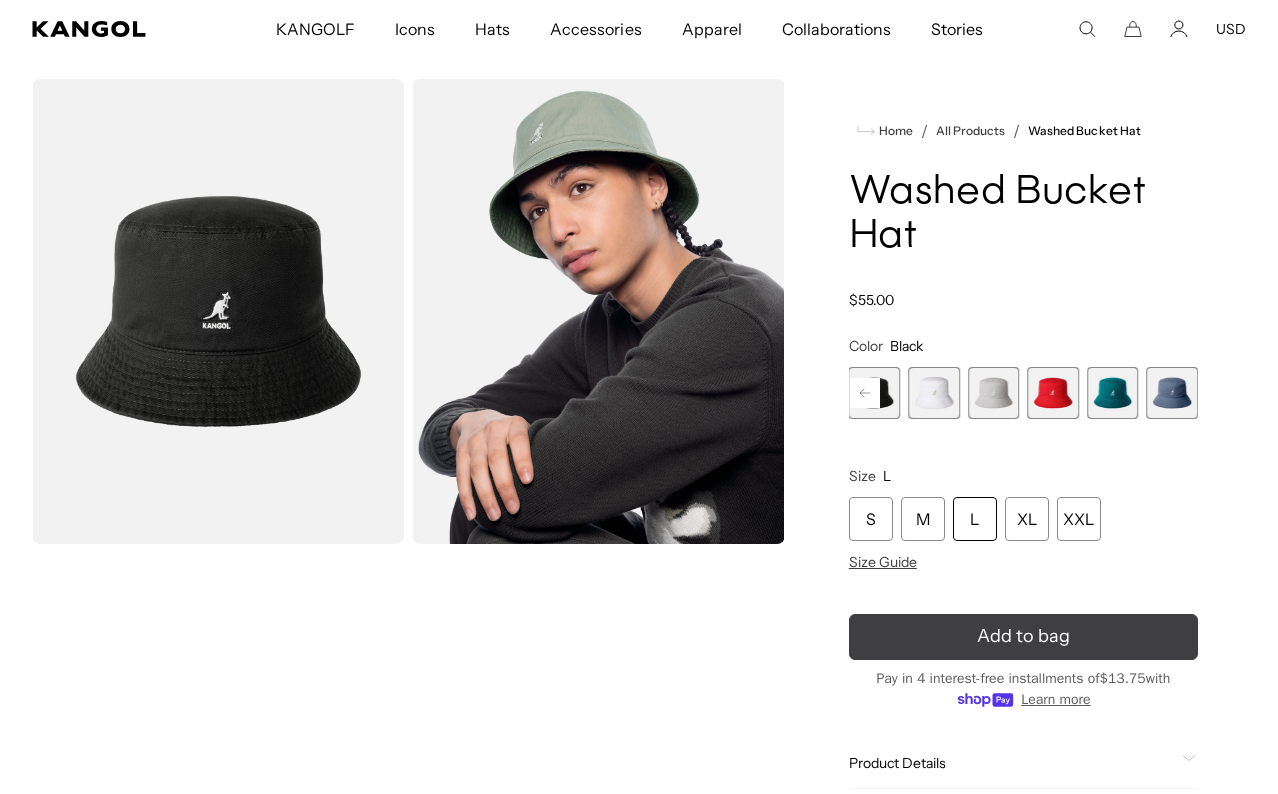 click on "Add to bag" at bounding box center (1023, 637) 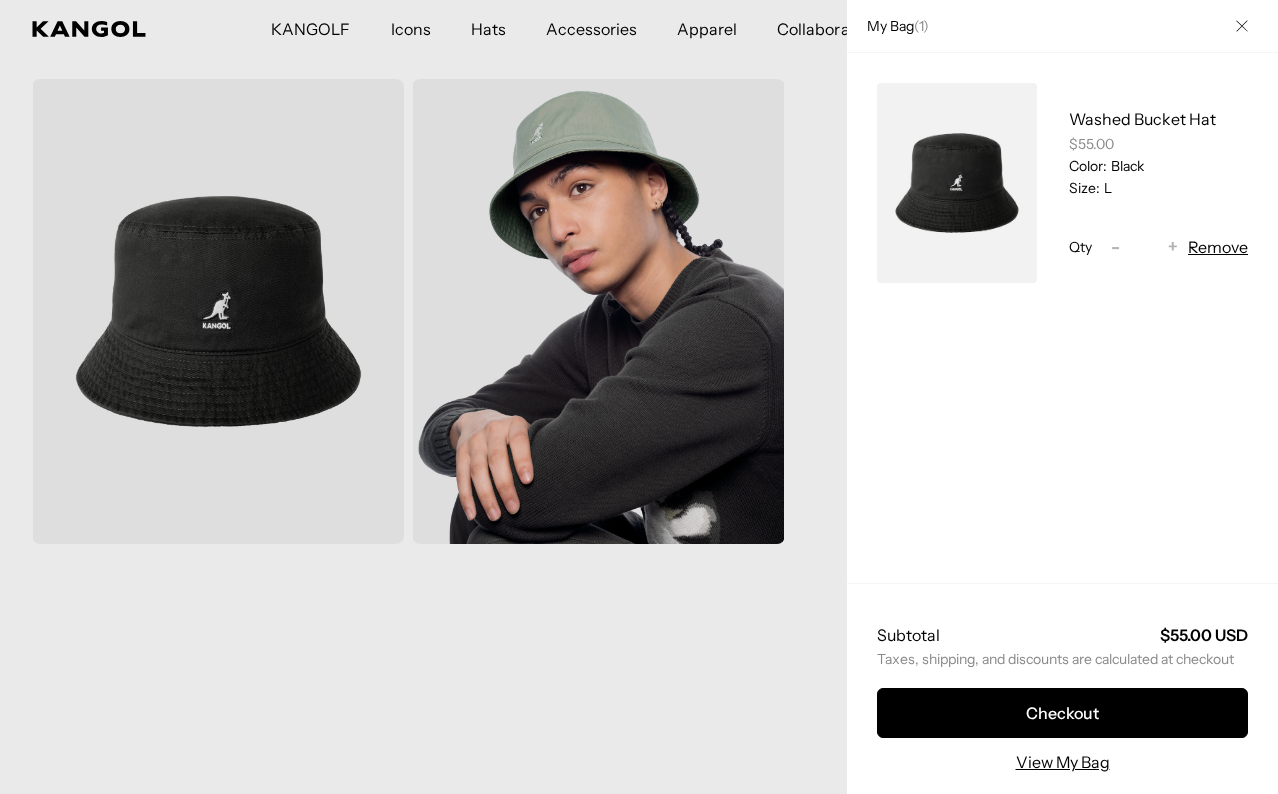 scroll, scrollTop: 0, scrollLeft: 0, axis: both 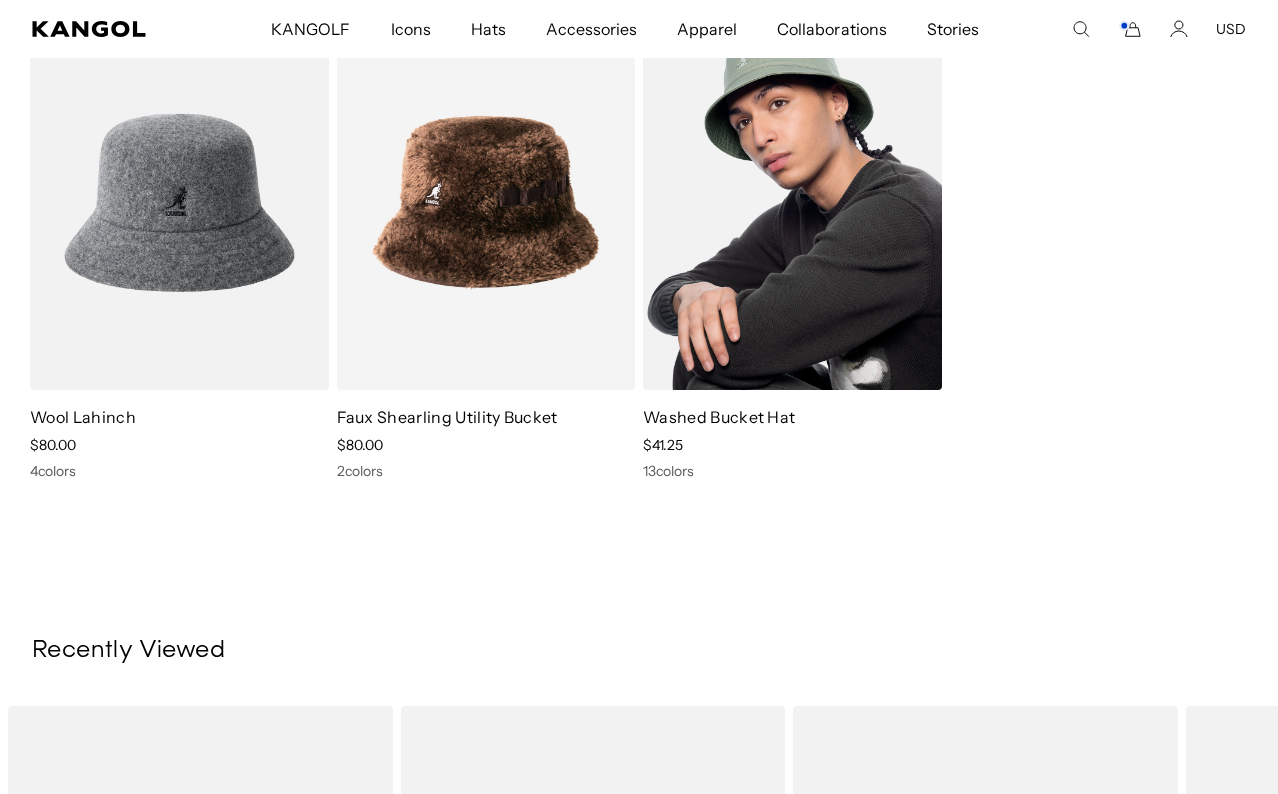 click at bounding box center [792, 203] 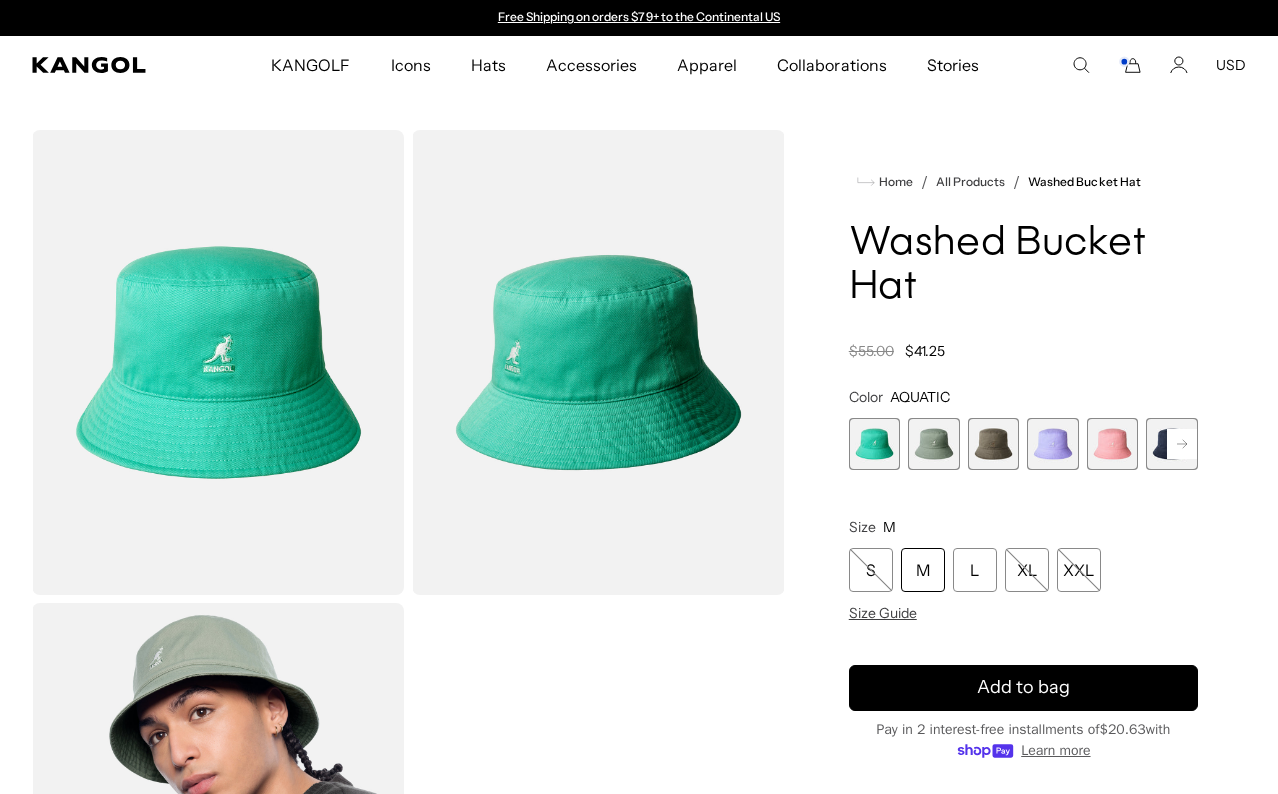 scroll, scrollTop: 0, scrollLeft: 0, axis: both 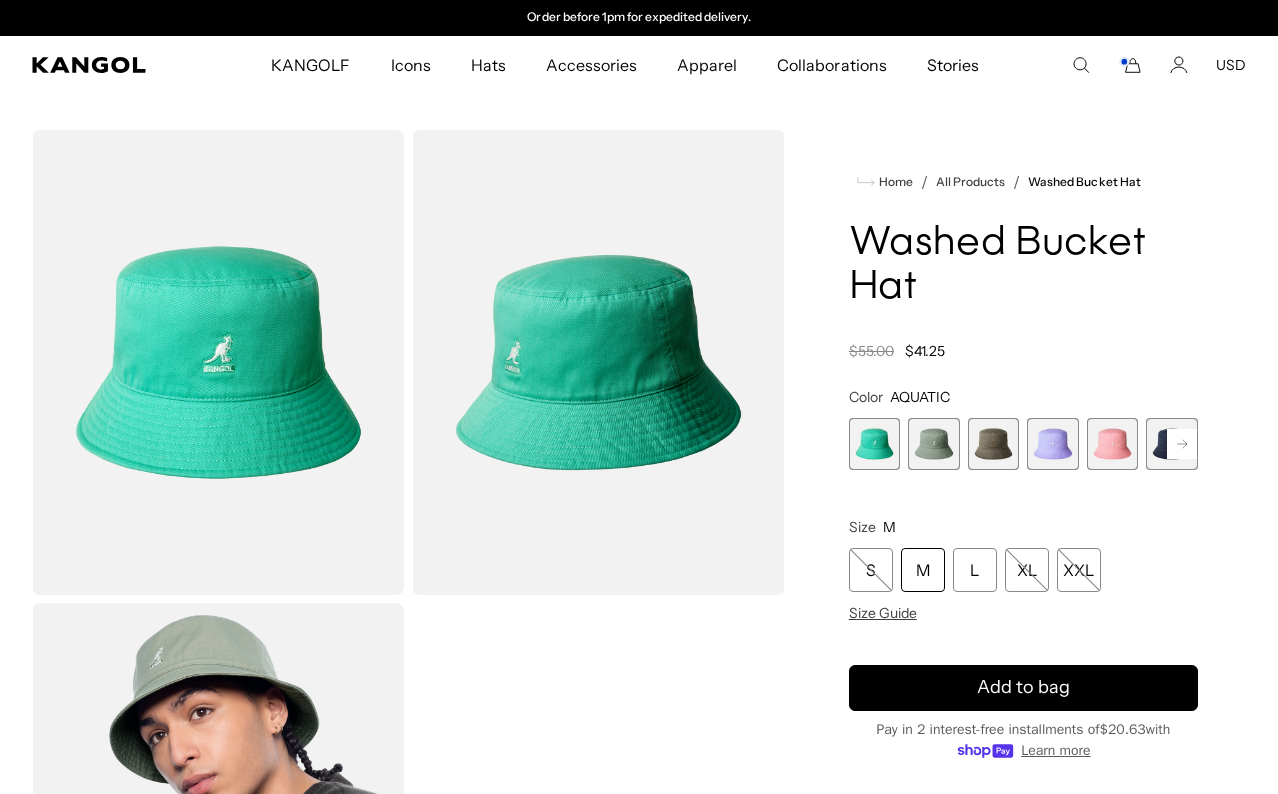 click at bounding box center [934, 444] 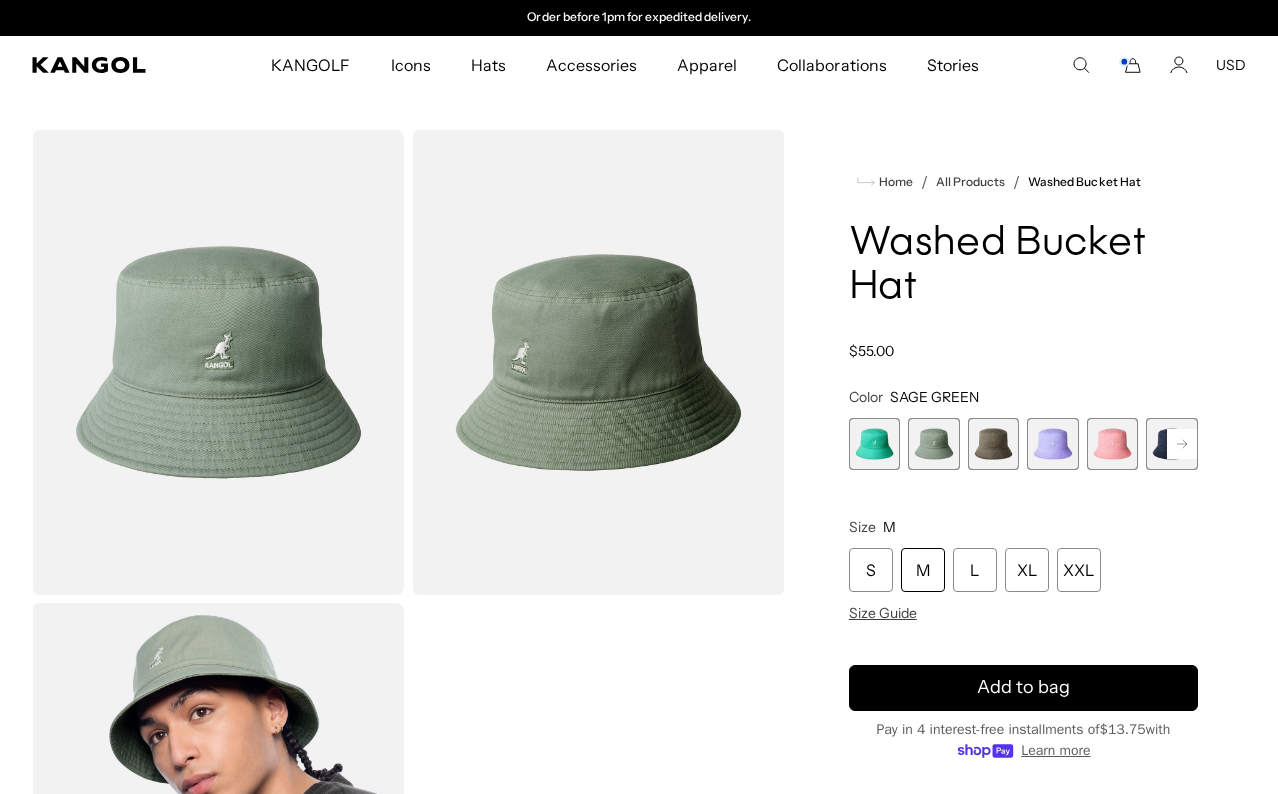 click at bounding box center (994, 444) 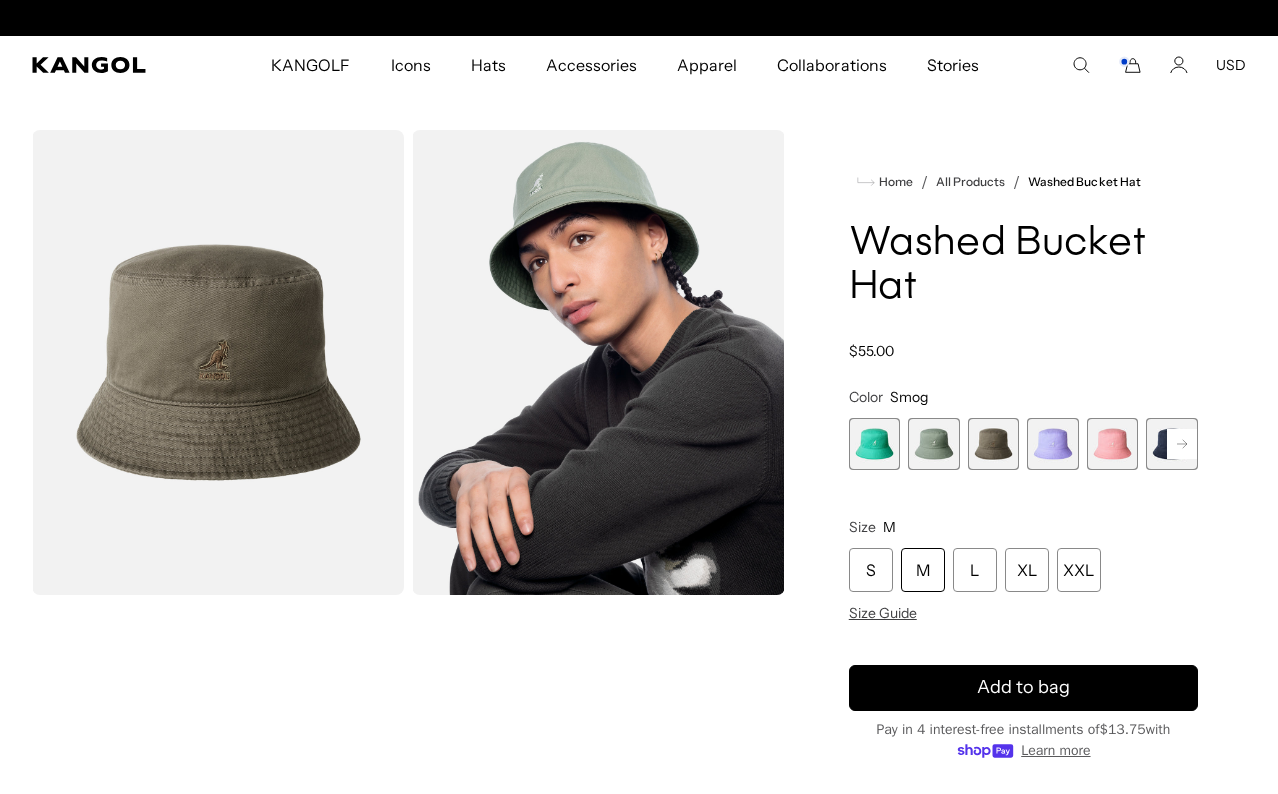 scroll, scrollTop: 0, scrollLeft: 0, axis: both 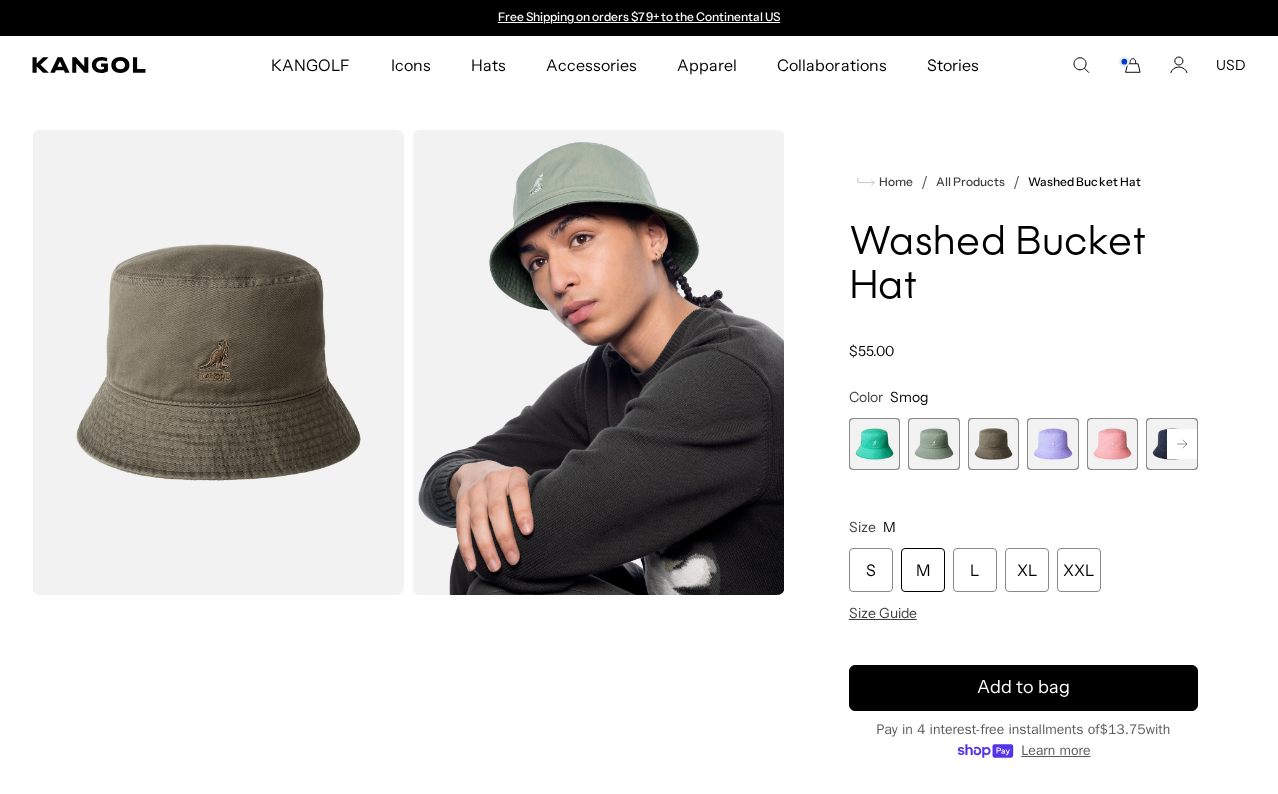 click 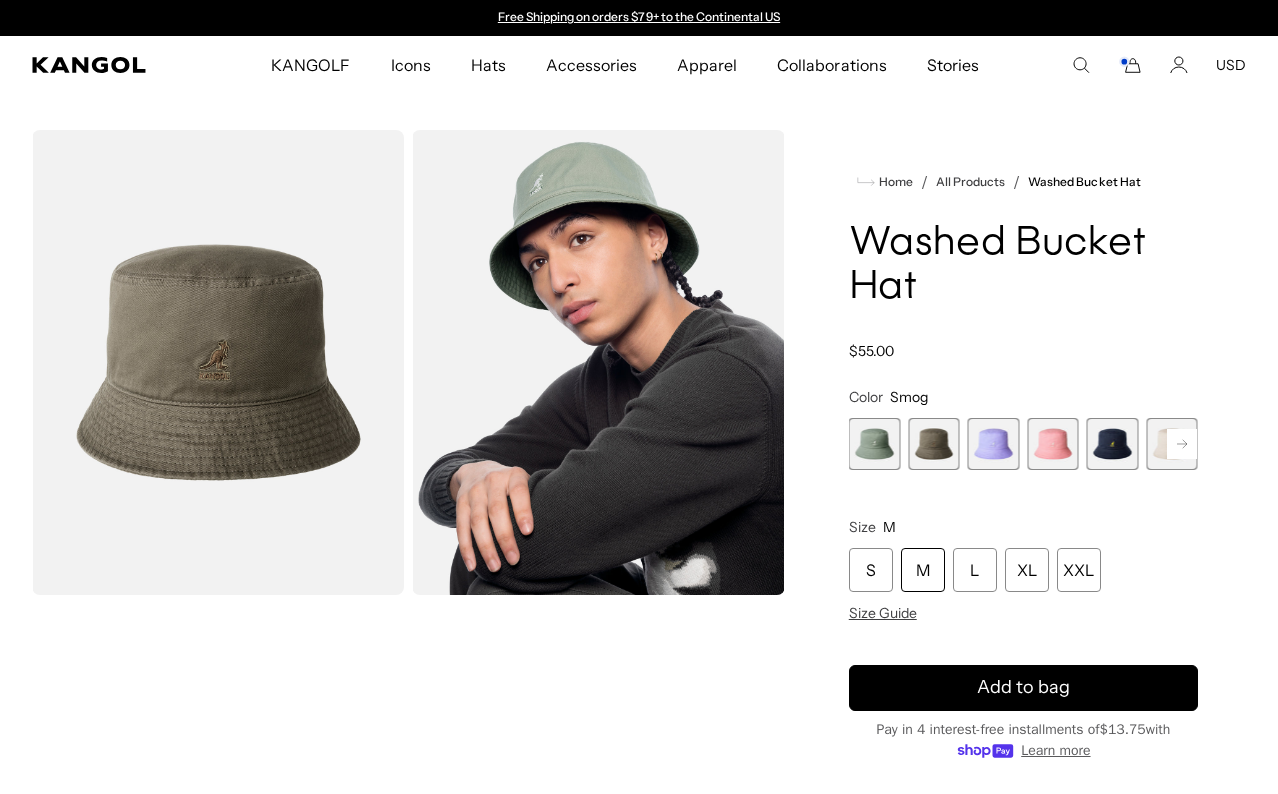 click 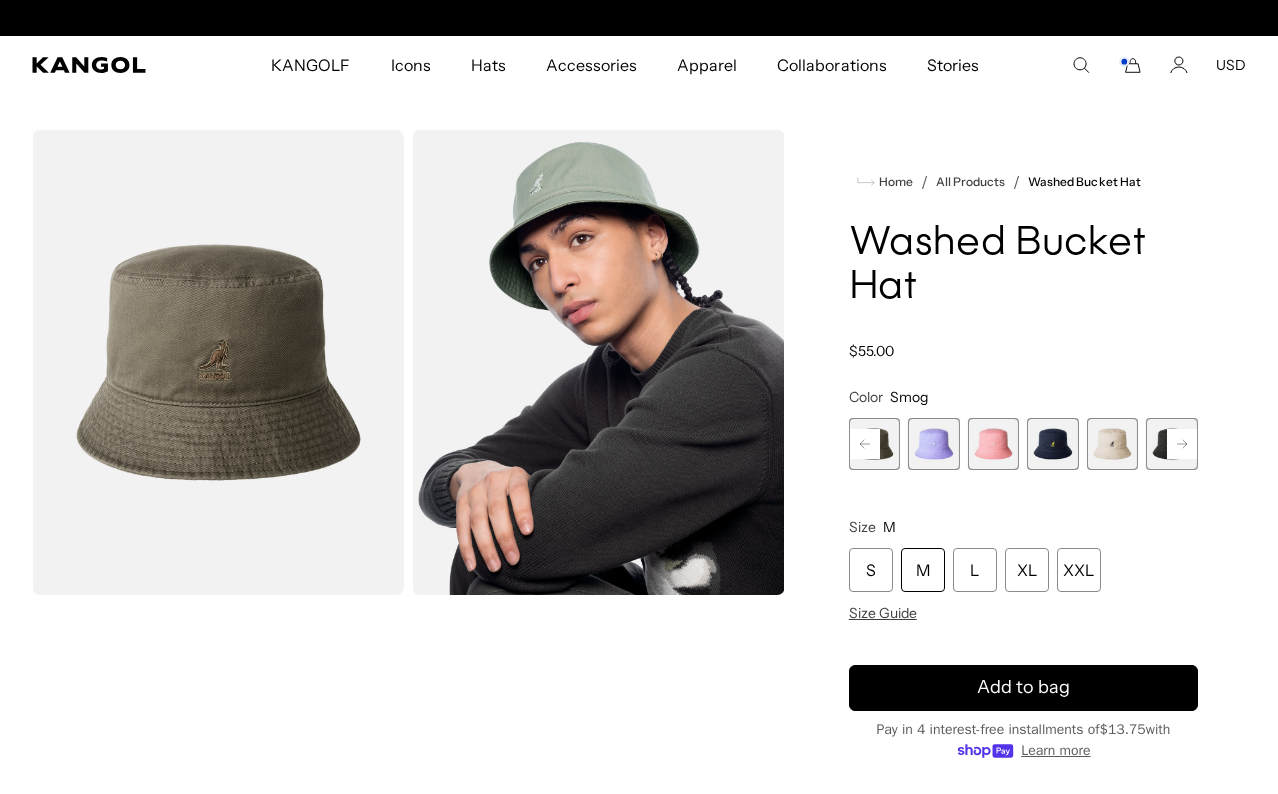 scroll, scrollTop: 0, scrollLeft: 412, axis: horizontal 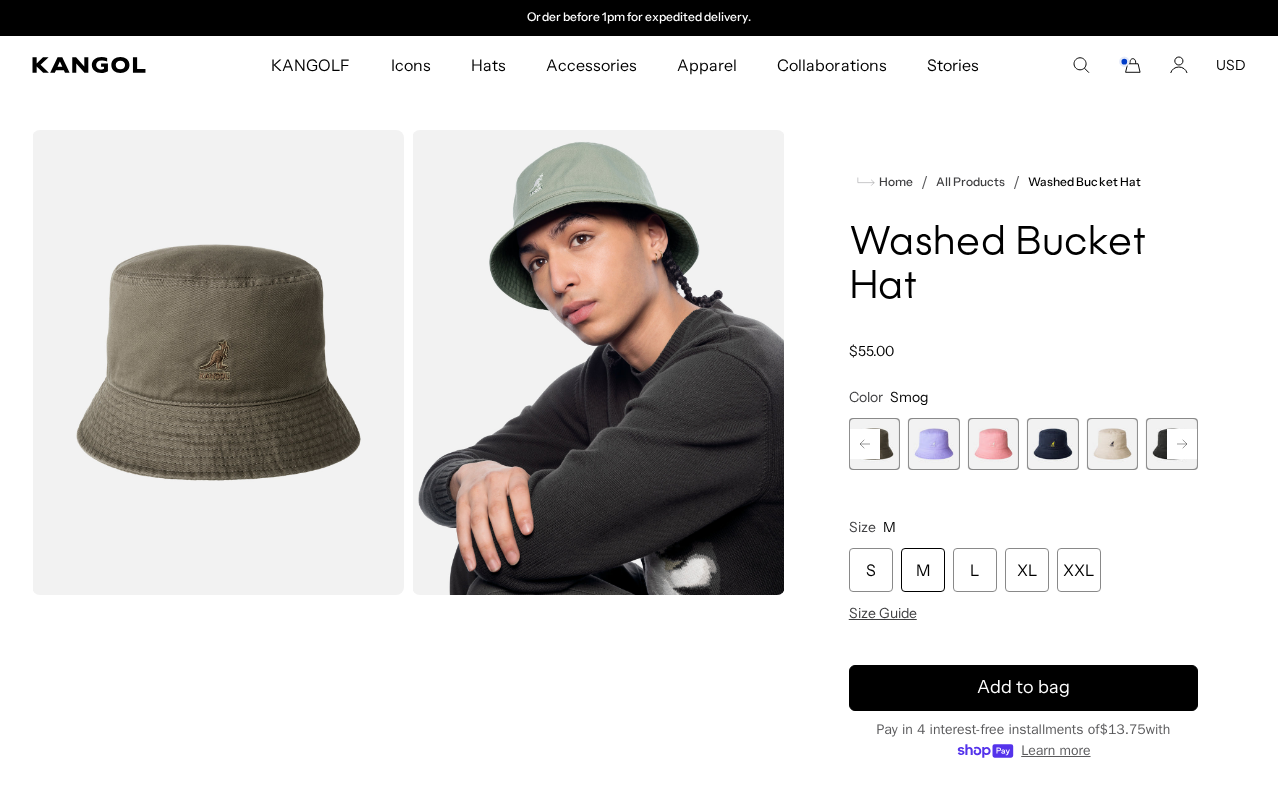 click 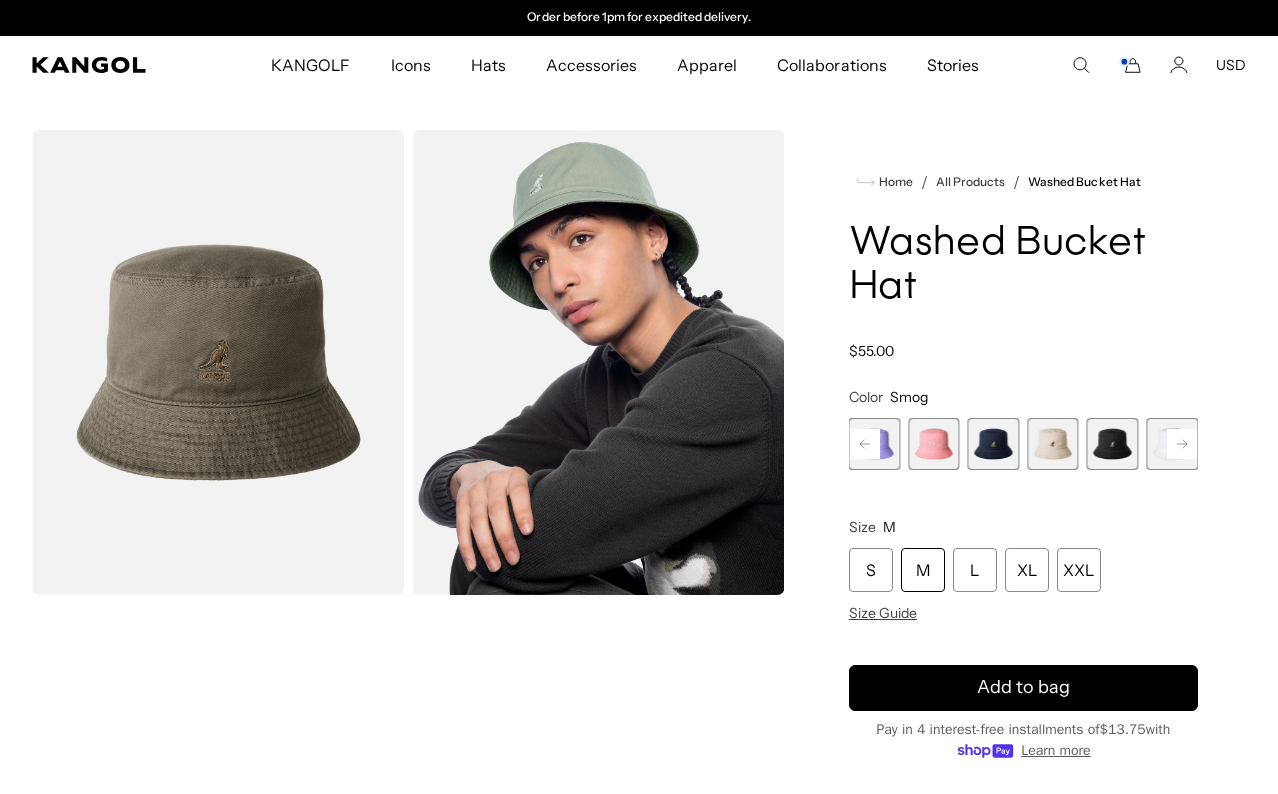 click 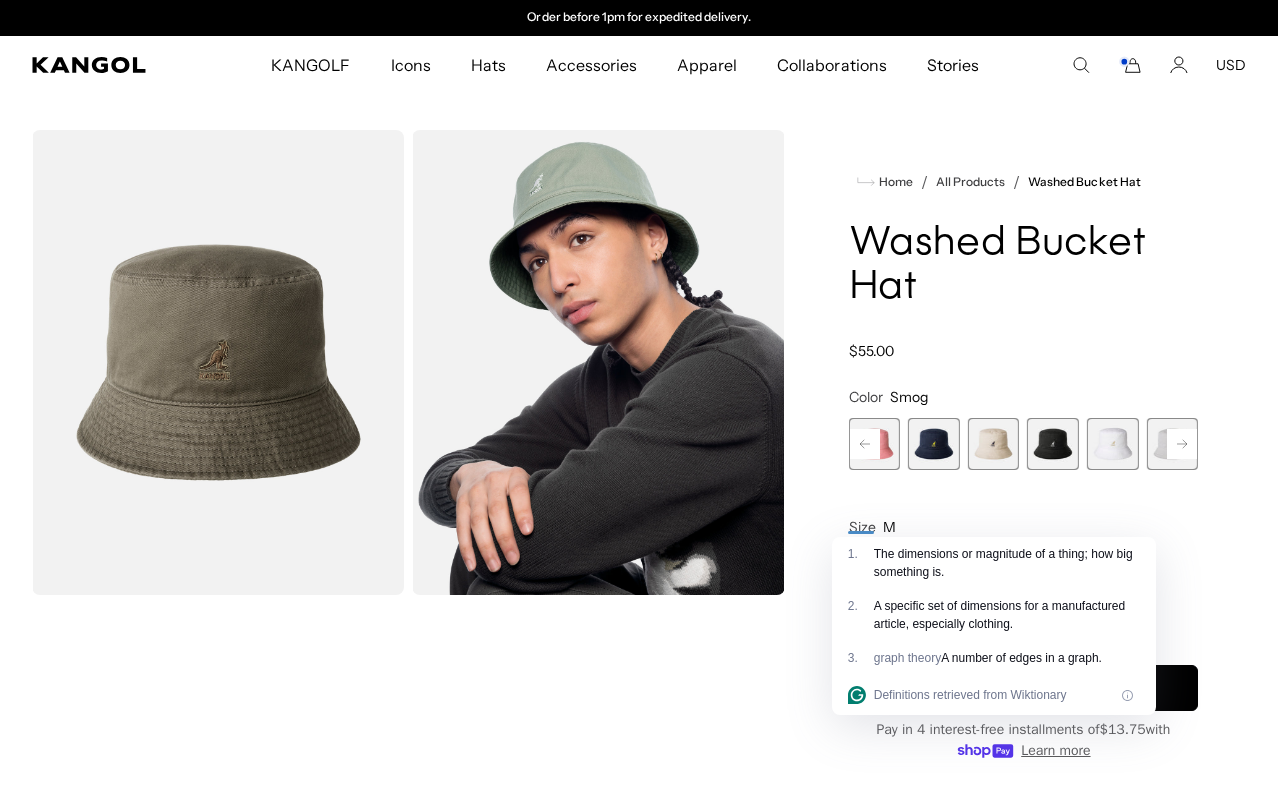 click at bounding box center (1053, 444) 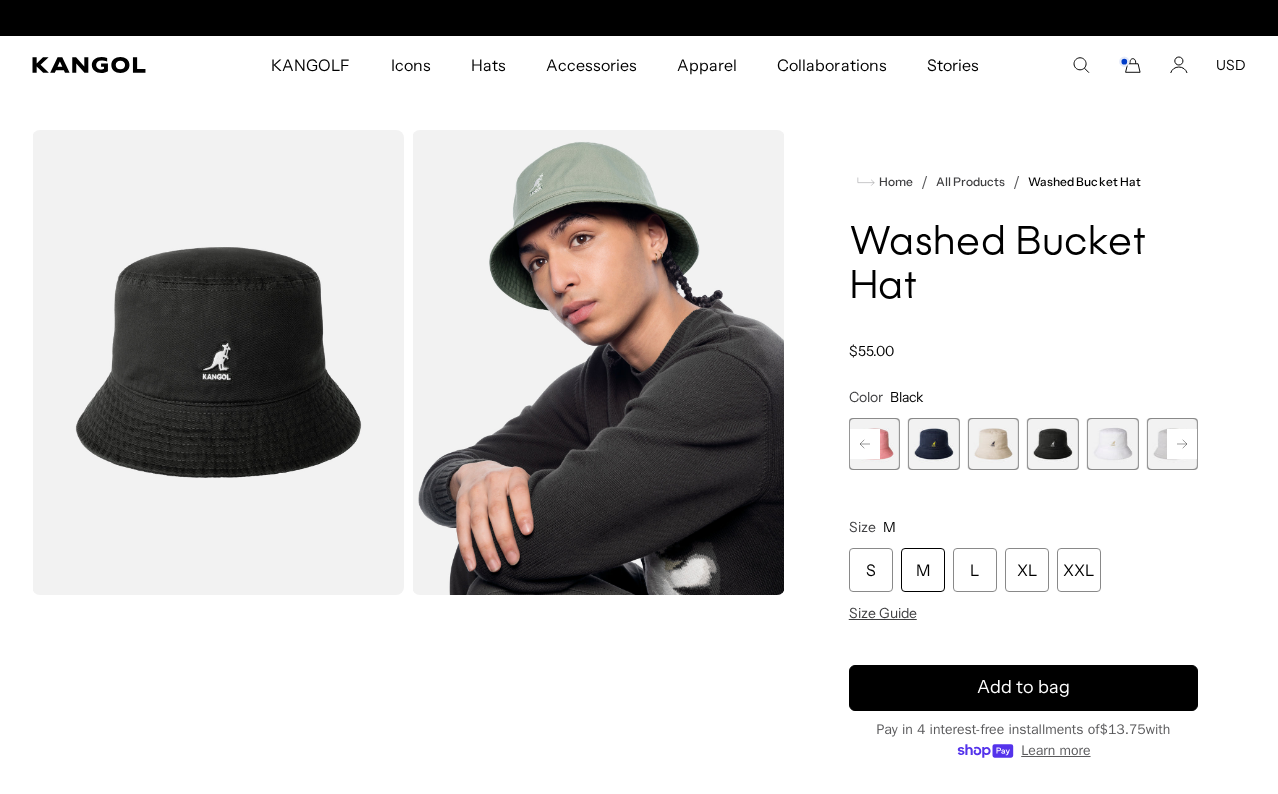 scroll, scrollTop: 0, scrollLeft: 412, axis: horizontal 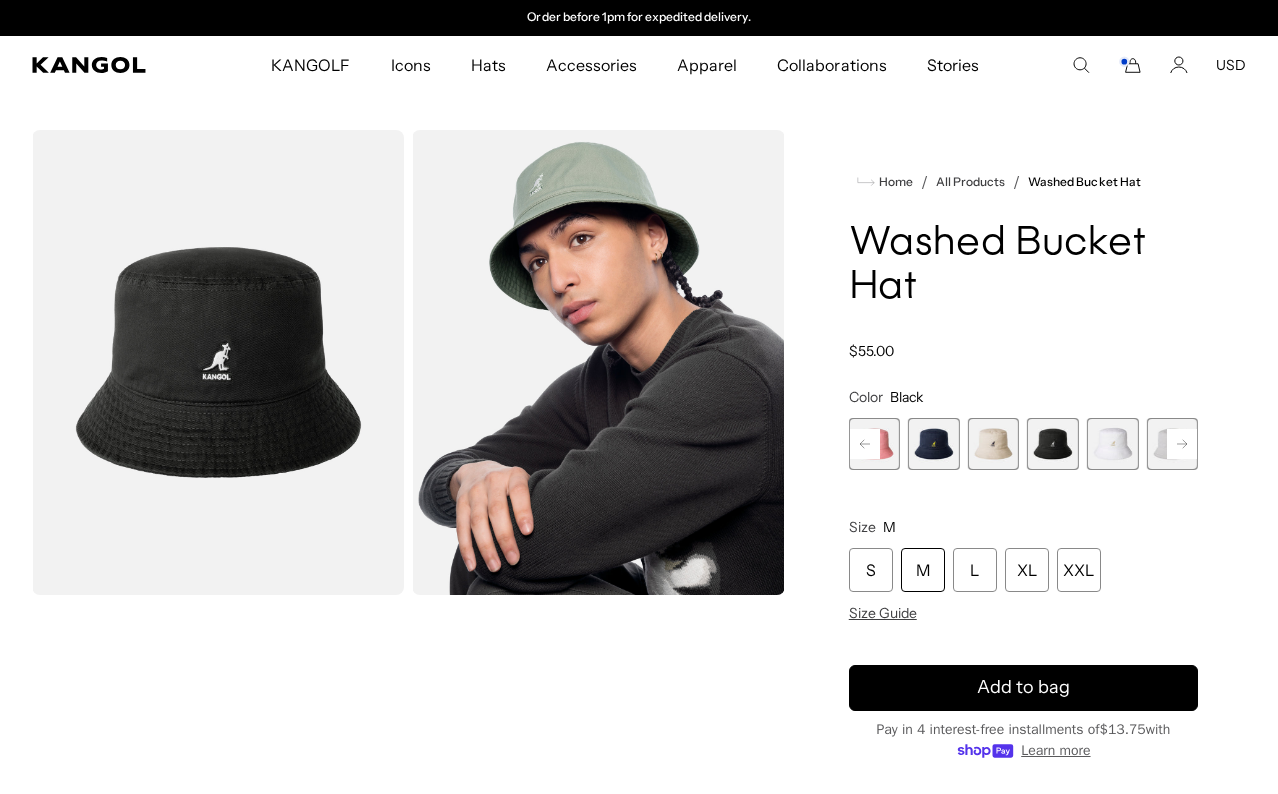 click at bounding box center (994, 444) 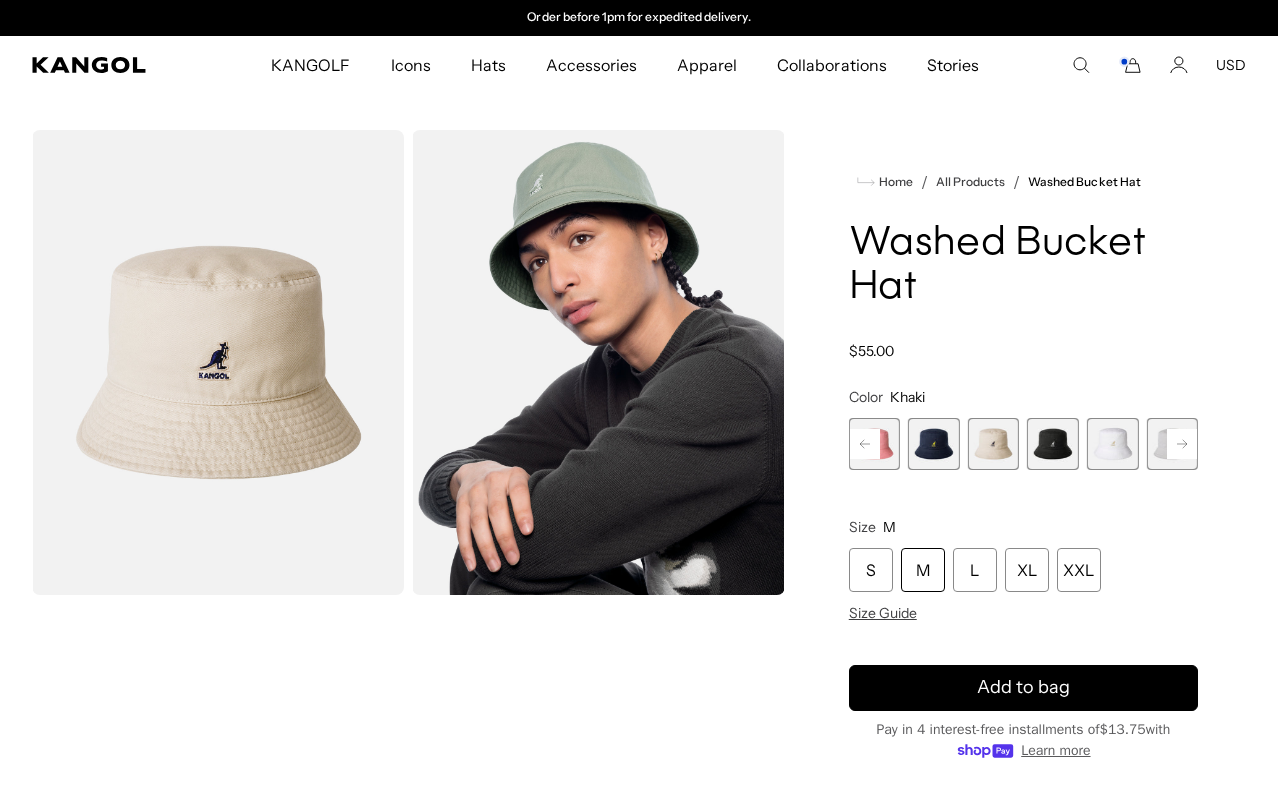 click 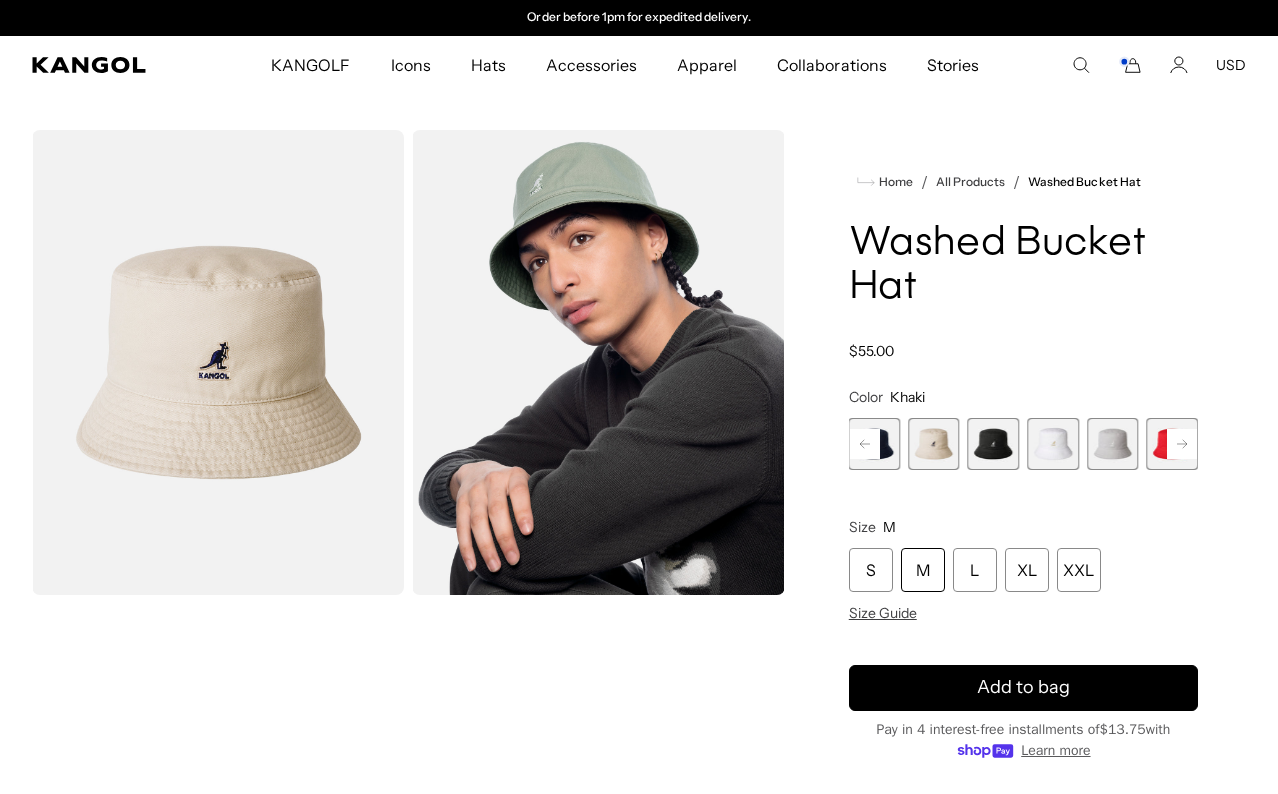 click 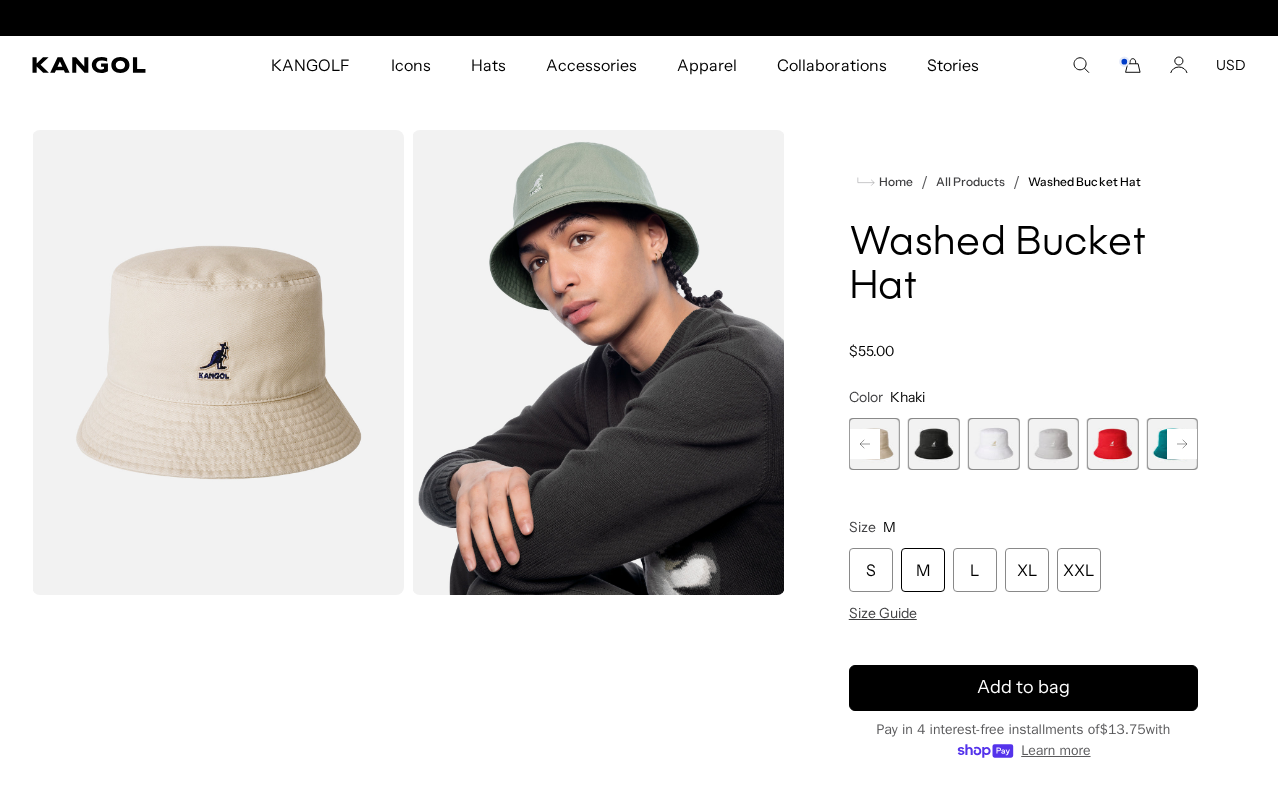 scroll, scrollTop: 0, scrollLeft: 0, axis: both 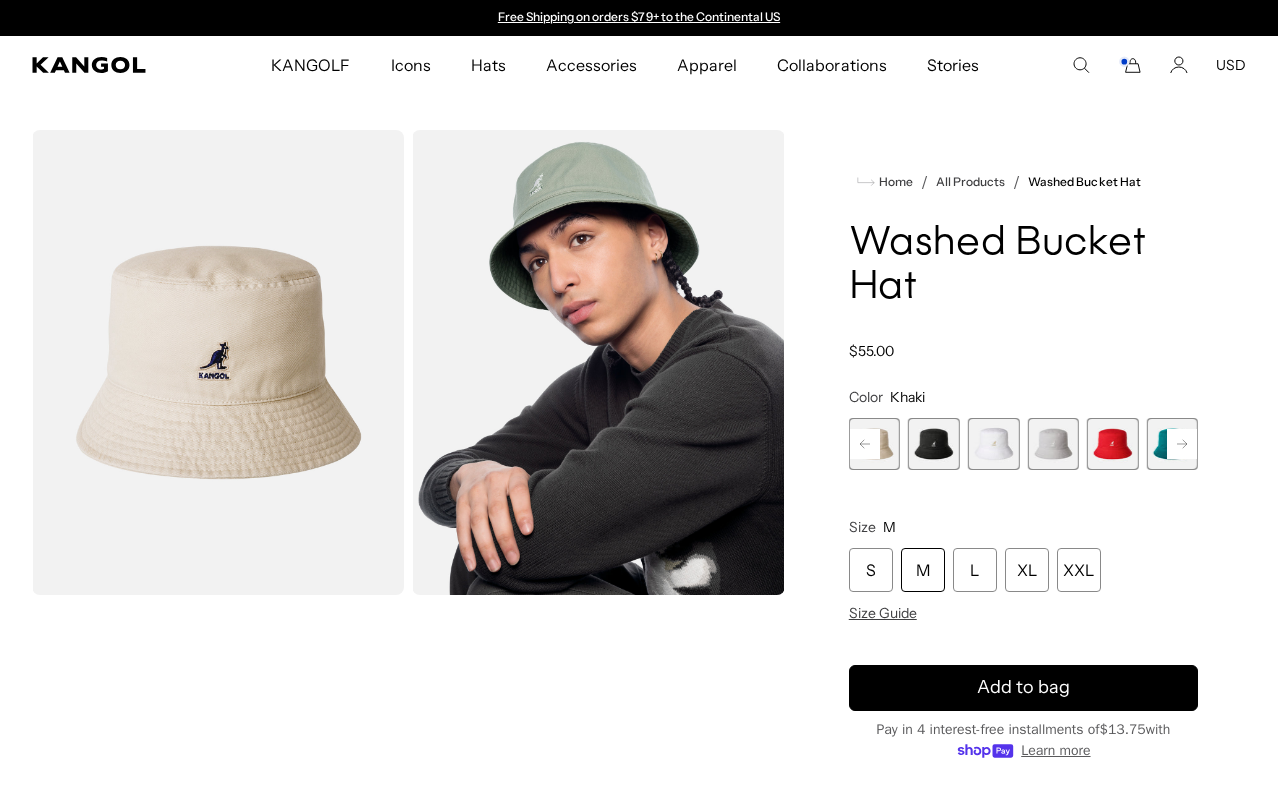 click 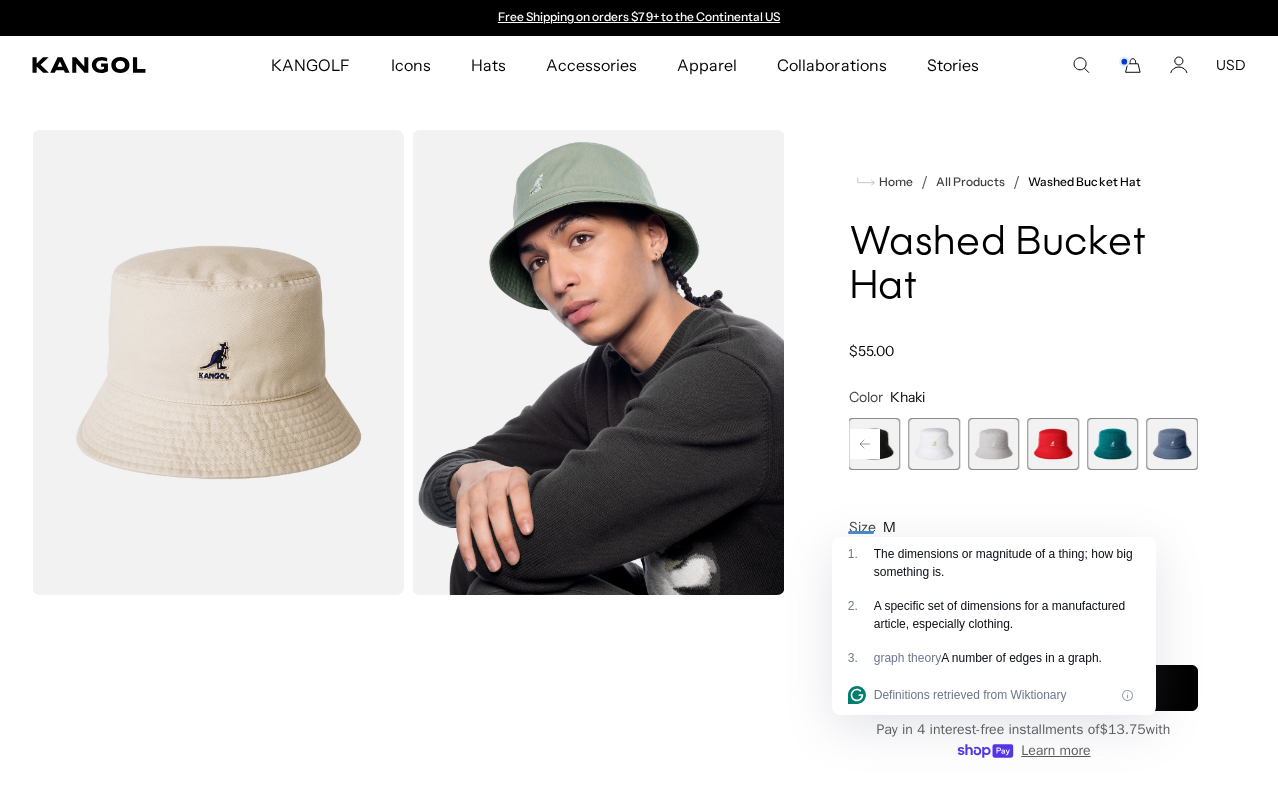 click at bounding box center [1172, 444] 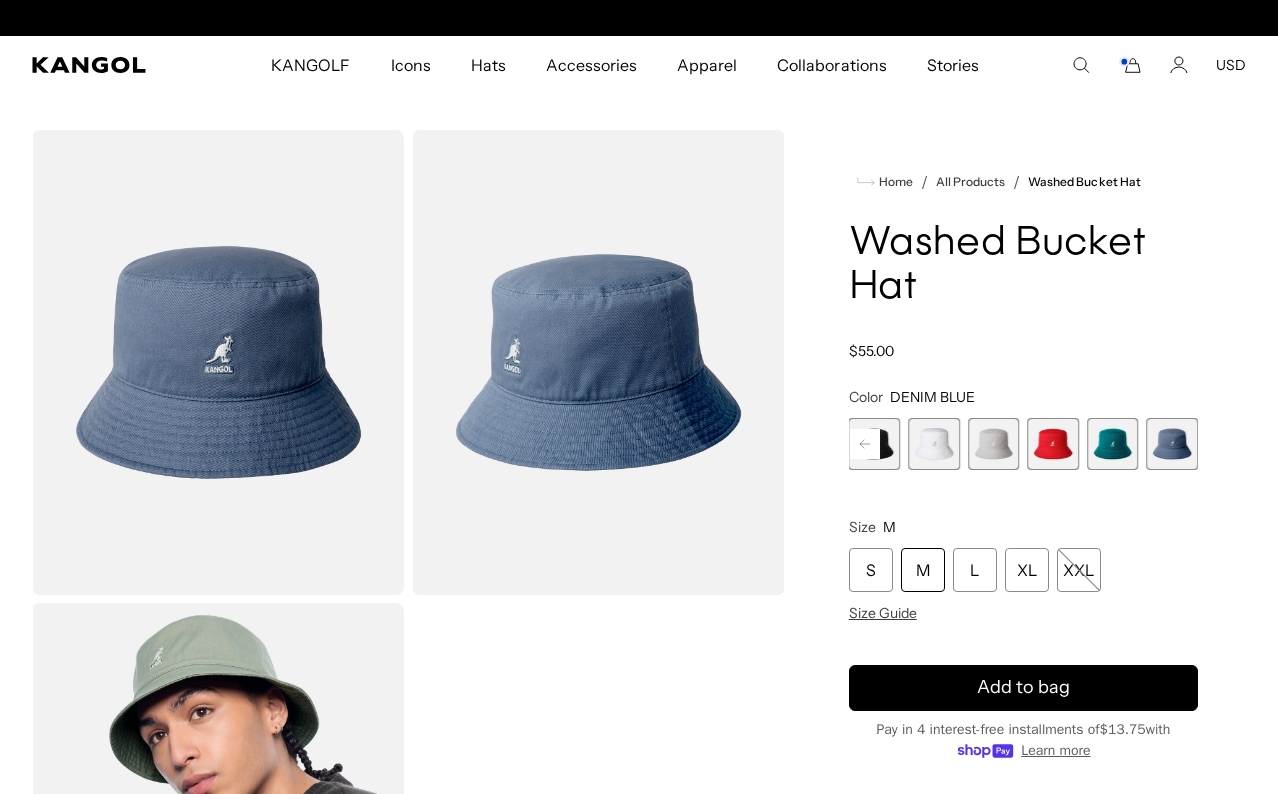 scroll, scrollTop: 0, scrollLeft: 412, axis: horizontal 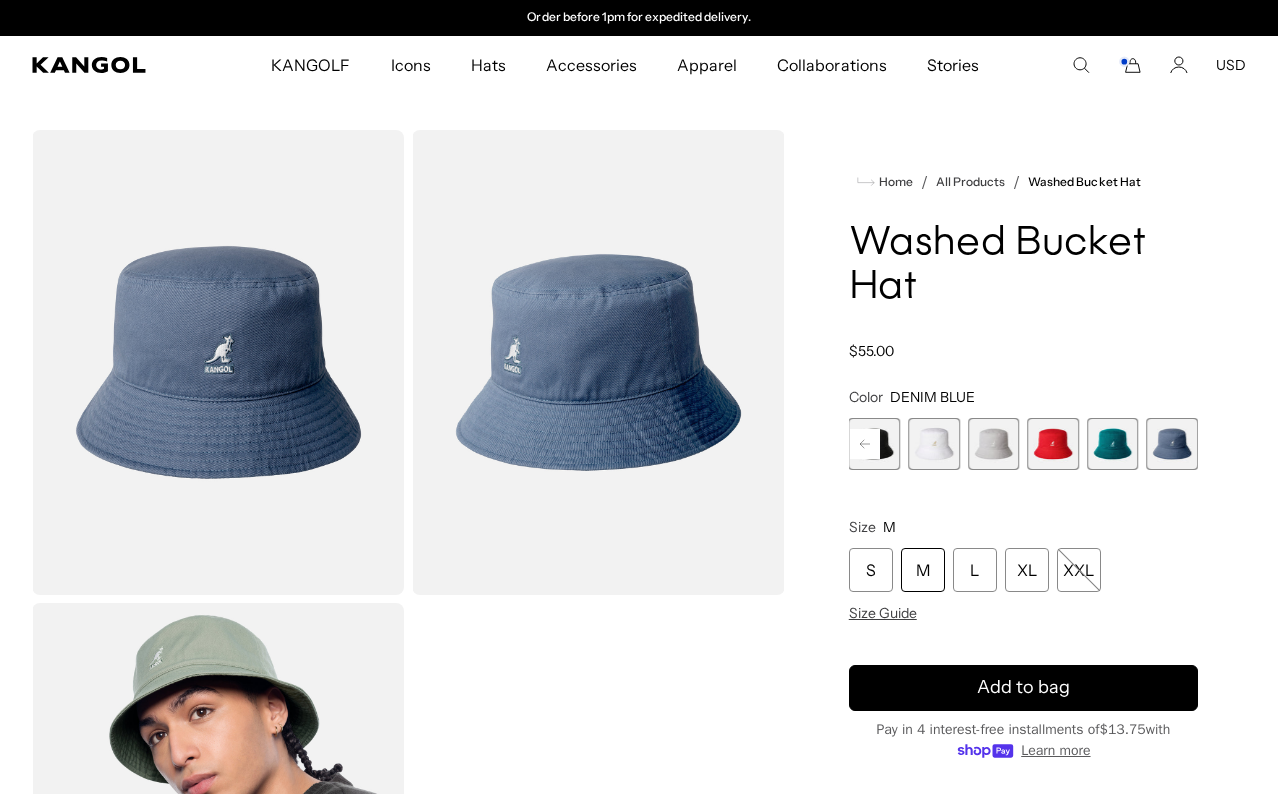 click at bounding box center (1113, 444) 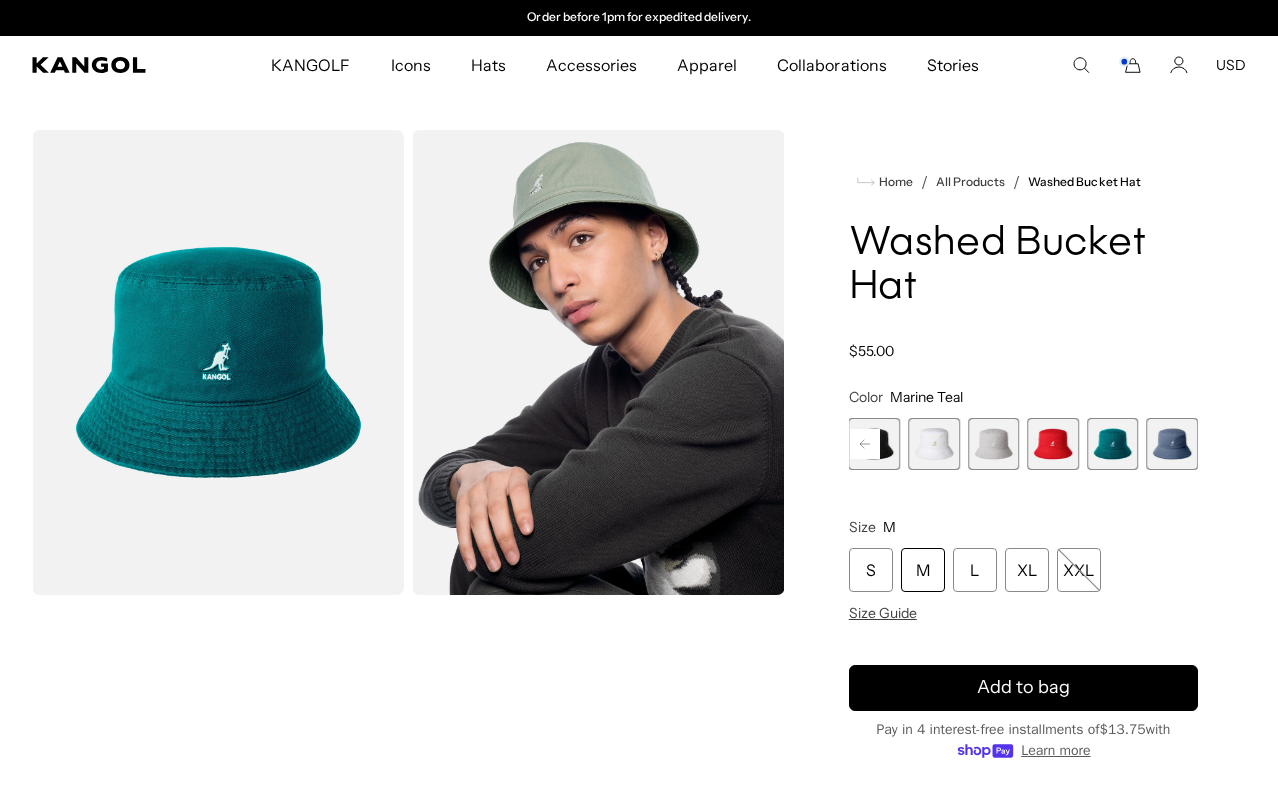 click at bounding box center [1053, 444] 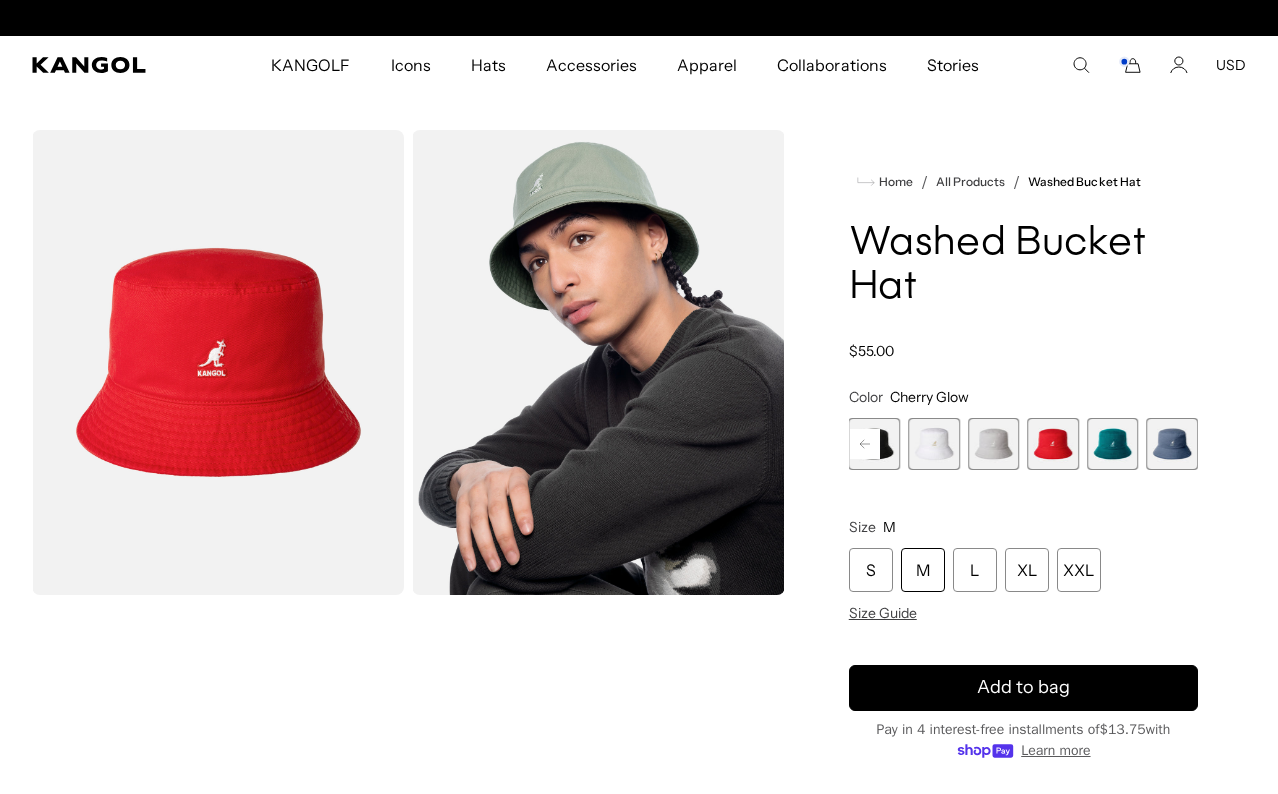 scroll, scrollTop: 0, scrollLeft: 0, axis: both 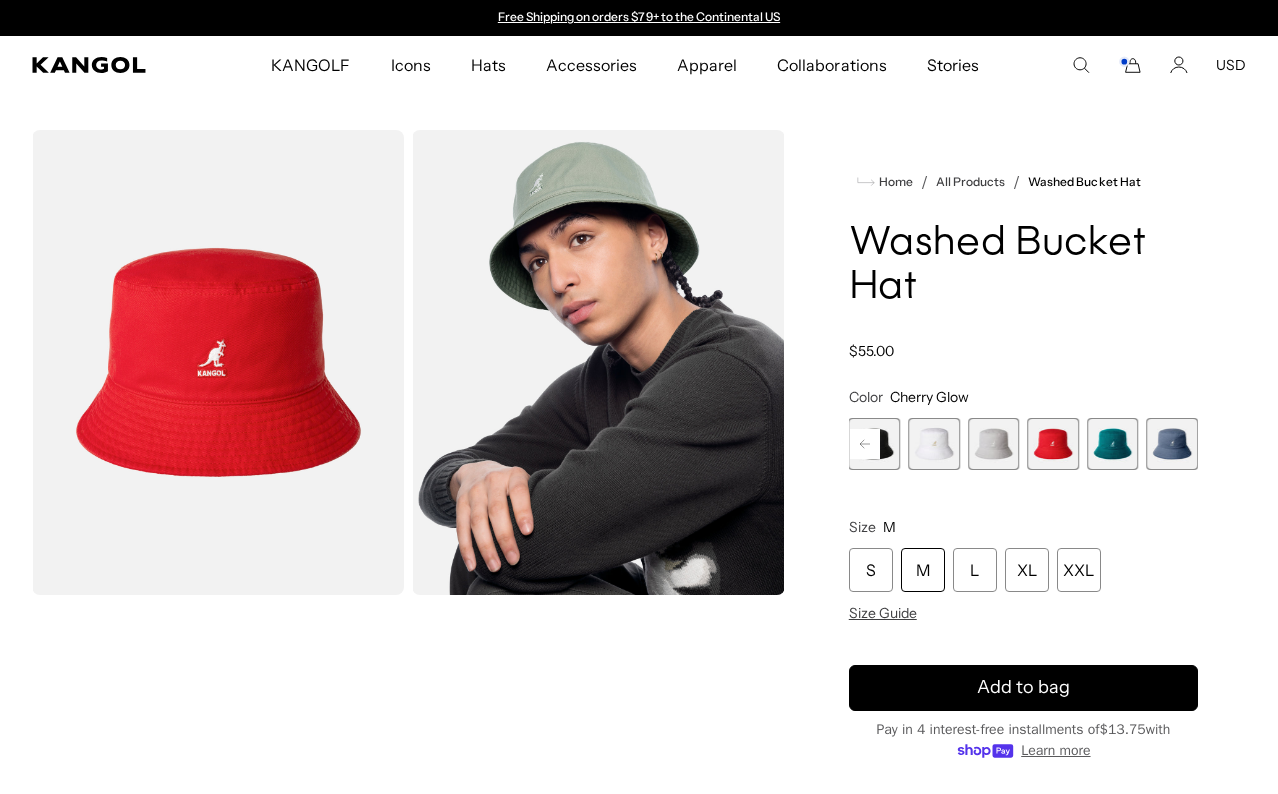 click at bounding box center [994, 444] 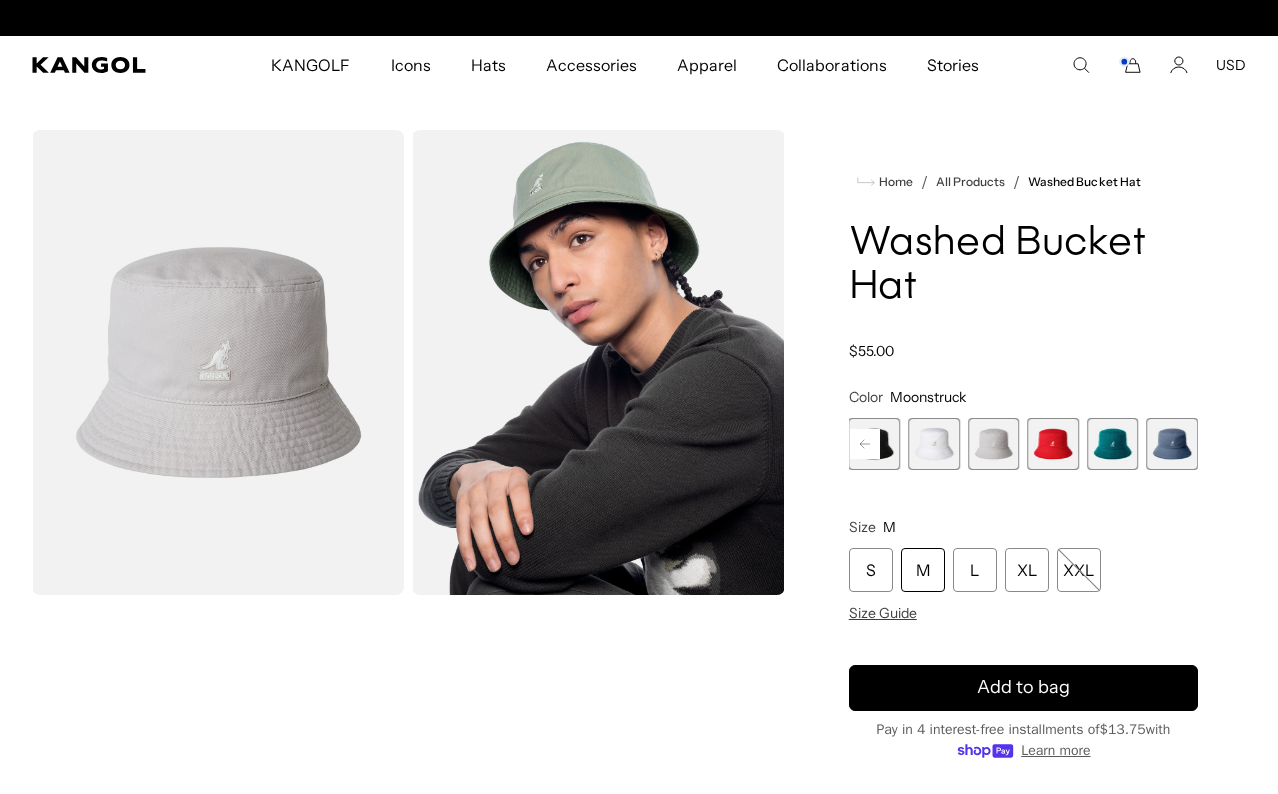 scroll, scrollTop: 0, scrollLeft: 412, axis: horizontal 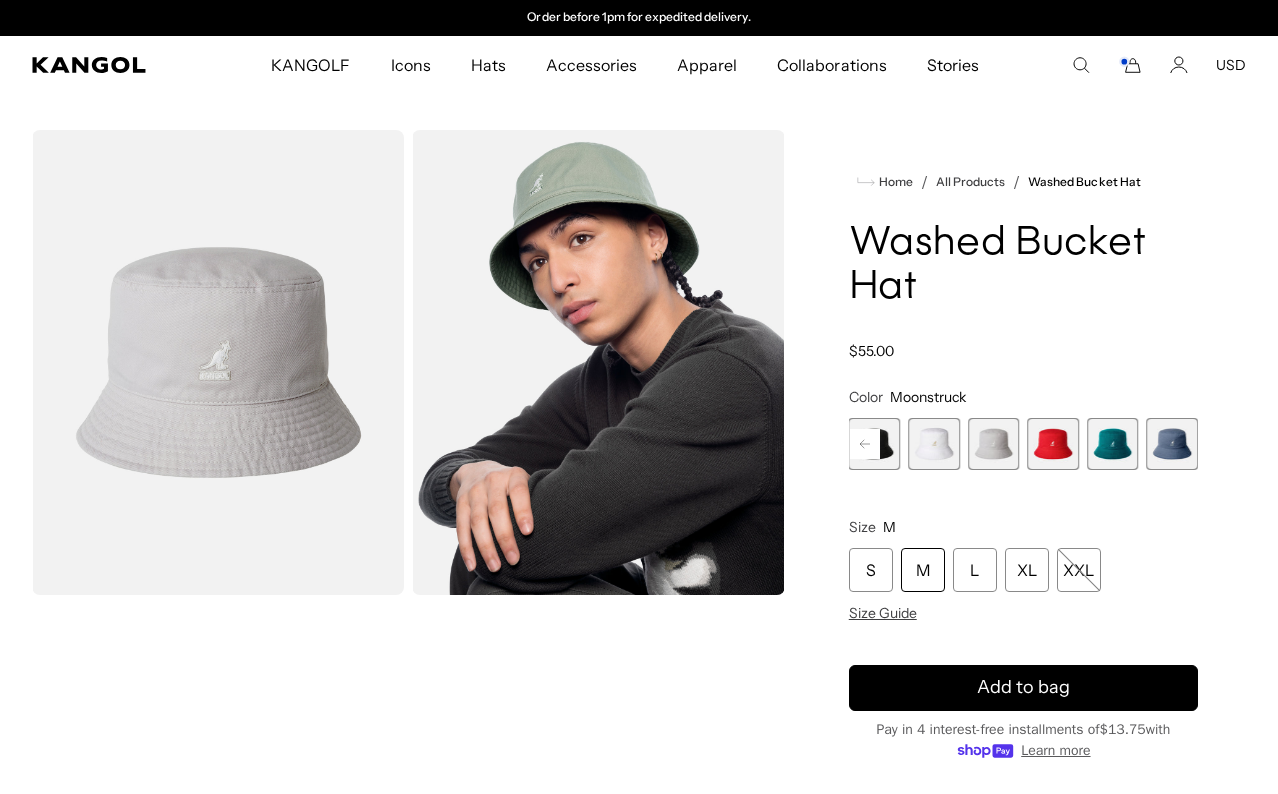 click at bounding box center (934, 444) 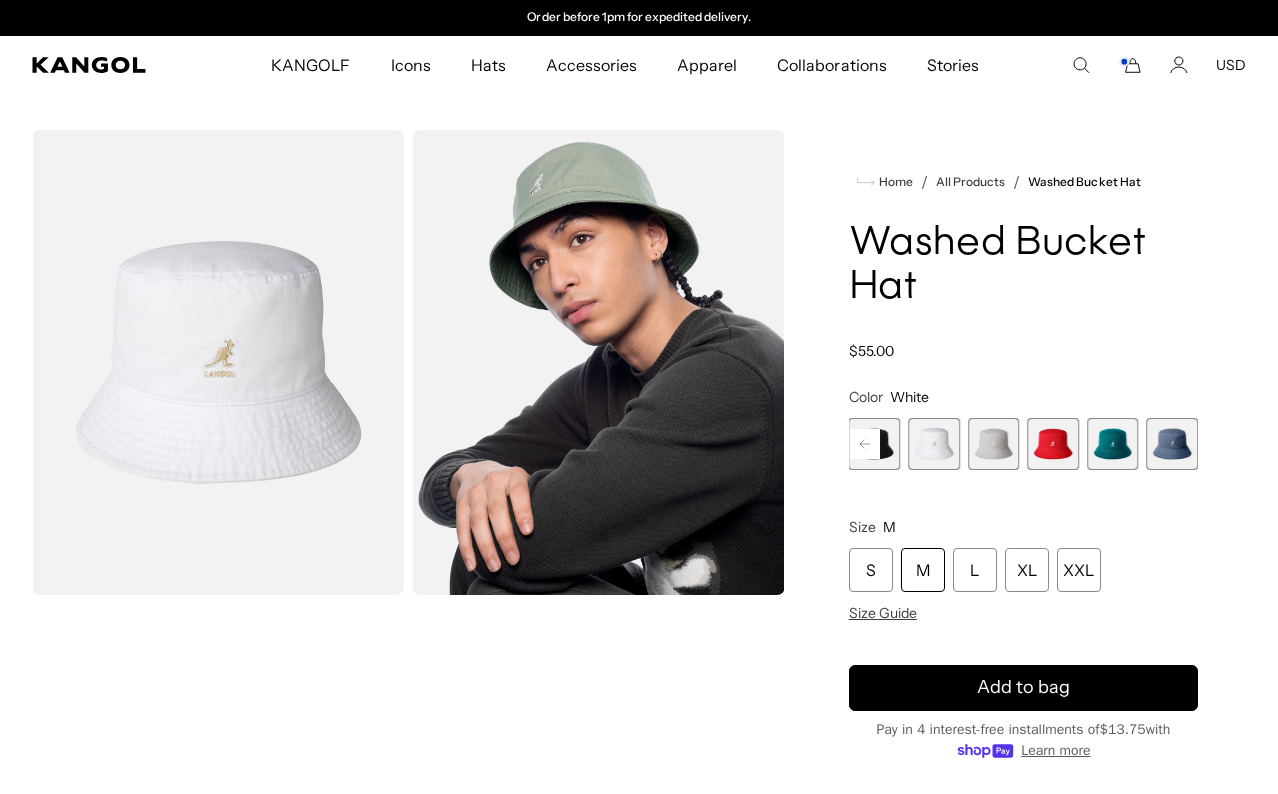 click at bounding box center [875, 444] 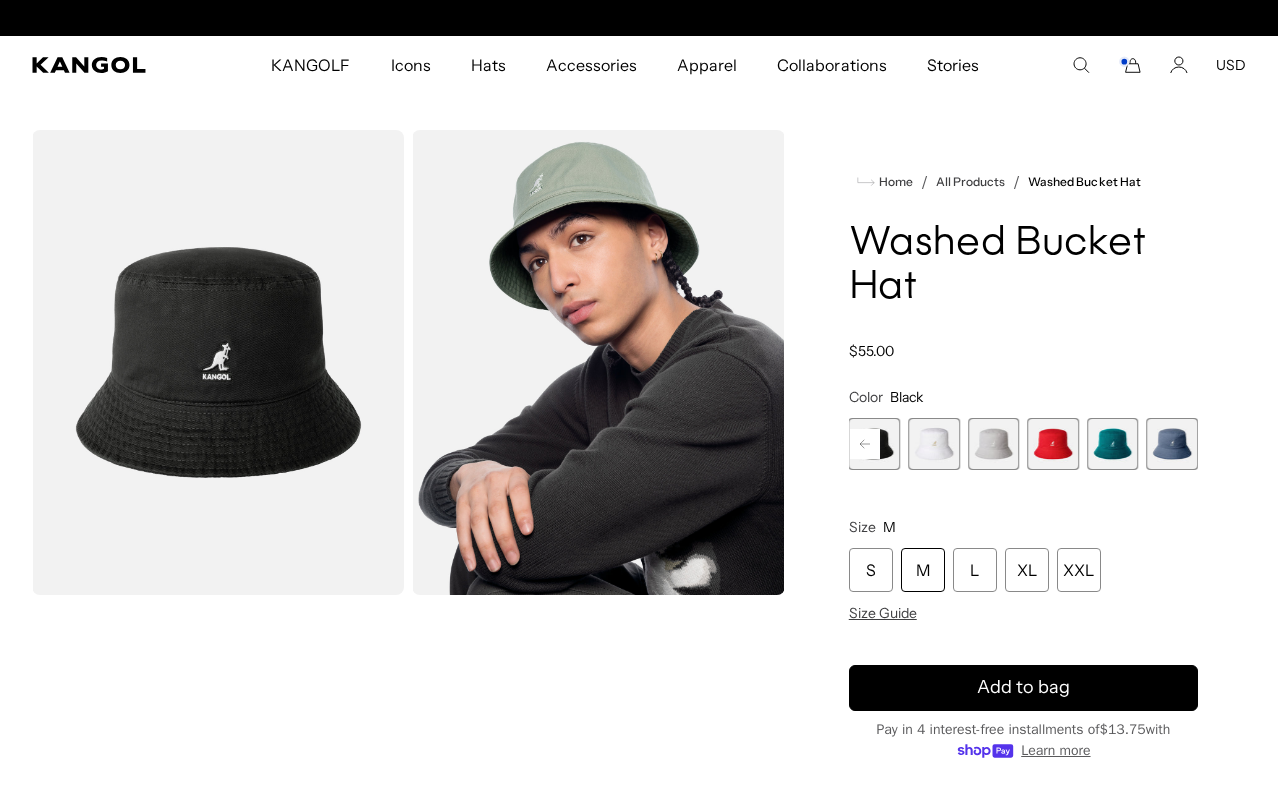 scroll, scrollTop: 0, scrollLeft: 0, axis: both 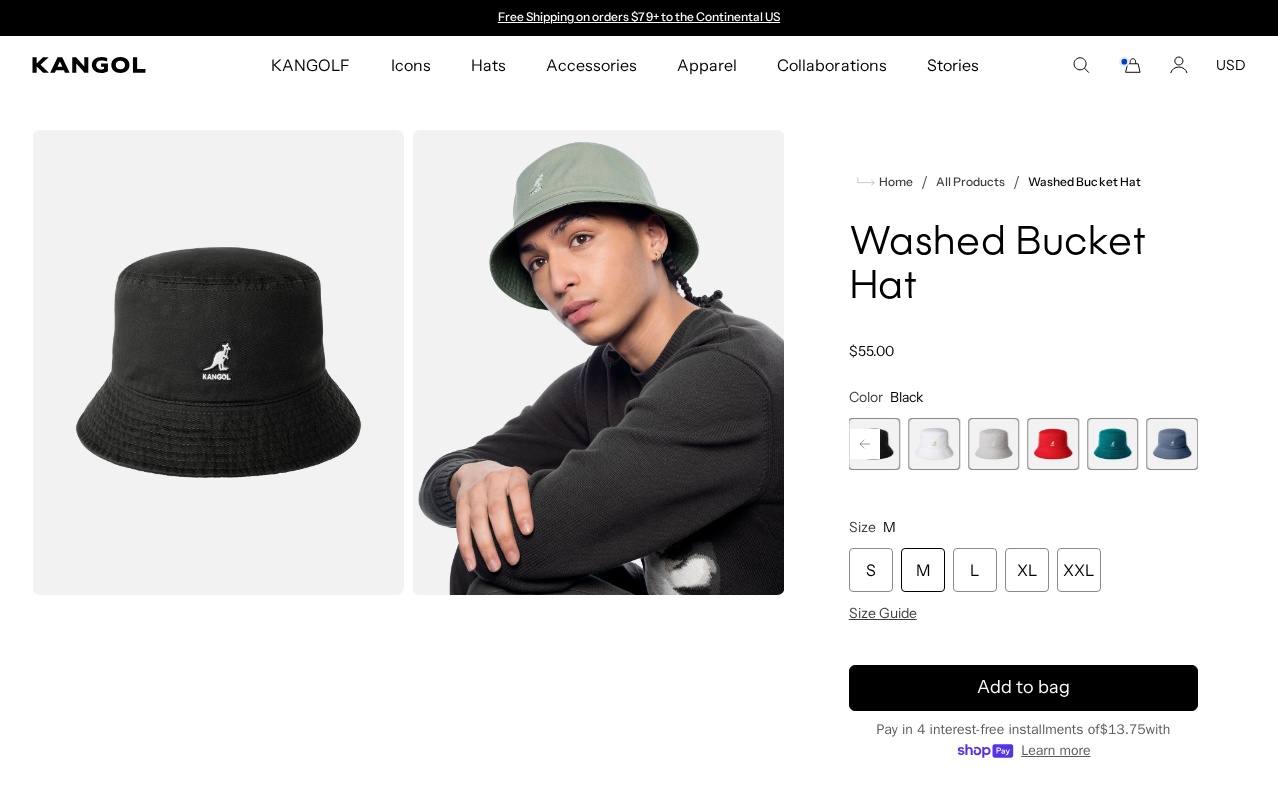 click 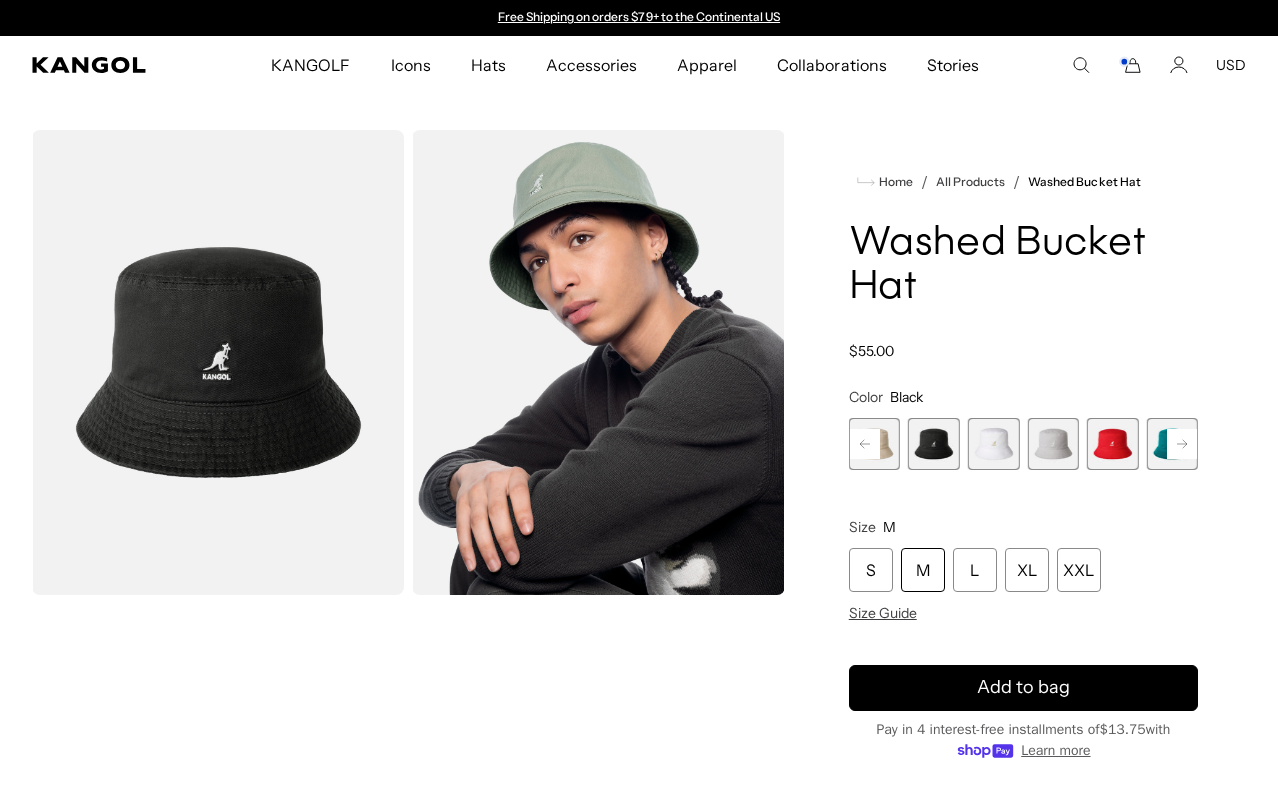 click 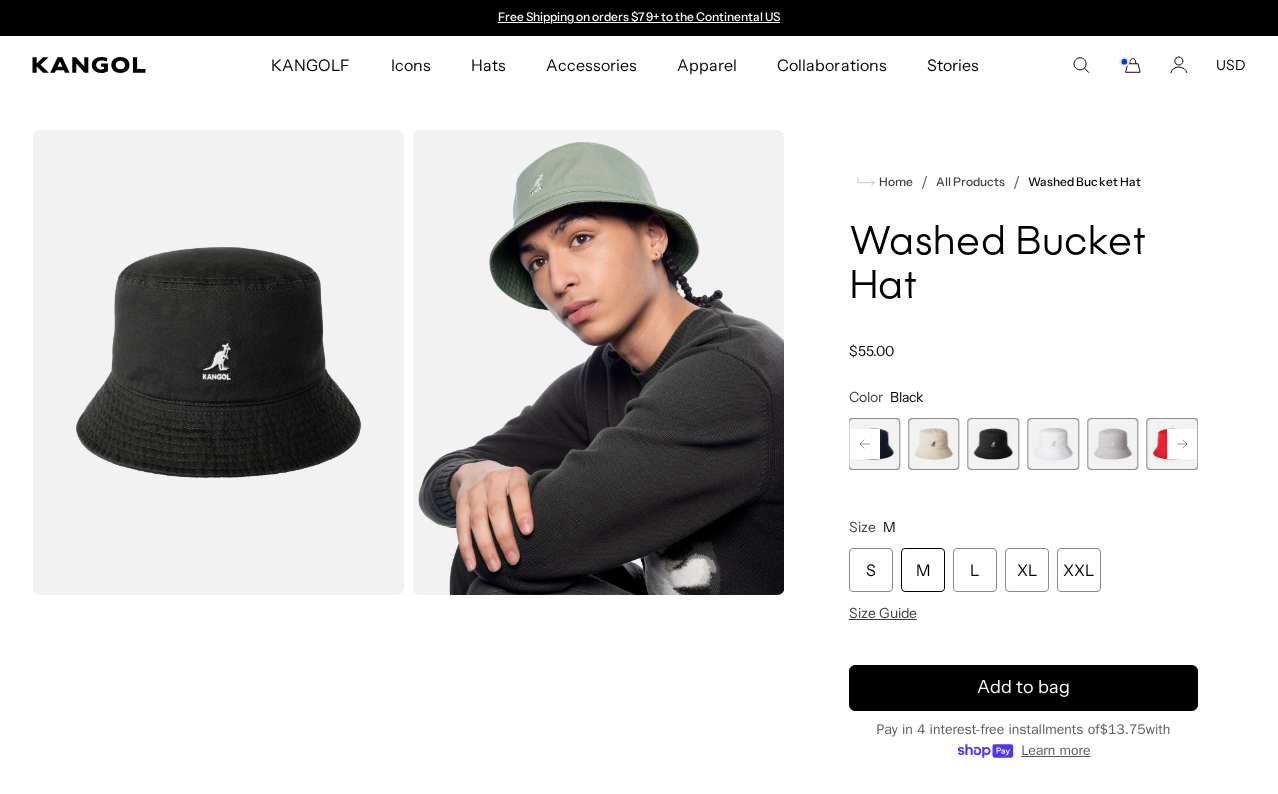 click 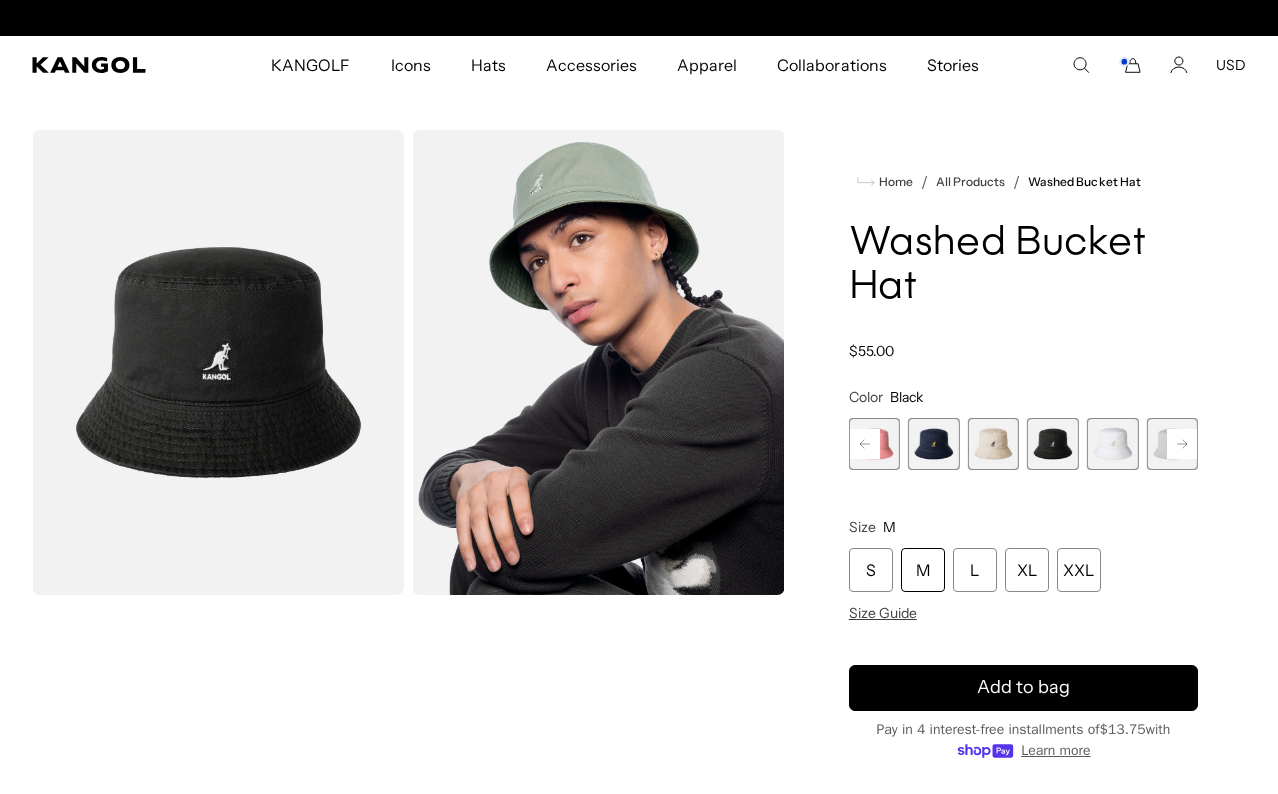 scroll, scrollTop: 0, scrollLeft: 412, axis: horizontal 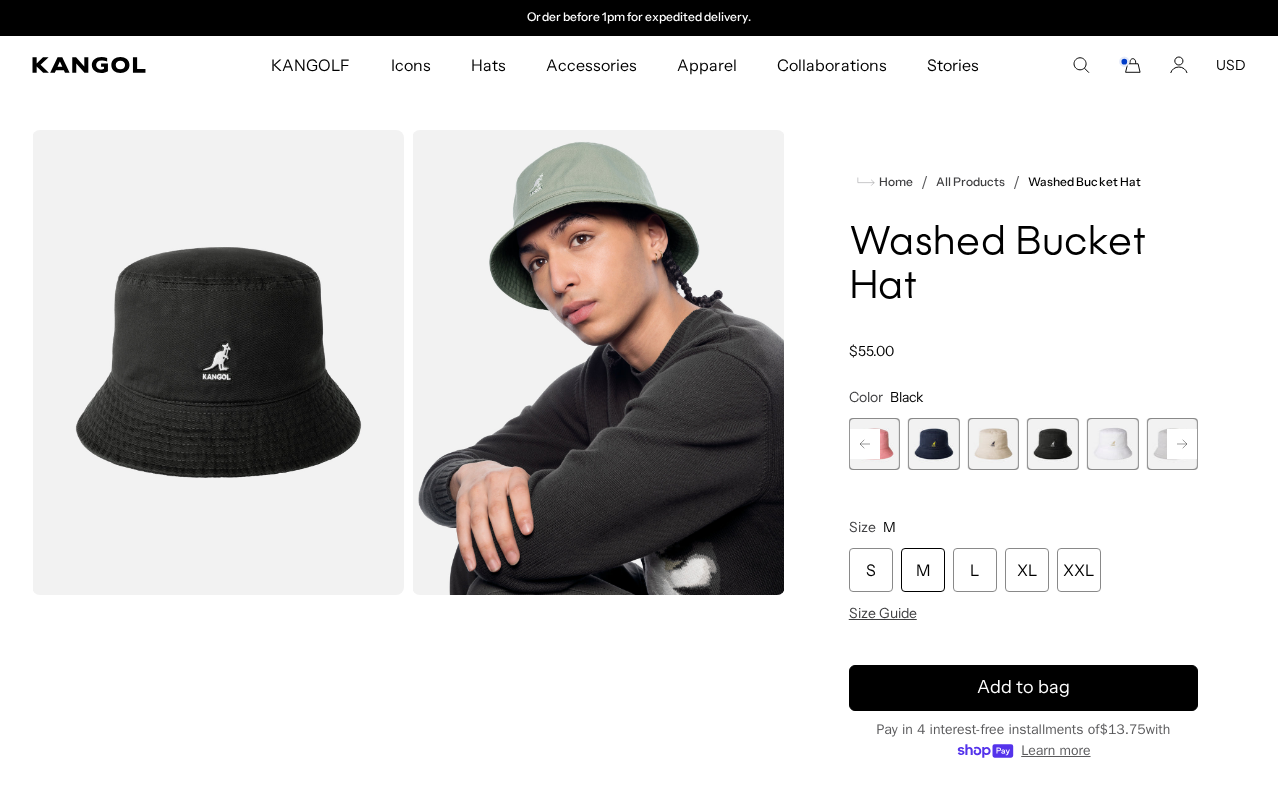 click 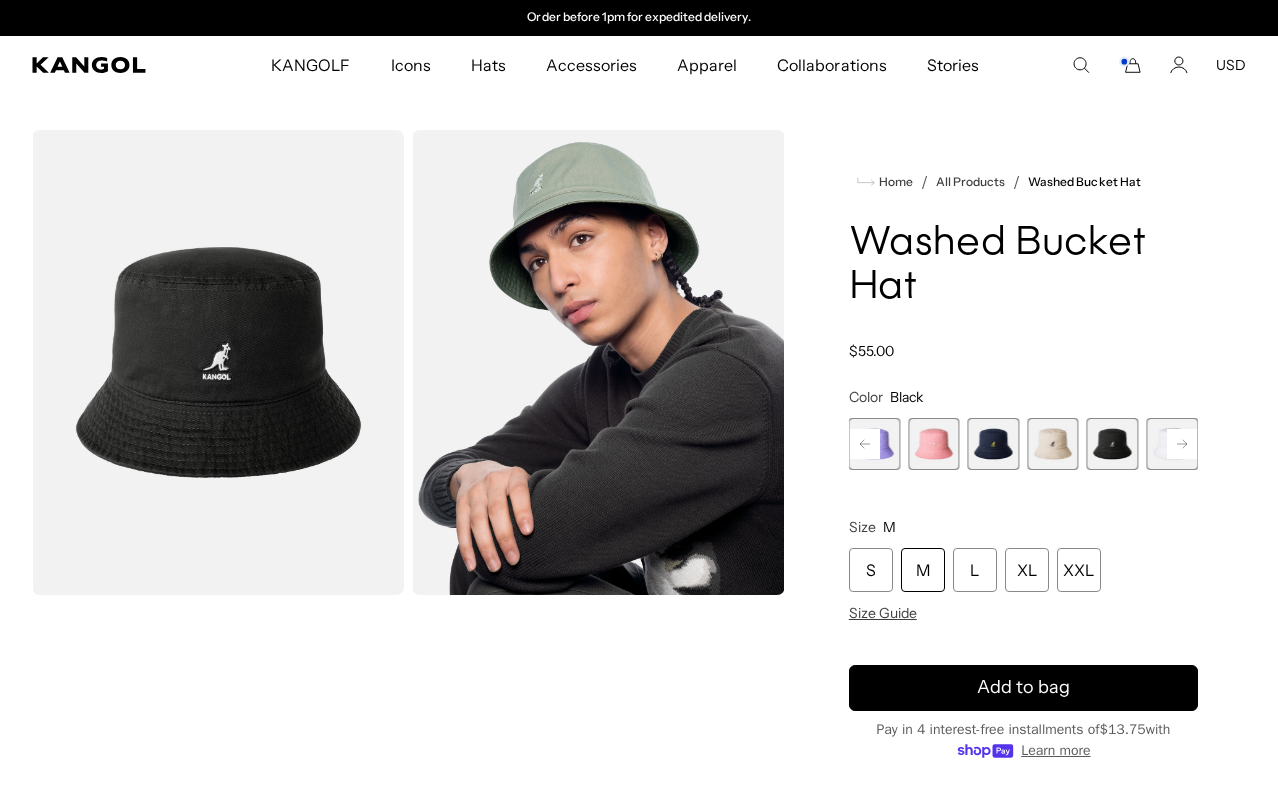click 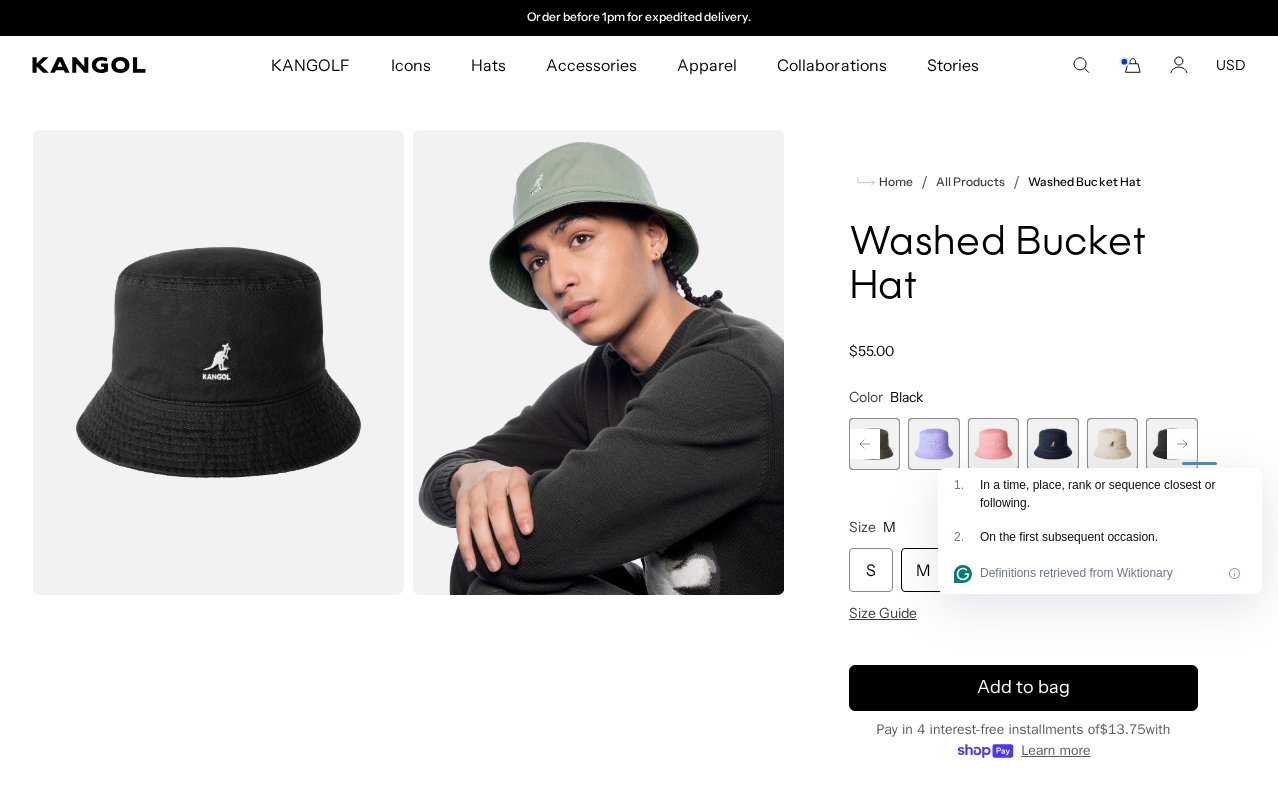 click 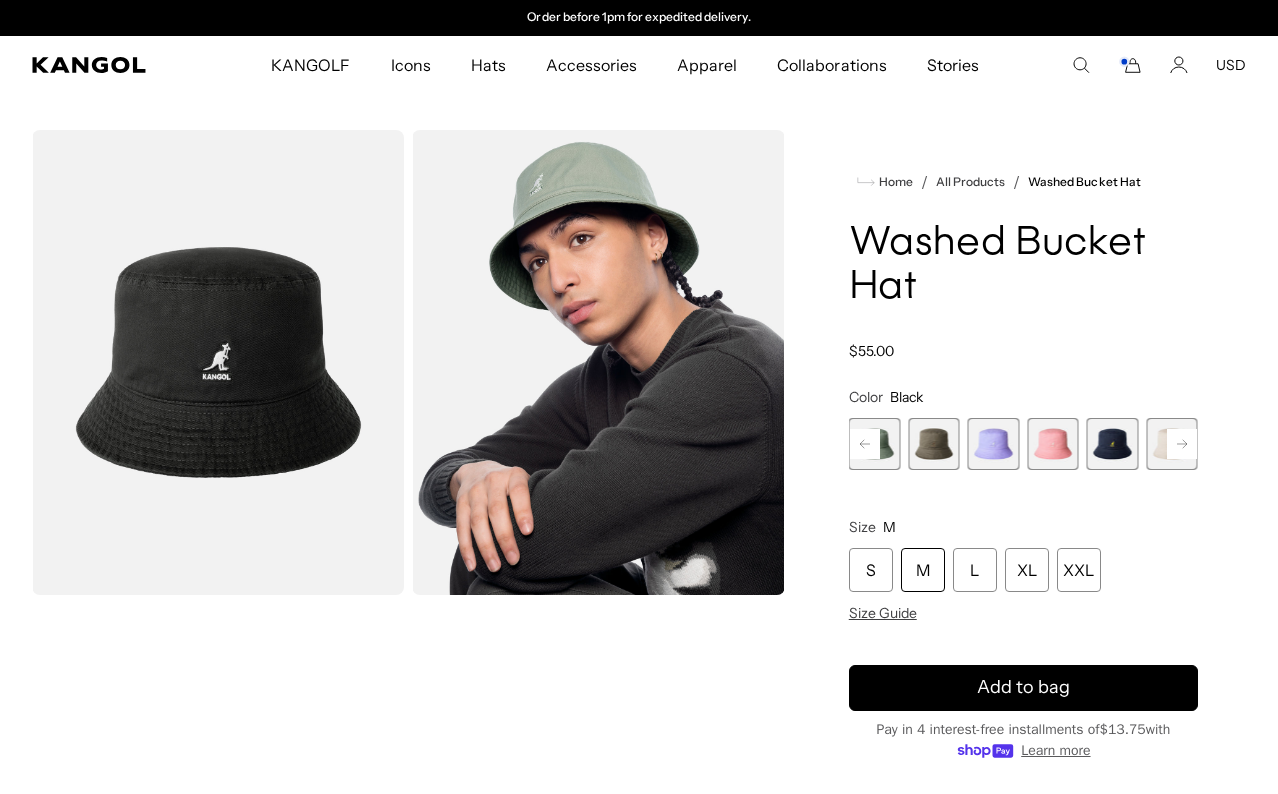 click 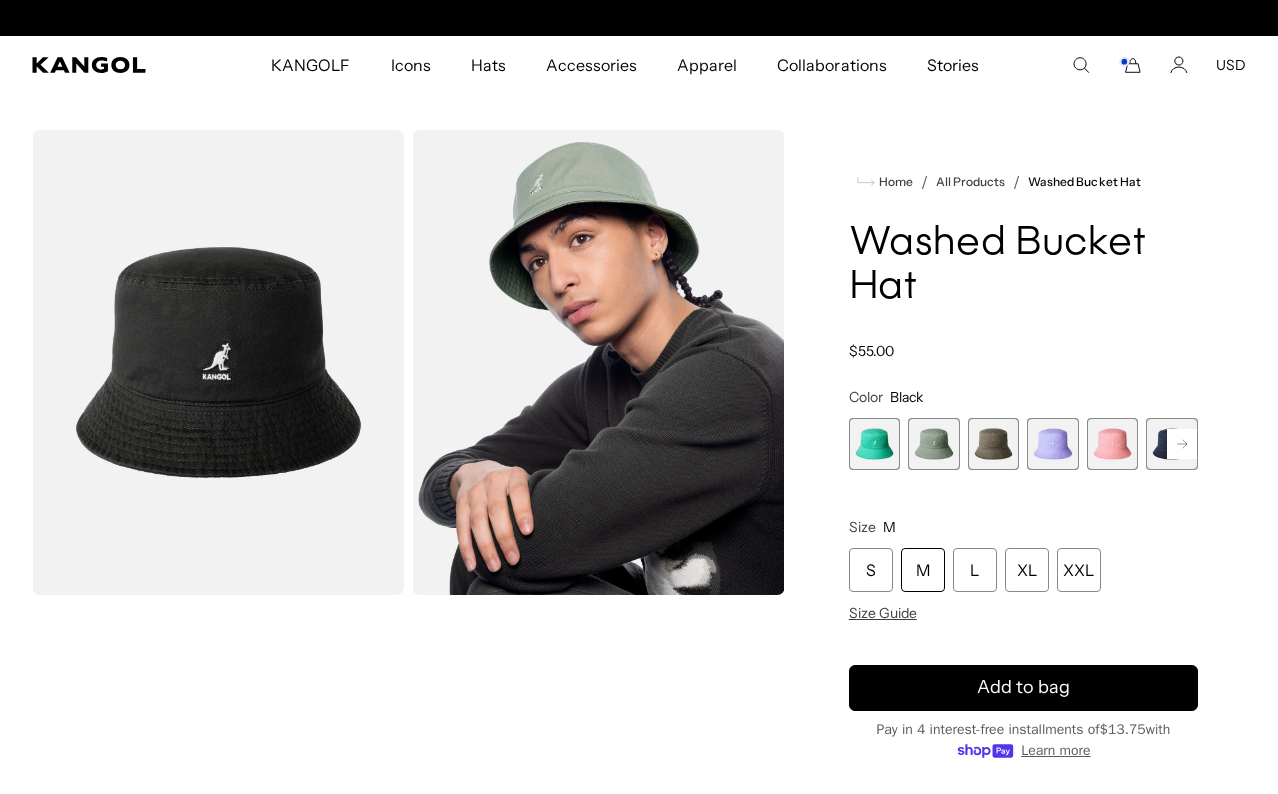 scroll, scrollTop: 0, scrollLeft: 0, axis: both 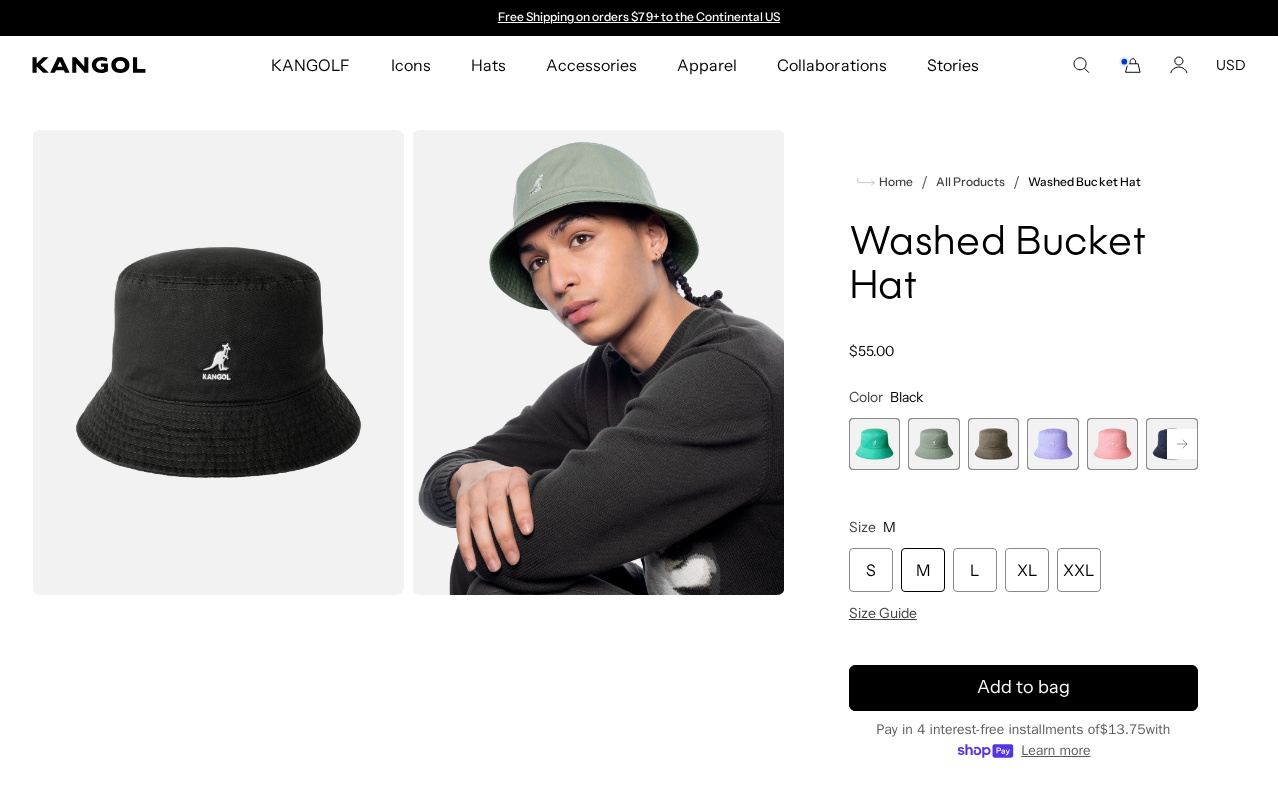 click at bounding box center (1113, 444) 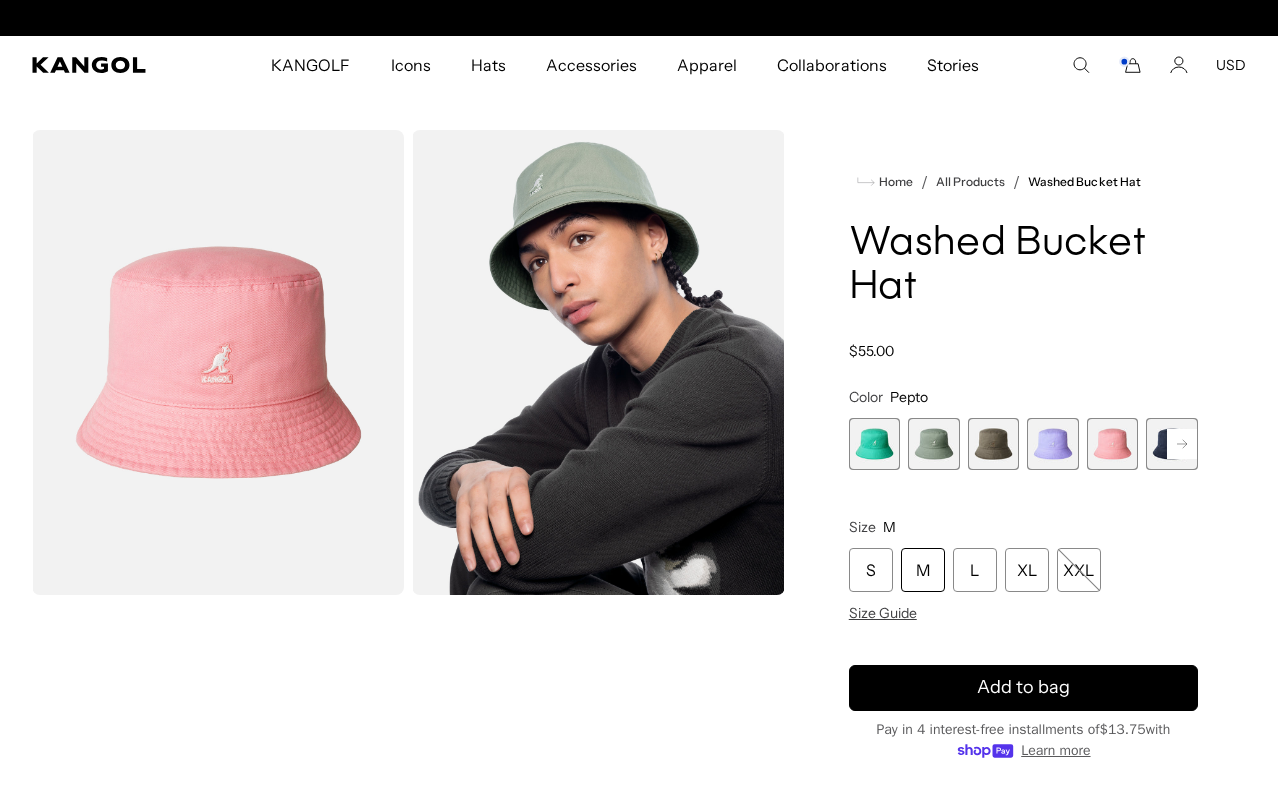 scroll, scrollTop: 0, scrollLeft: 412, axis: horizontal 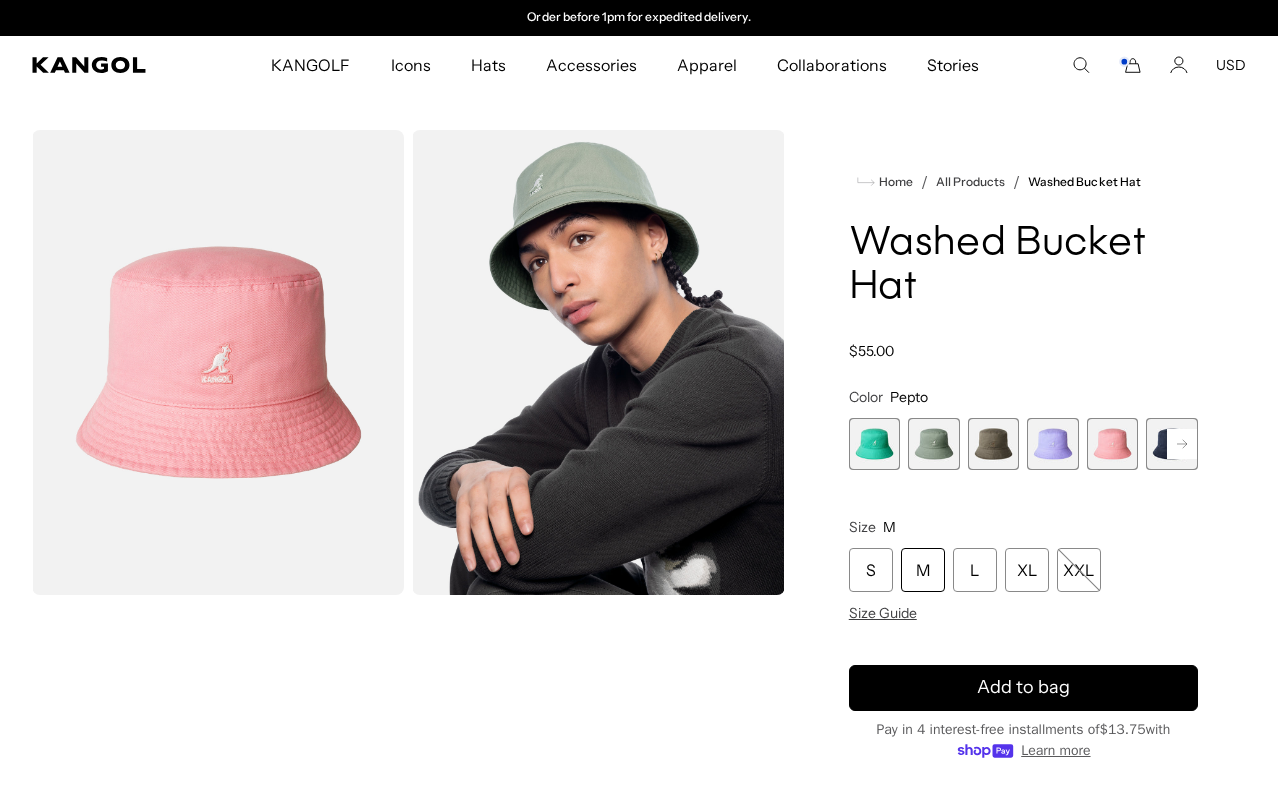 click at bounding box center (1053, 444) 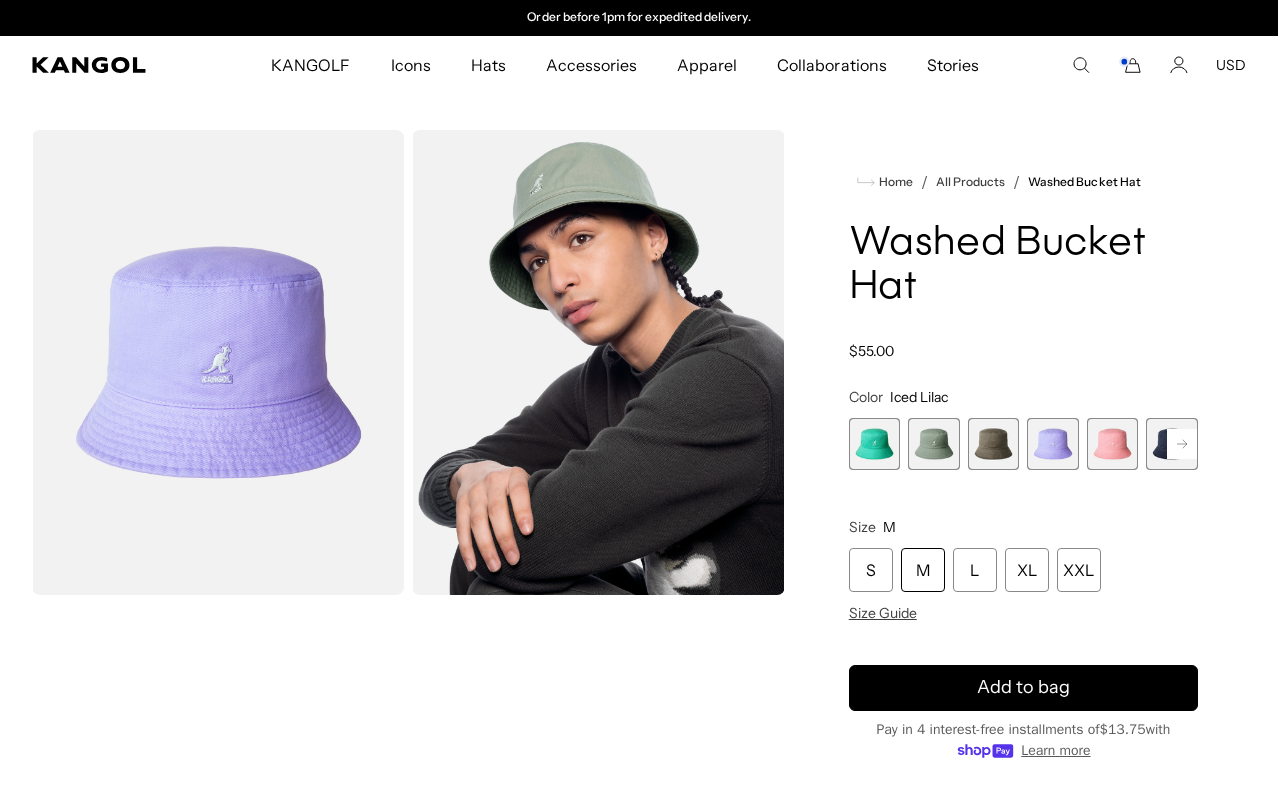 click at bounding box center [994, 444] 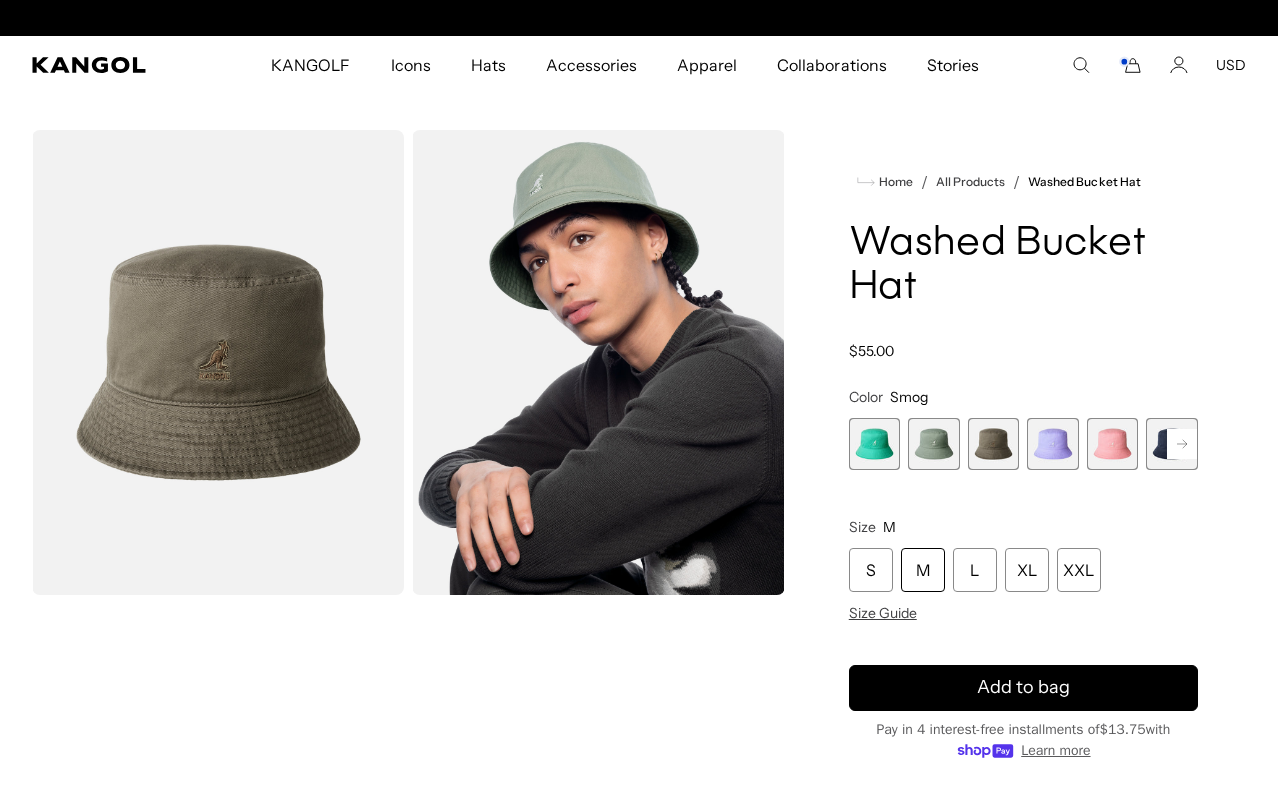 scroll, scrollTop: 0, scrollLeft: 0, axis: both 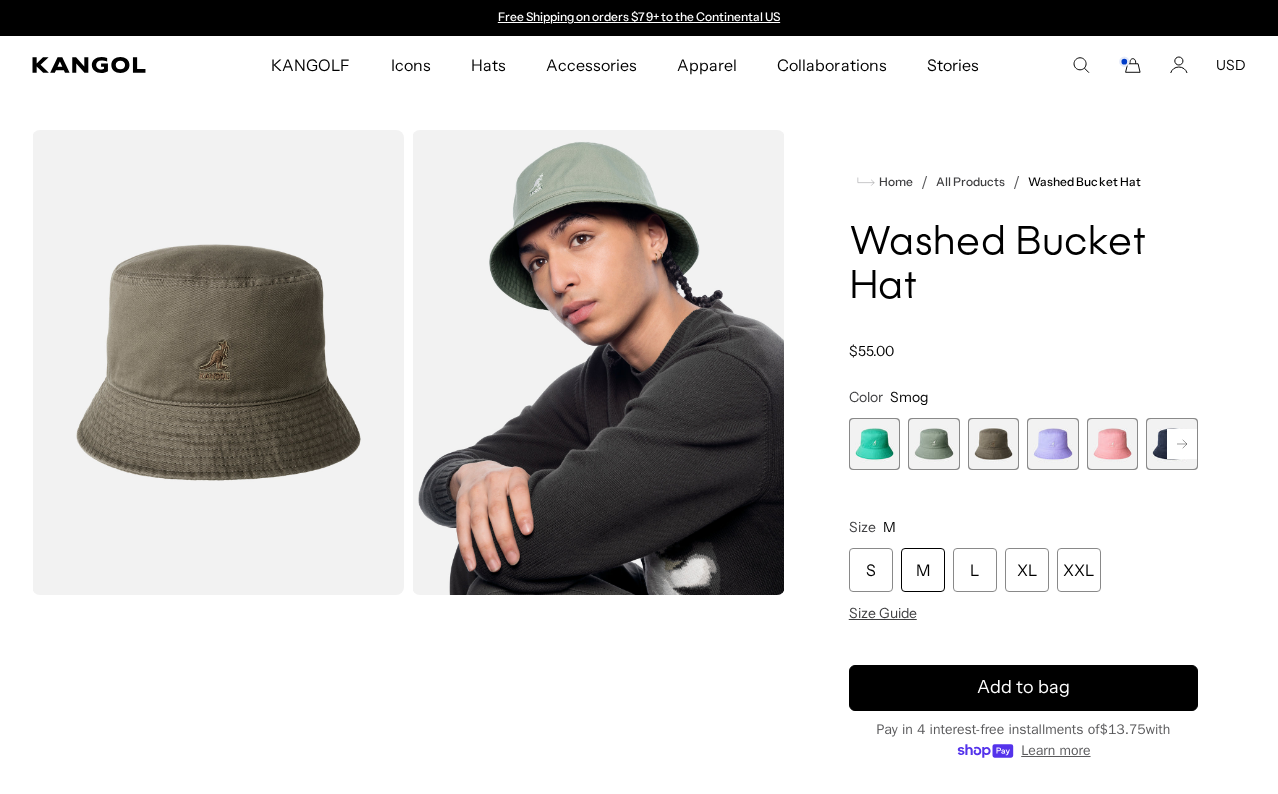 click at bounding box center [994, 444] 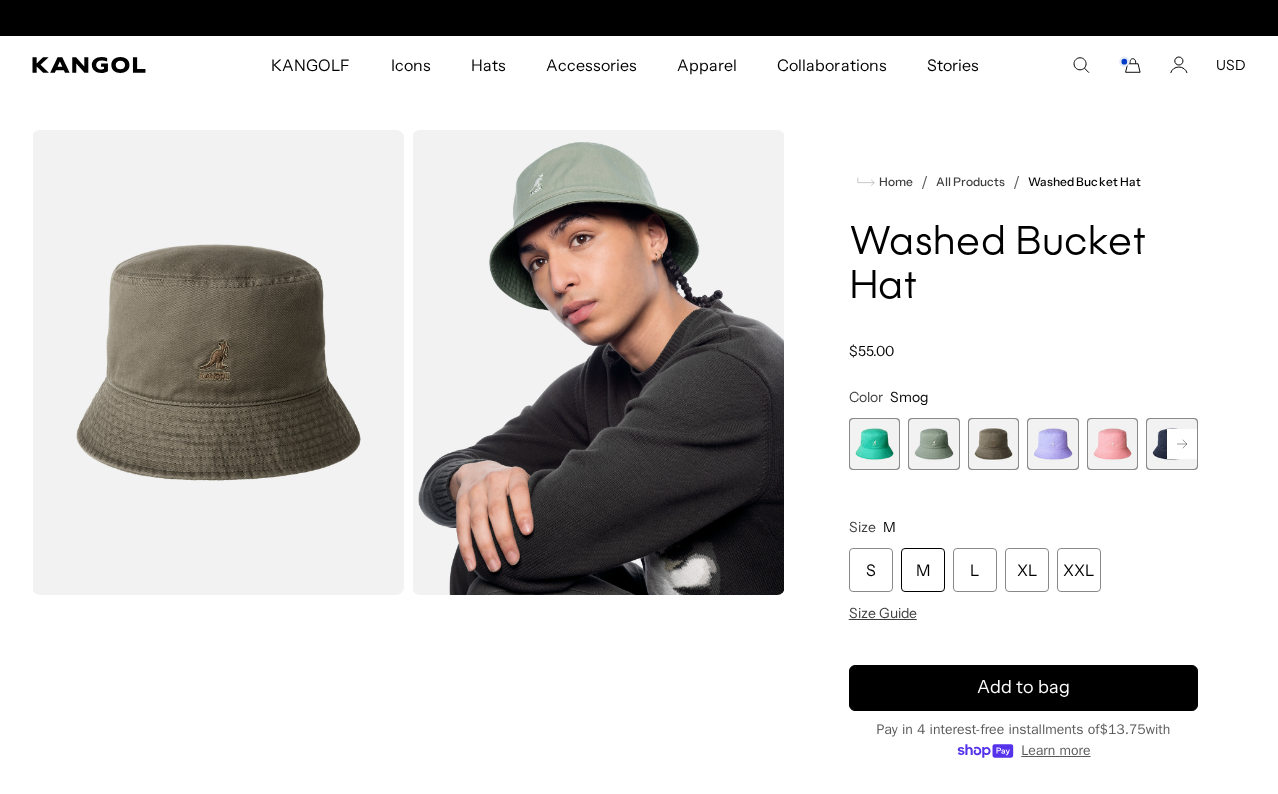 scroll, scrollTop: 0, scrollLeft: 0, axis: both 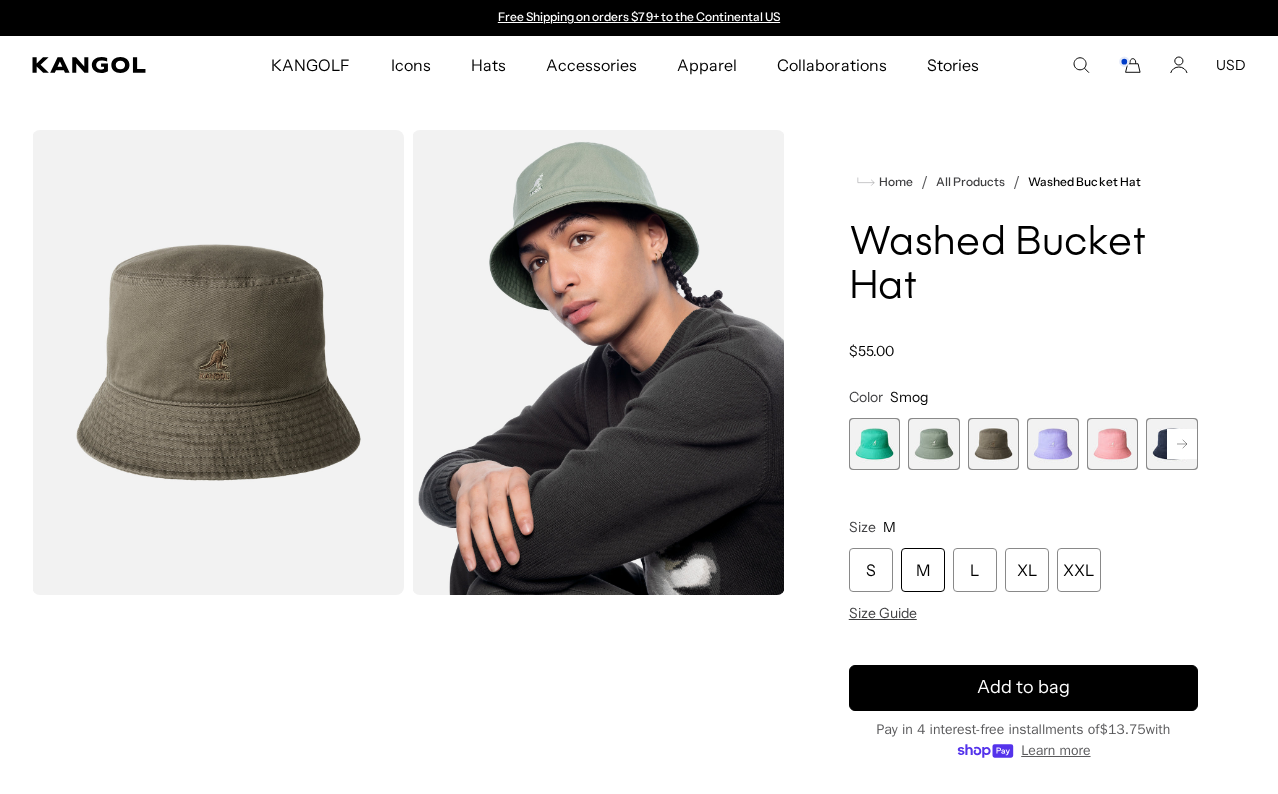 click at bounding box center (875, 444) 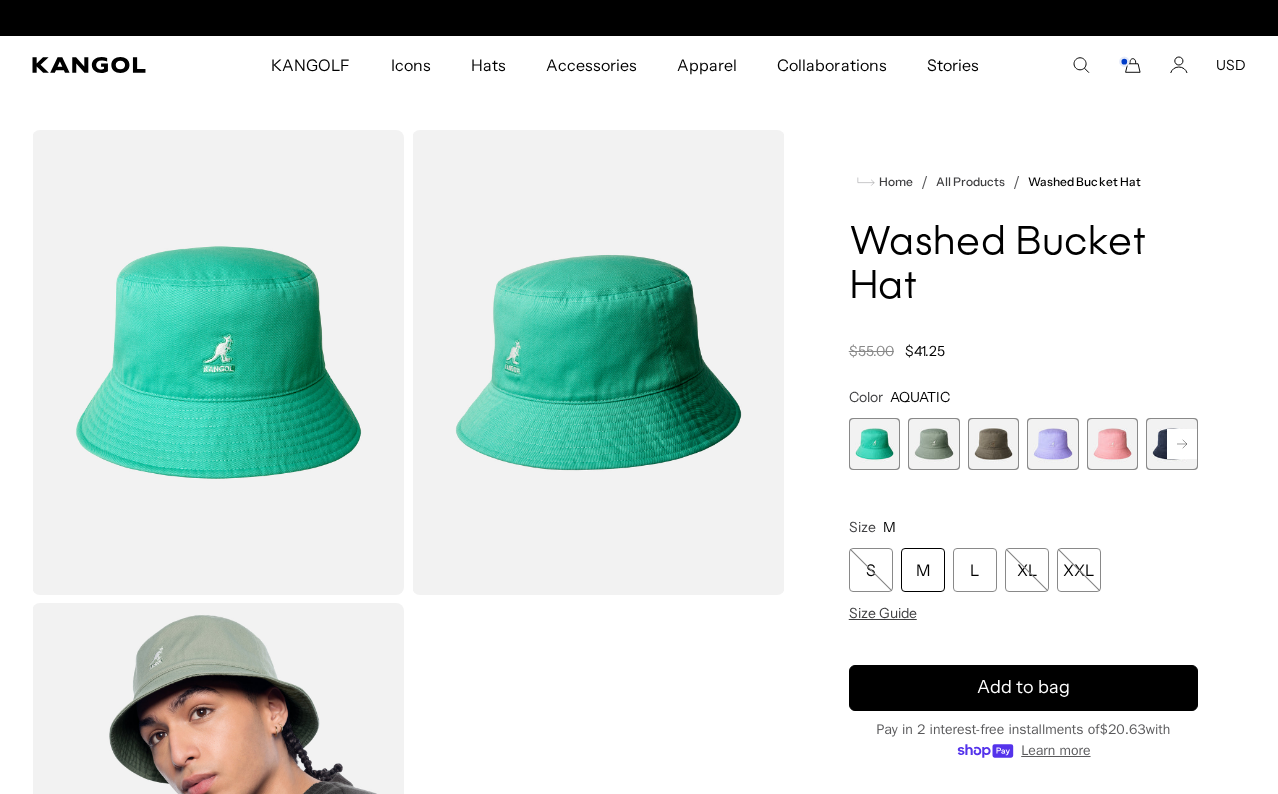 scroll, scrollTop: 0, scrollLeft: 412, axis: horizontal 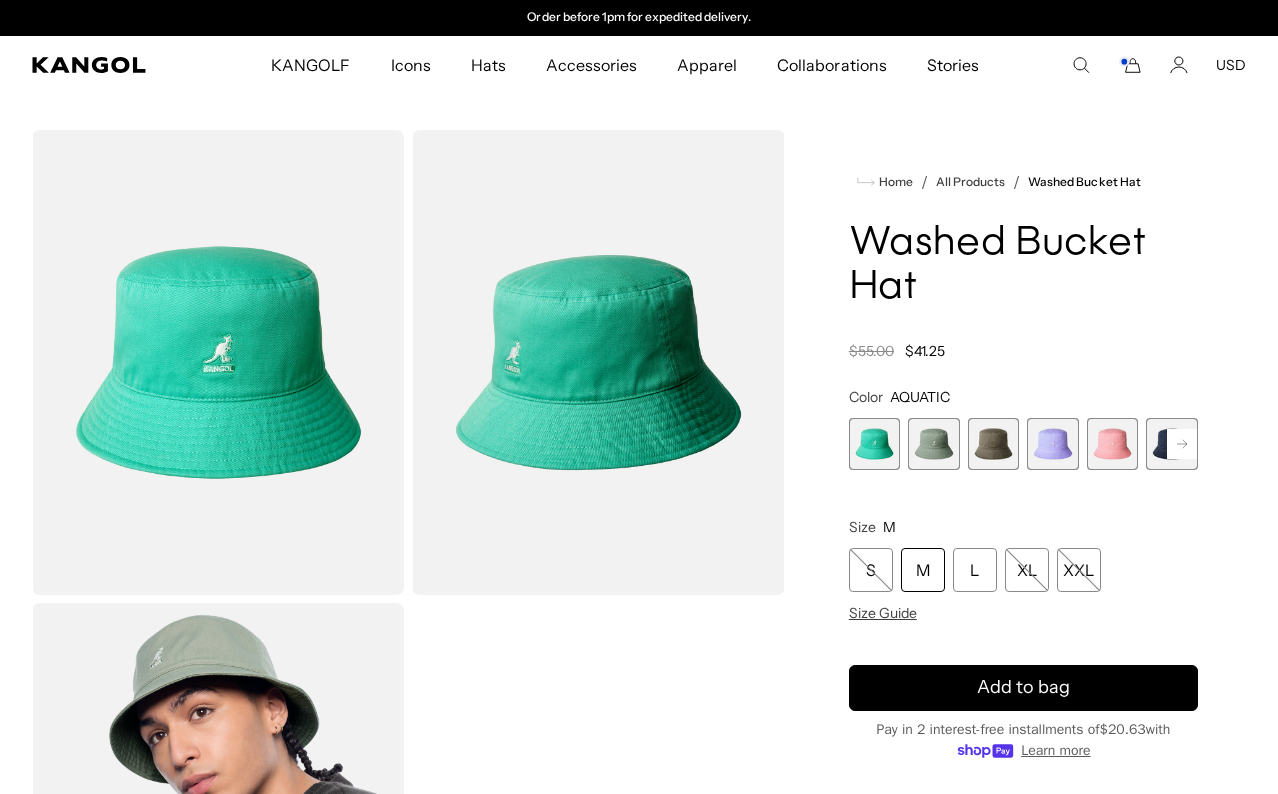 click at bounding box center (934, 444) 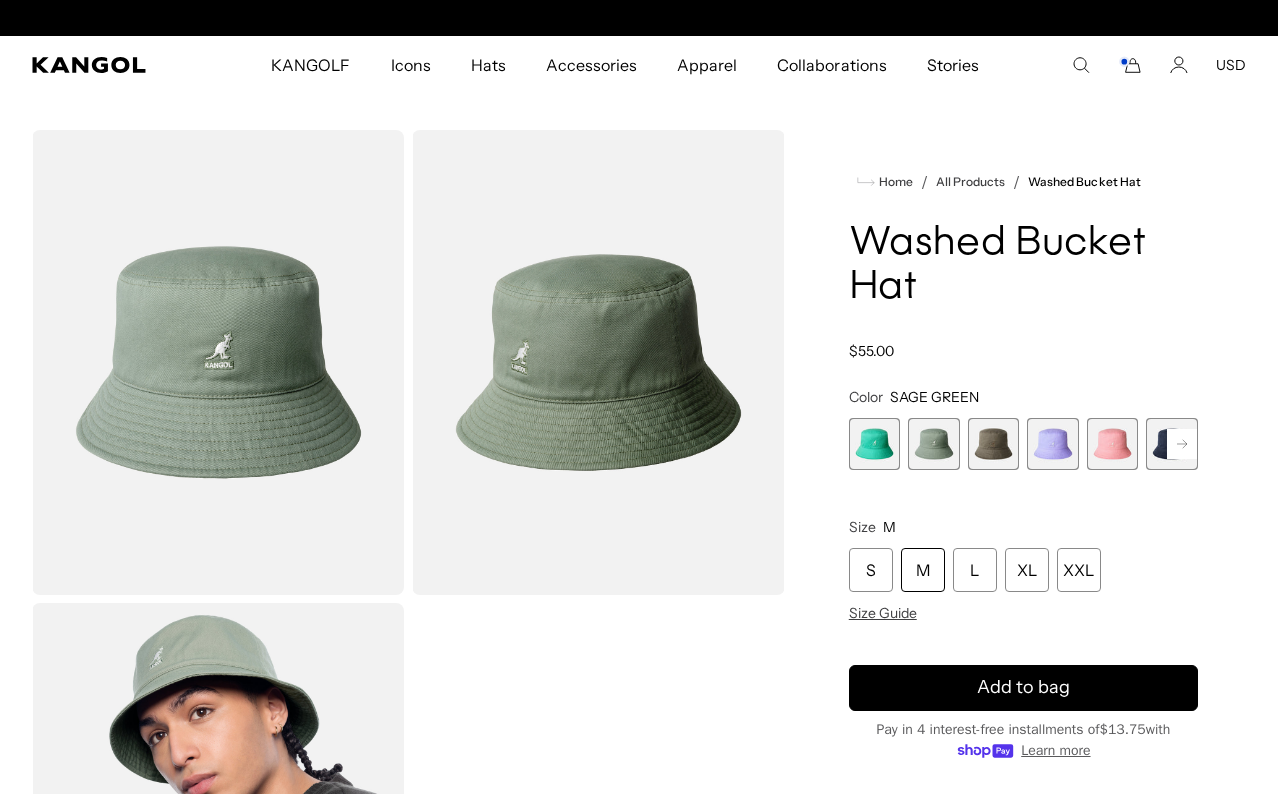 scroll, scrollTop: 0, scrollLeft: 0, axis: both 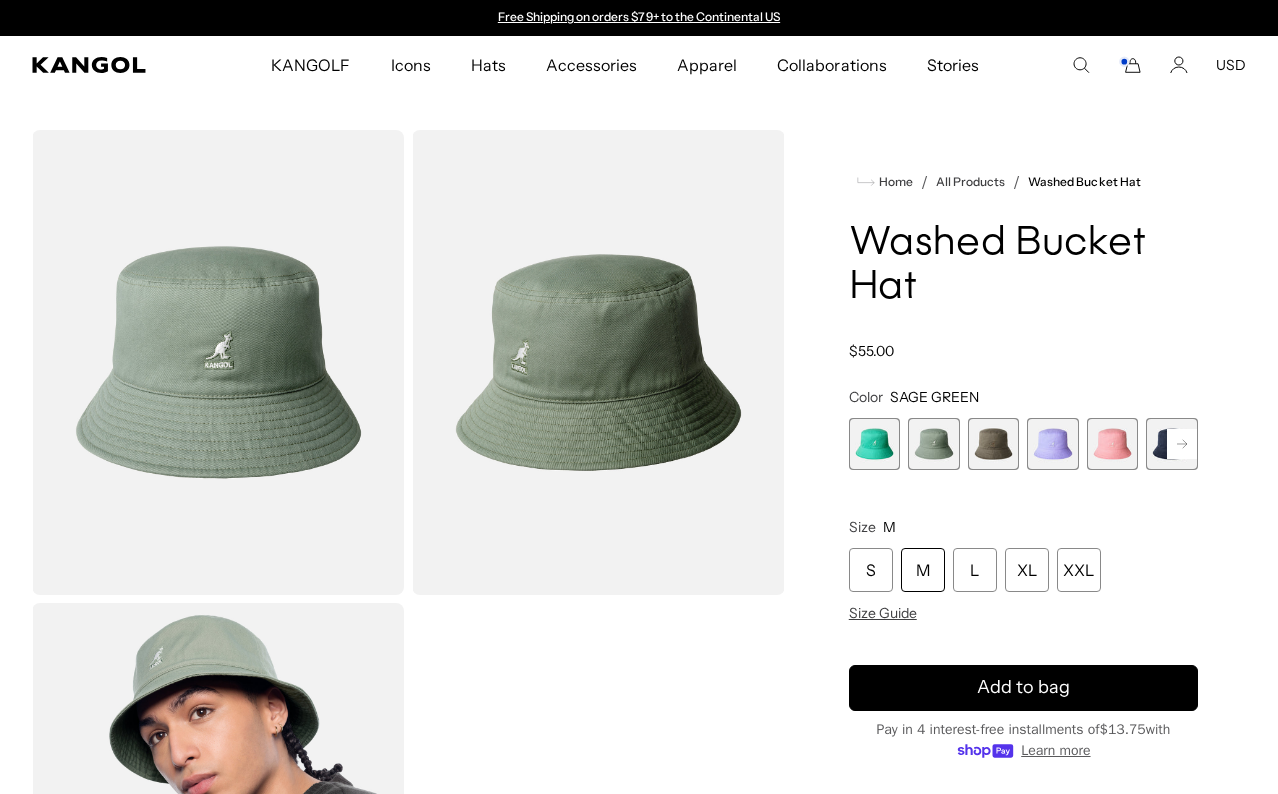 click at bounding box center [1053, 444] 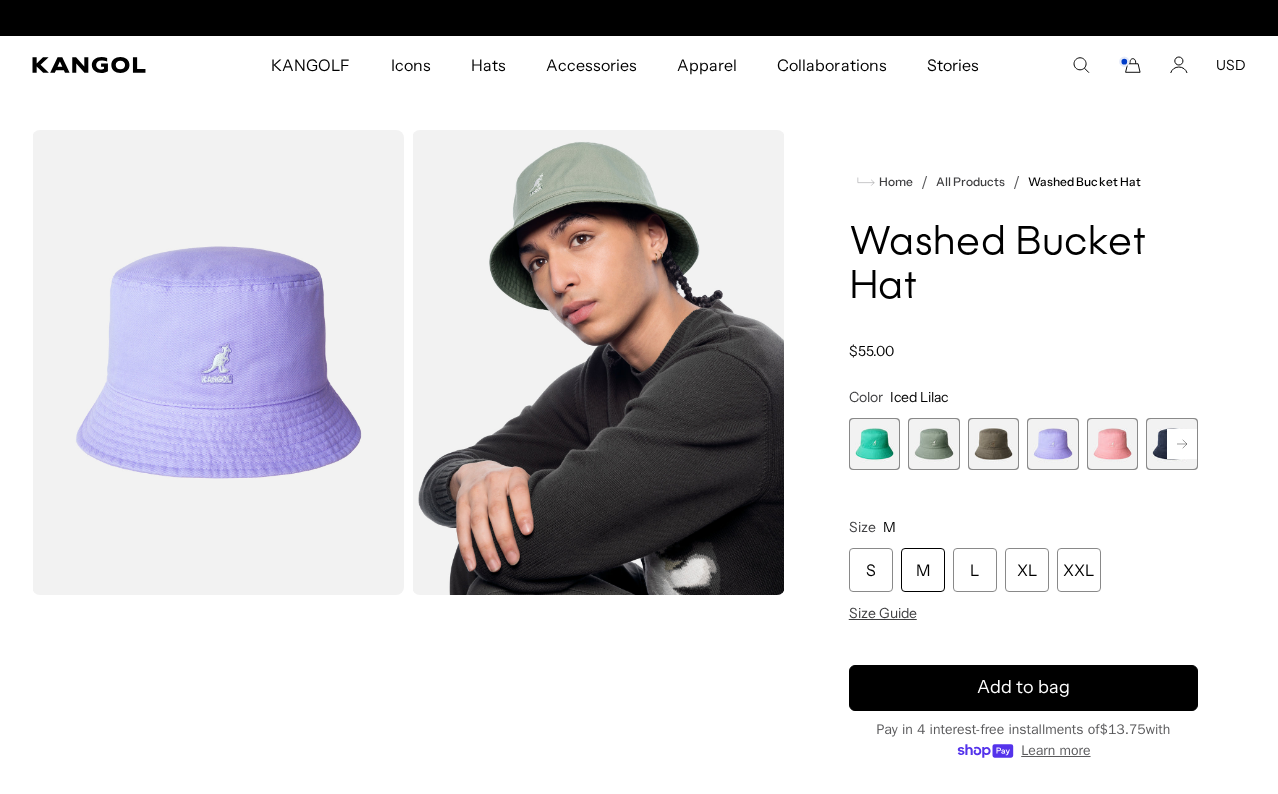 scroll, scrollTop: 0, scrollLeft: 412, axis: horizontal 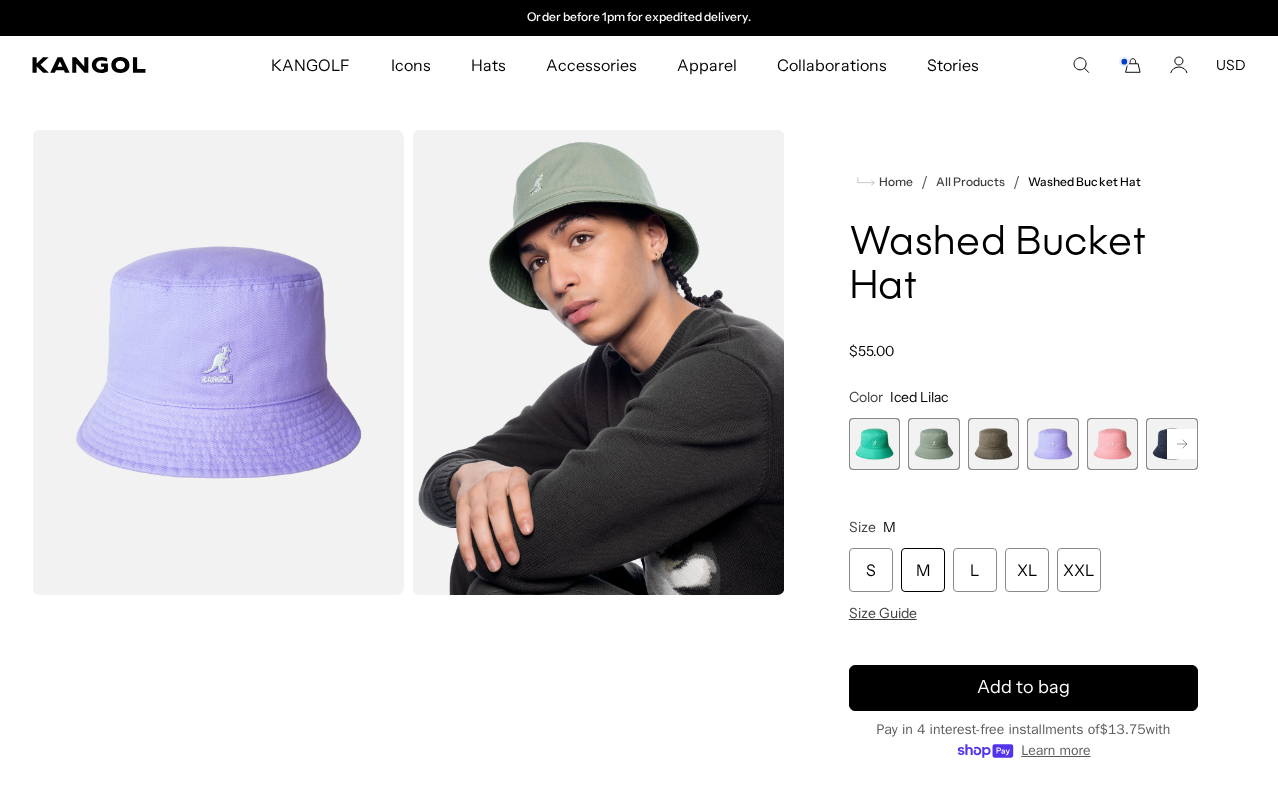 click at bounding box center [1113, 444] 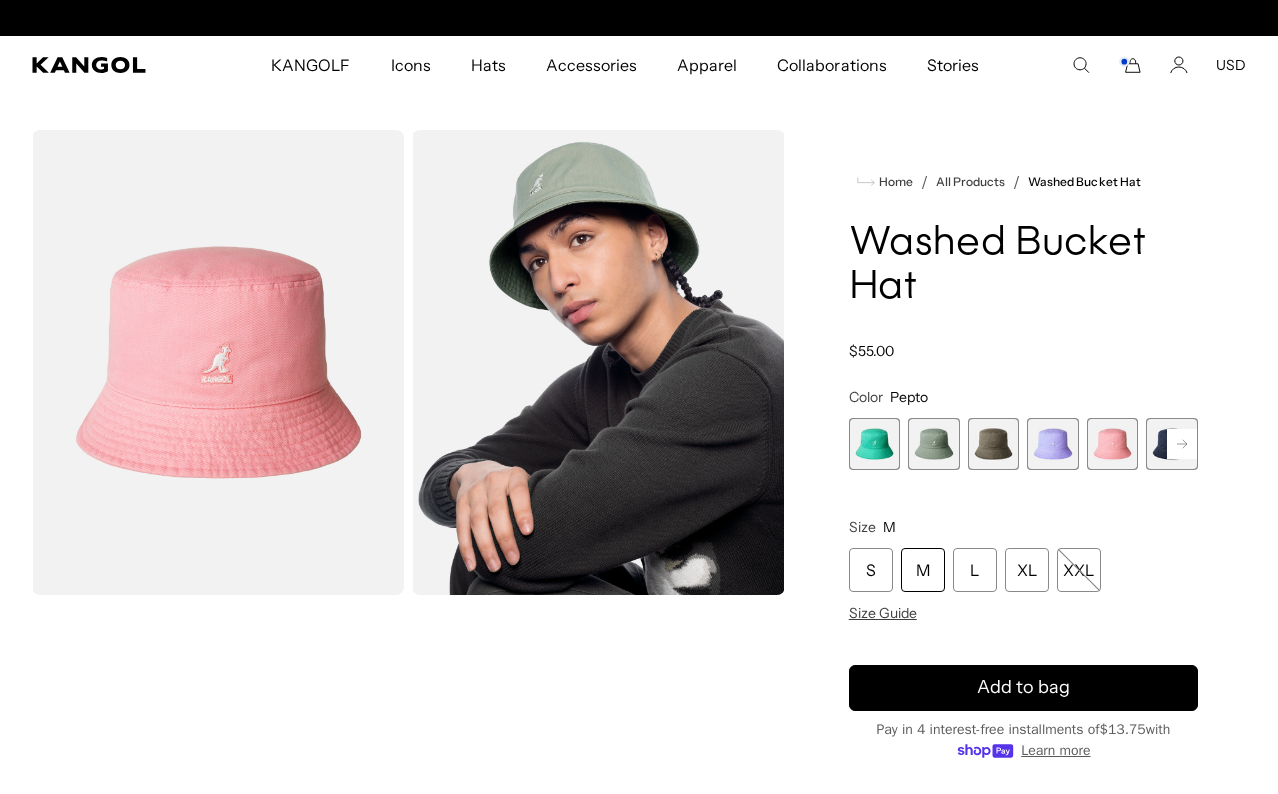 scroll, scrollTop: 0, scrollLeft: 0, axis: both 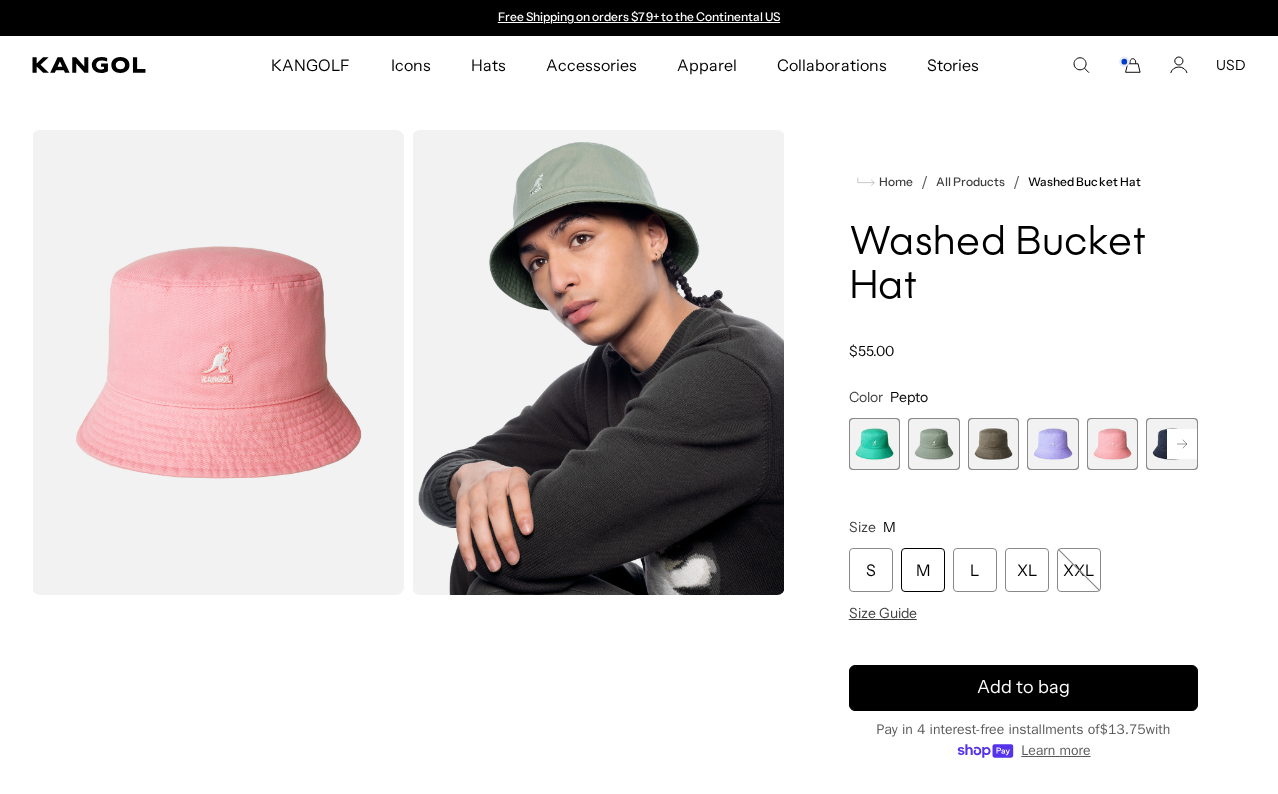 click 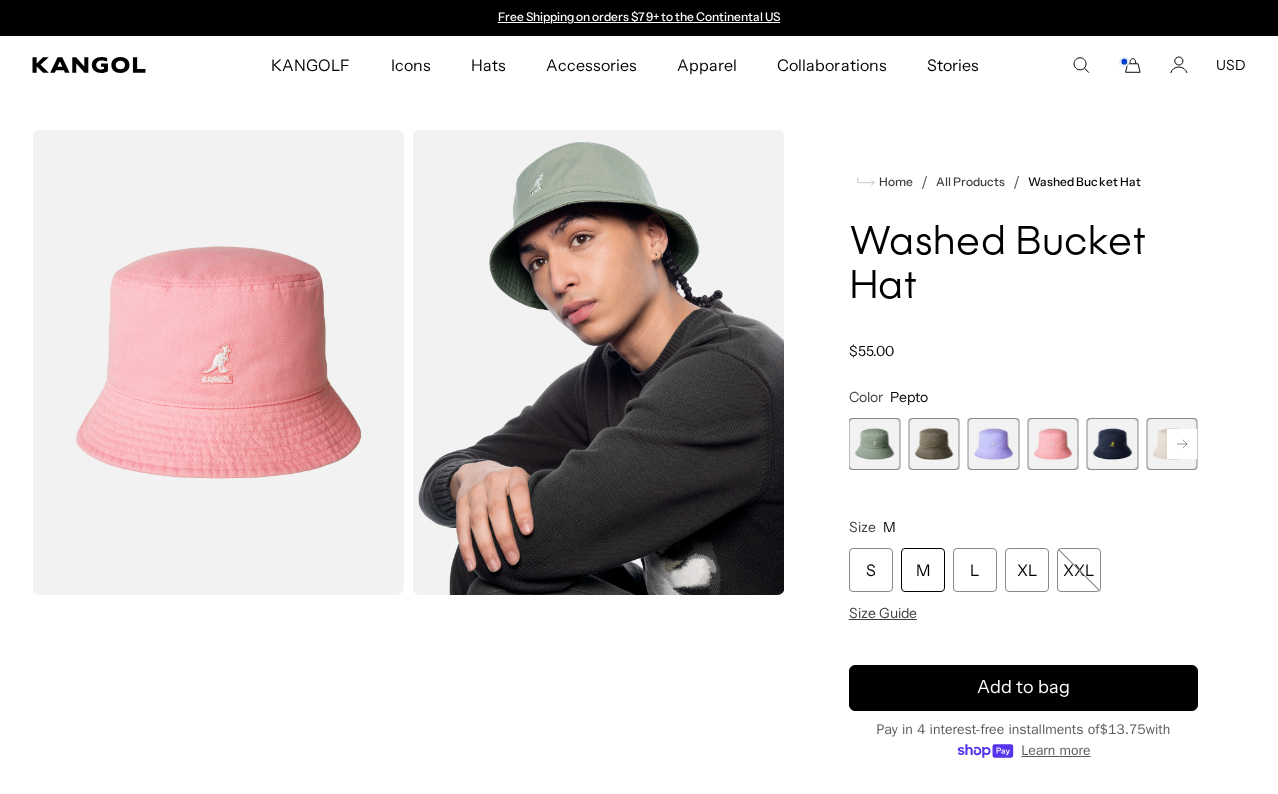 click 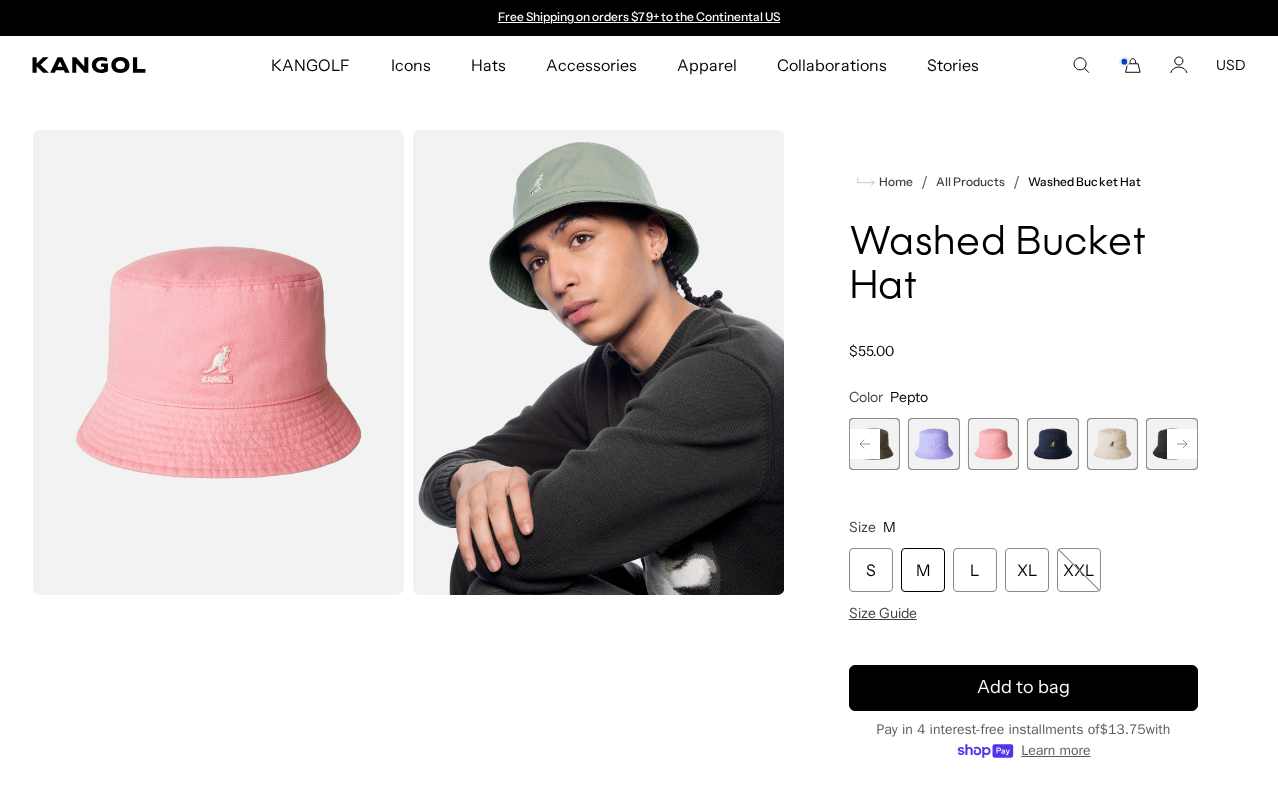 click 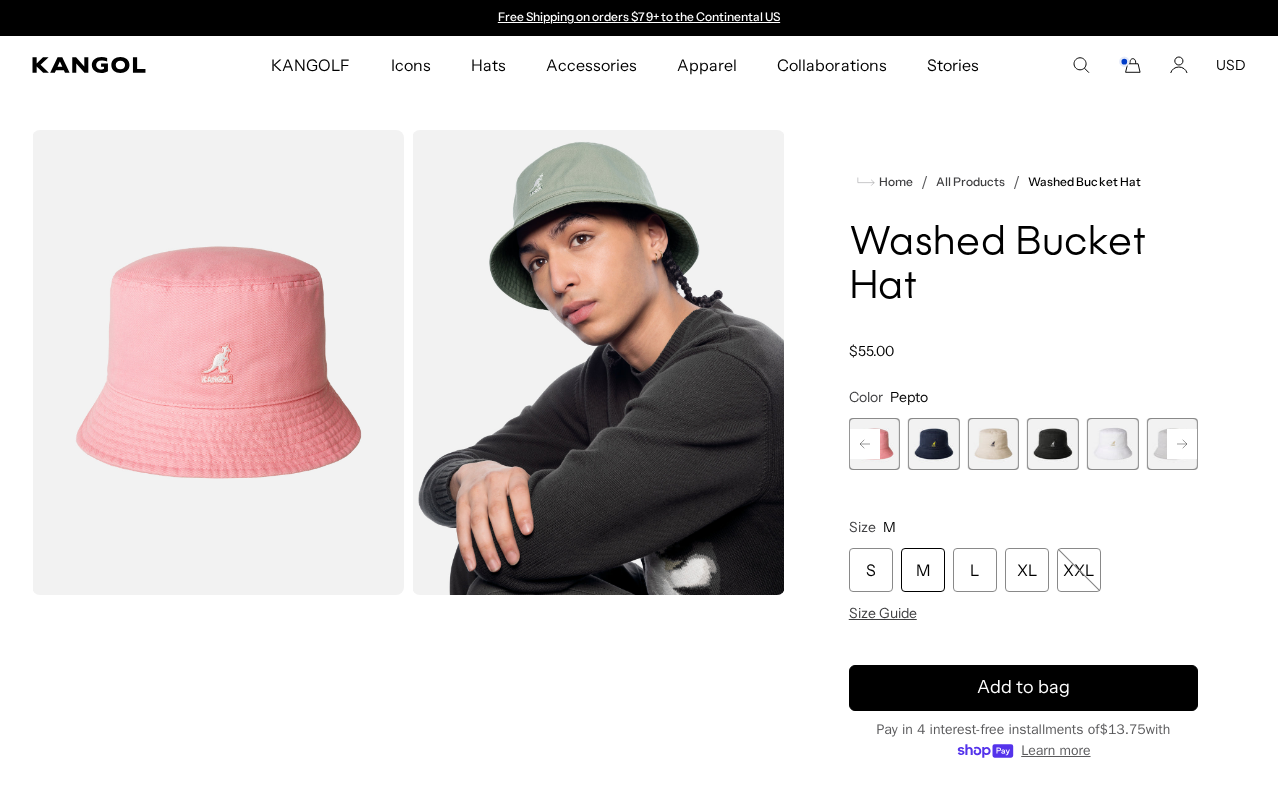 click 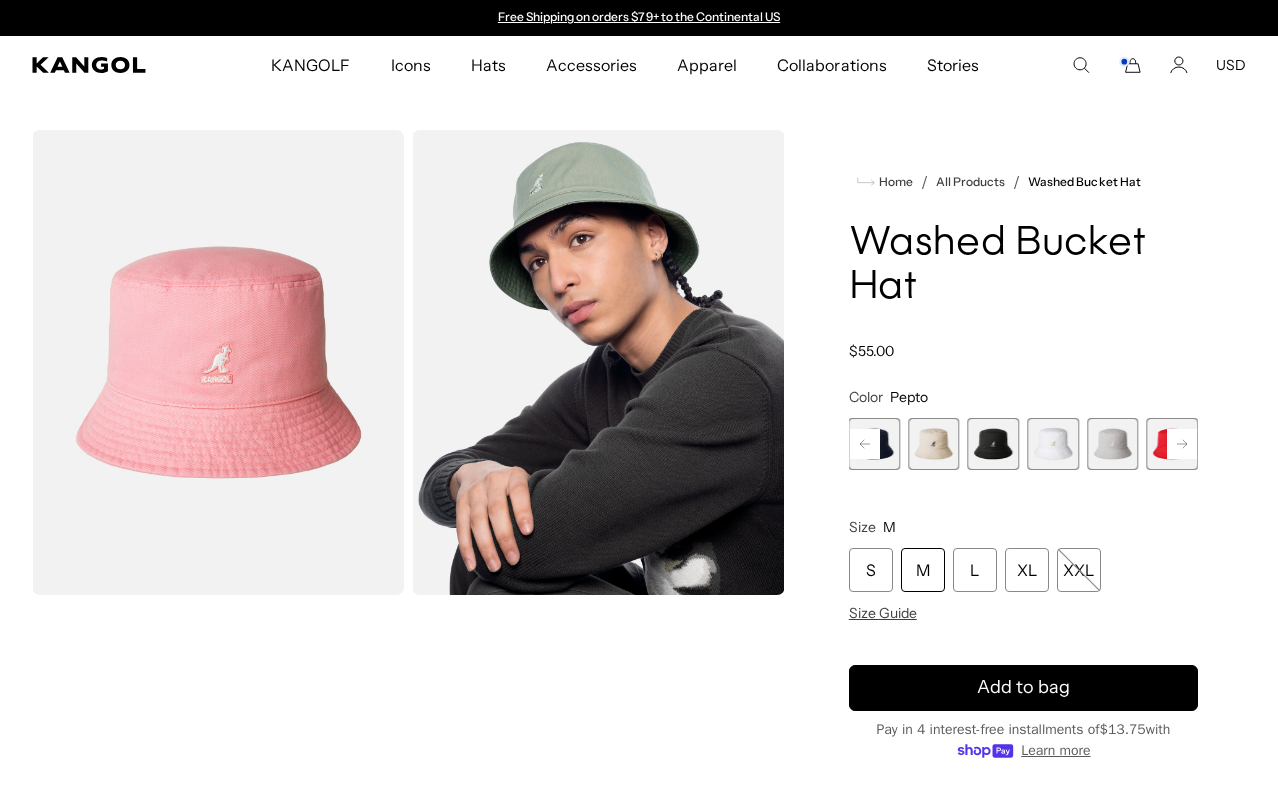 click 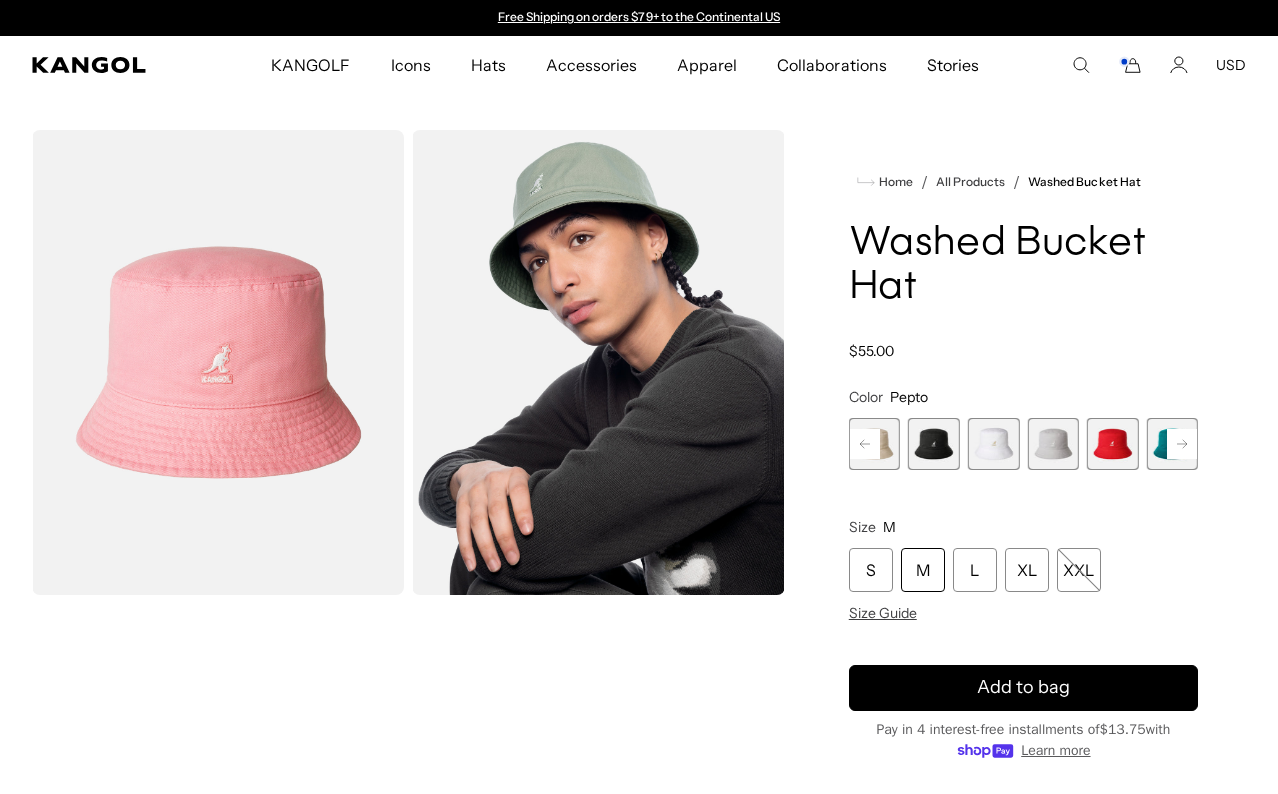 click 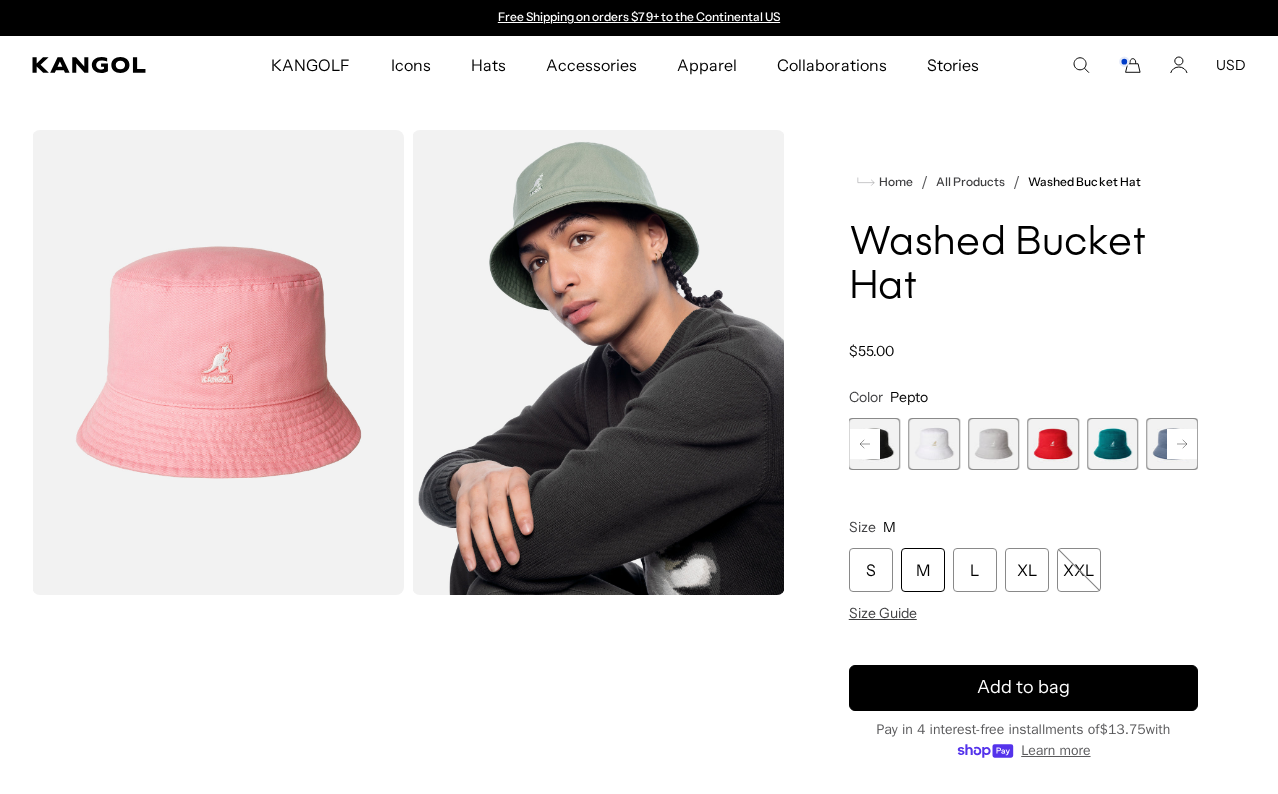 click 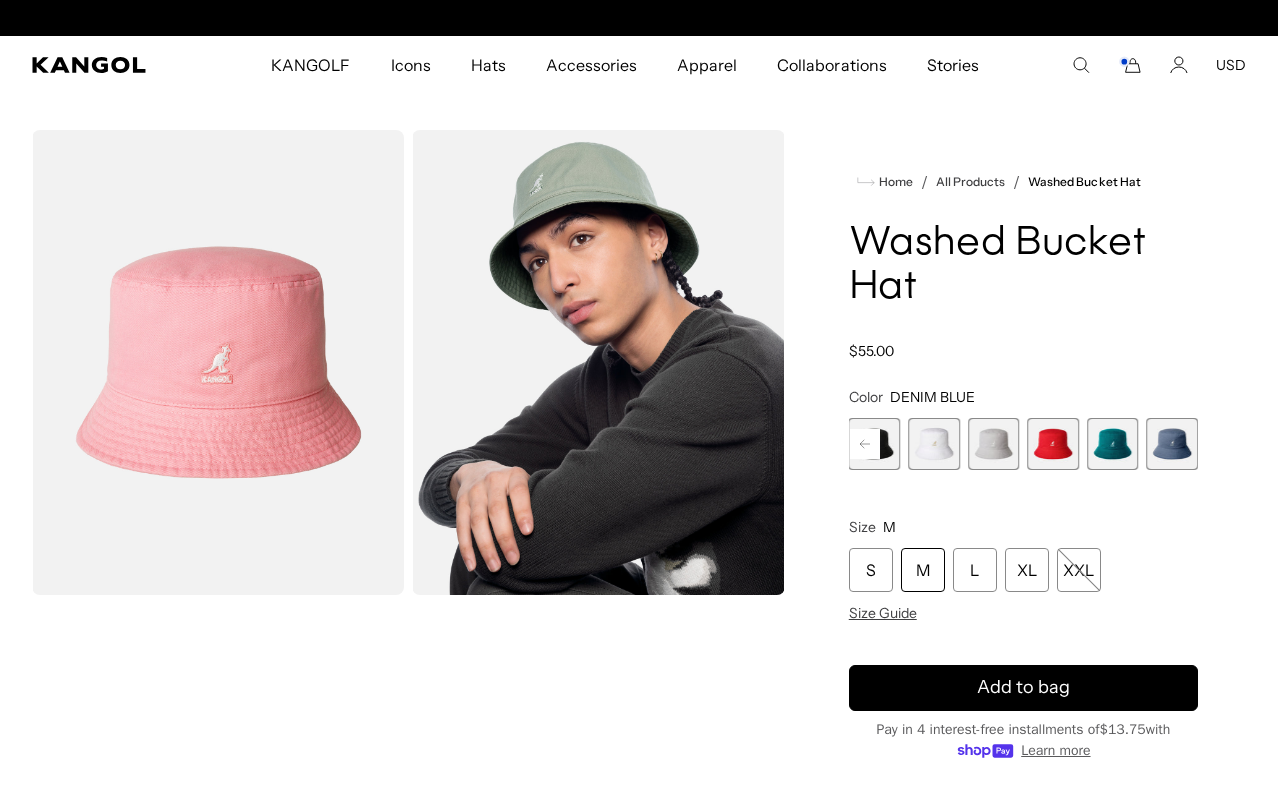click at bounding box center (1172, 444) 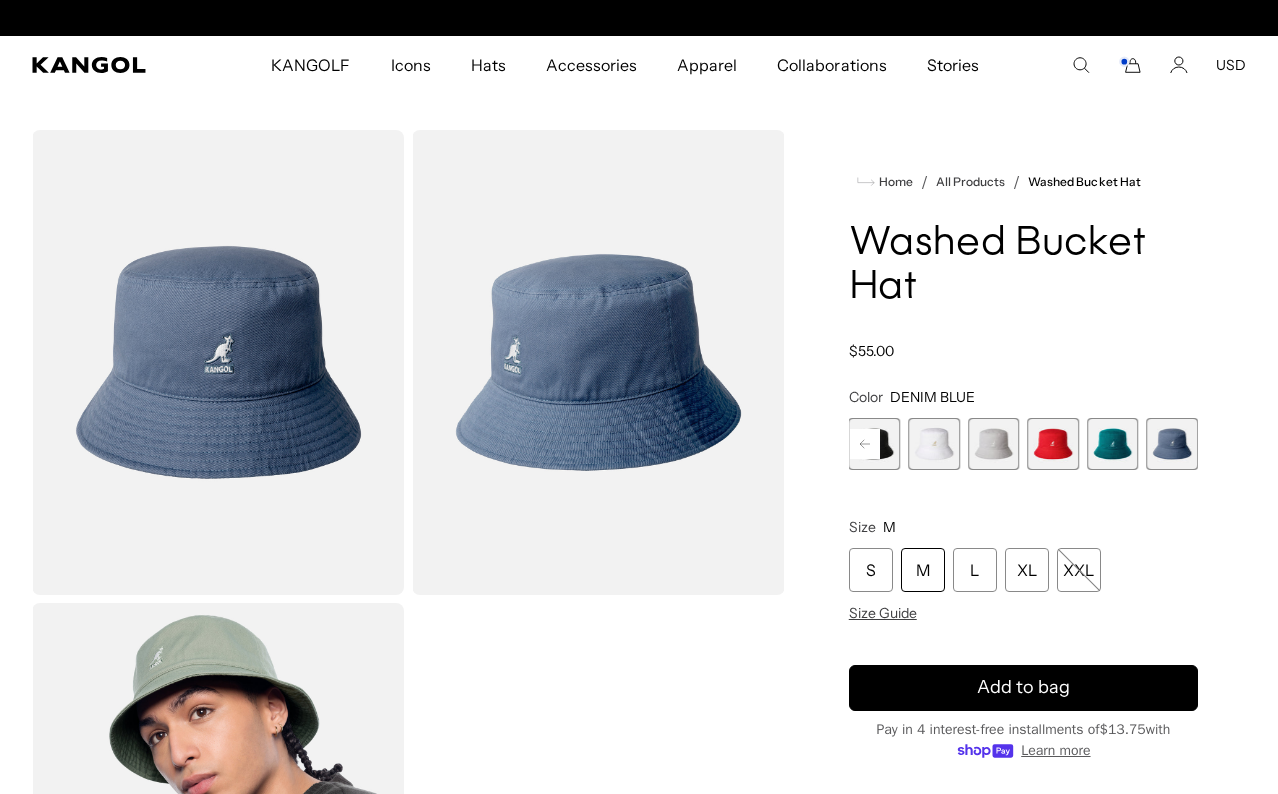 scroll, scrollTop: 0, scrollLeft: 0, axis: both 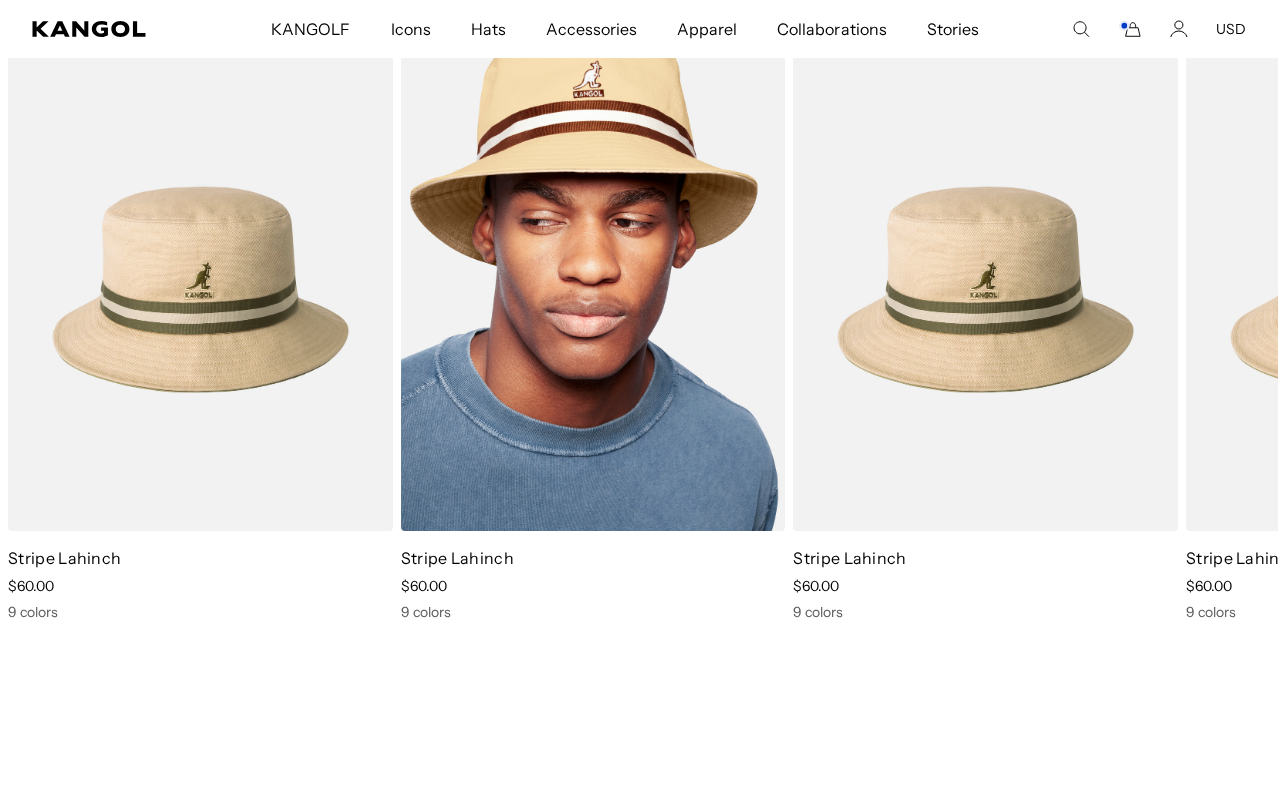 click at bounding box center (593, 289) 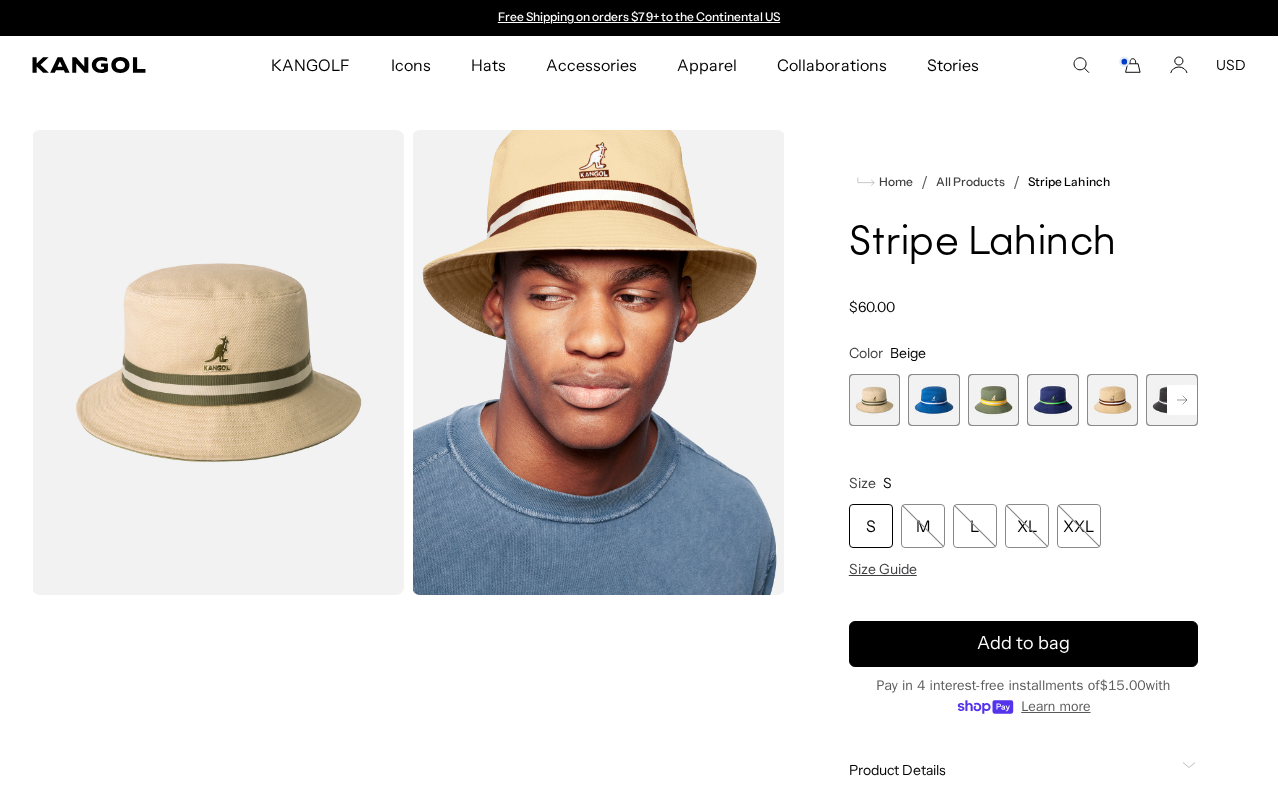 scroll, scrollTop: 0, scrollLeft: 0, axis: both 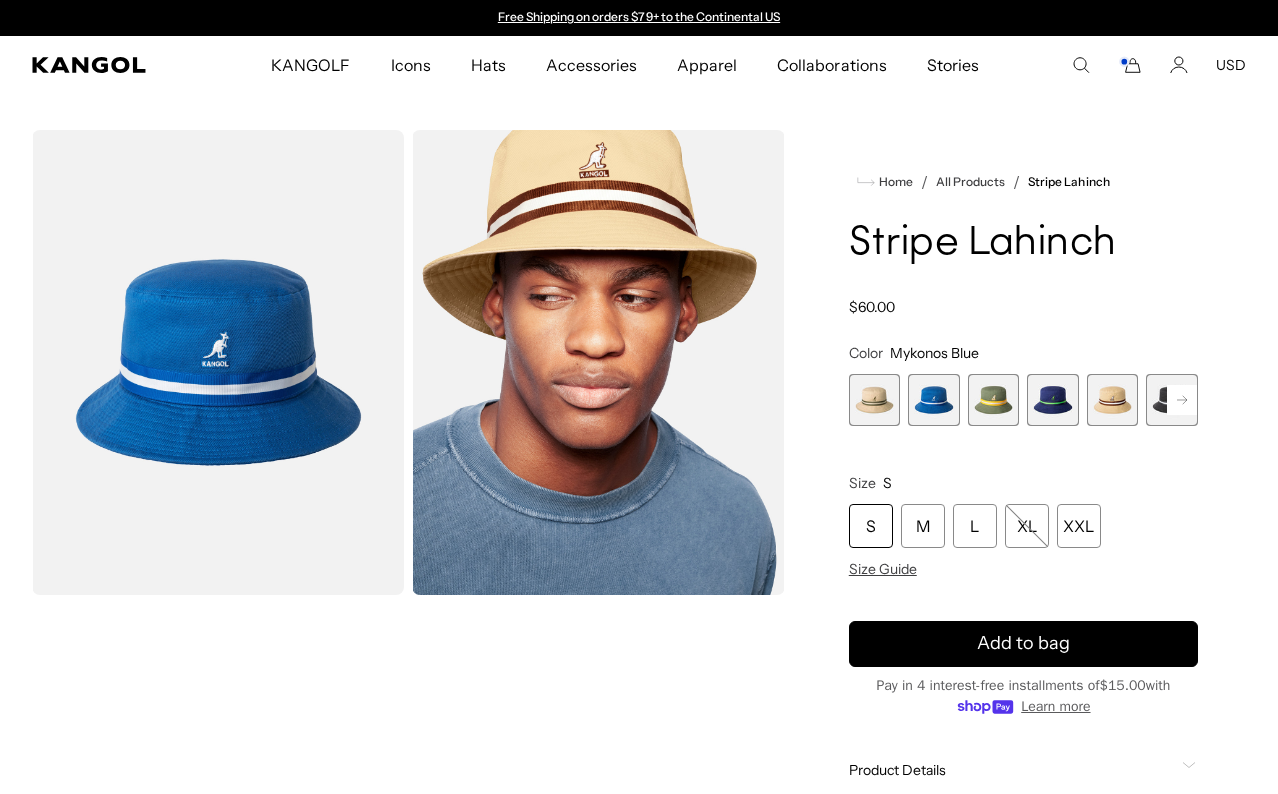 click 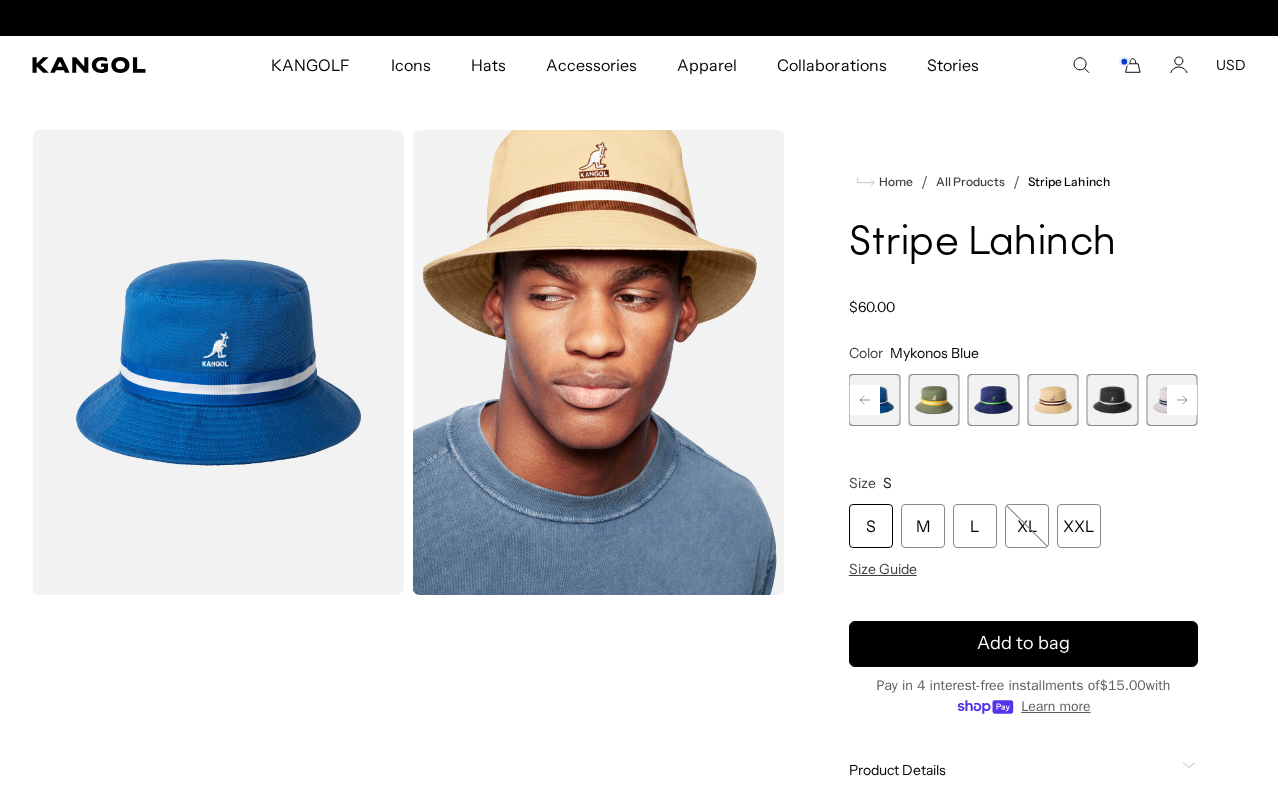 click 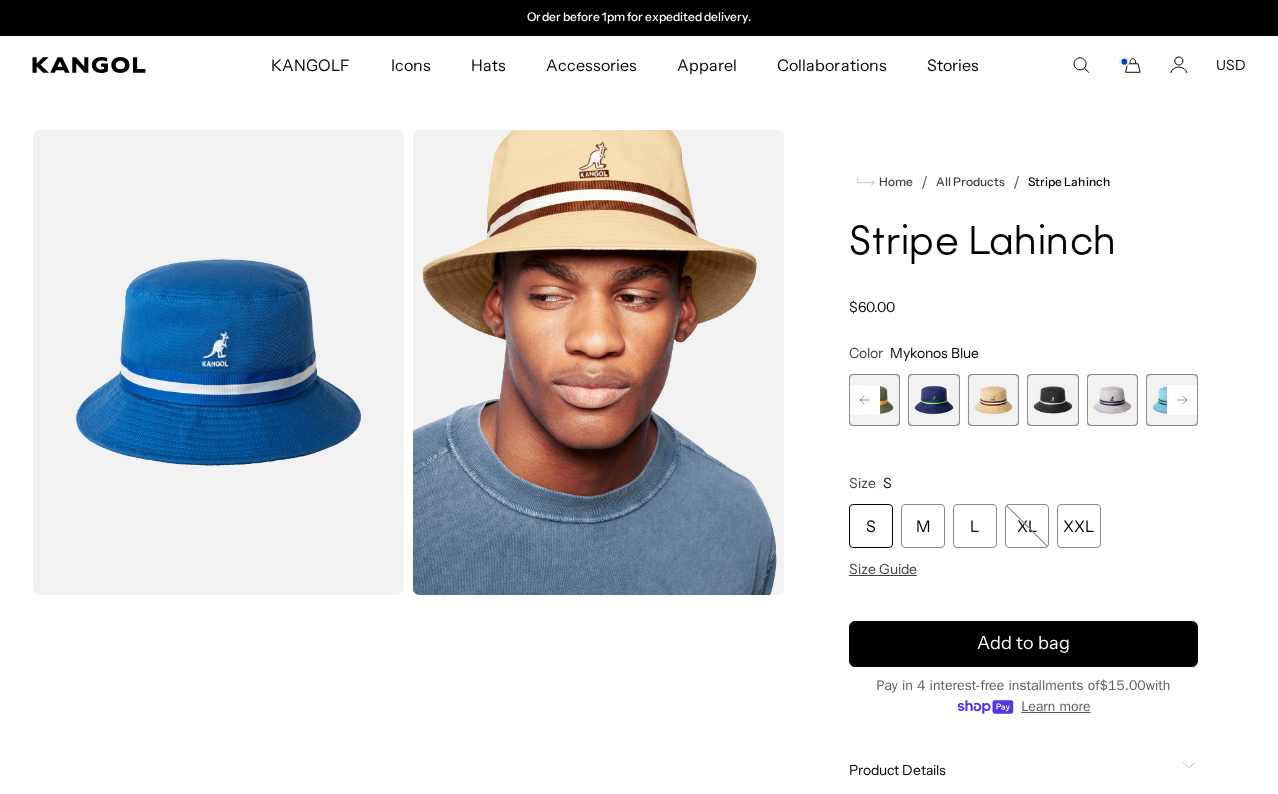 click 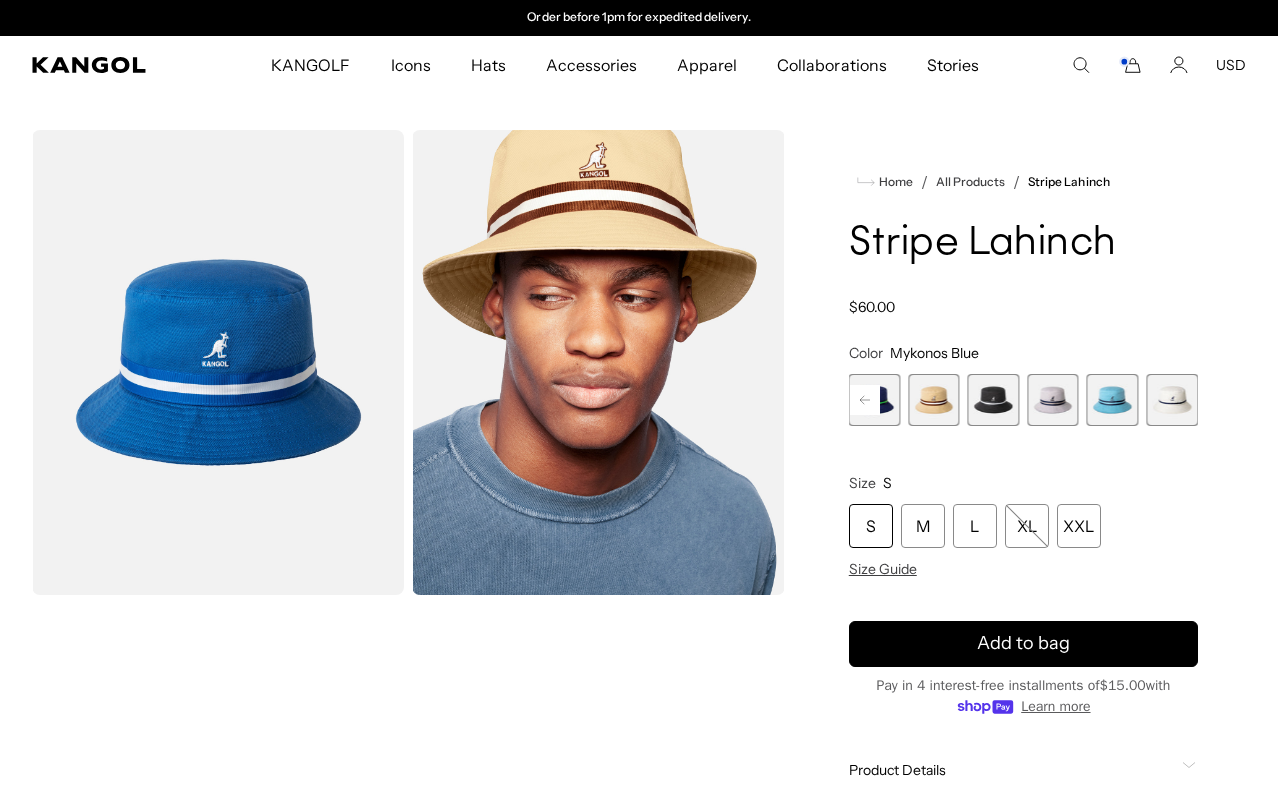 click at bounding box center (1113, 400) 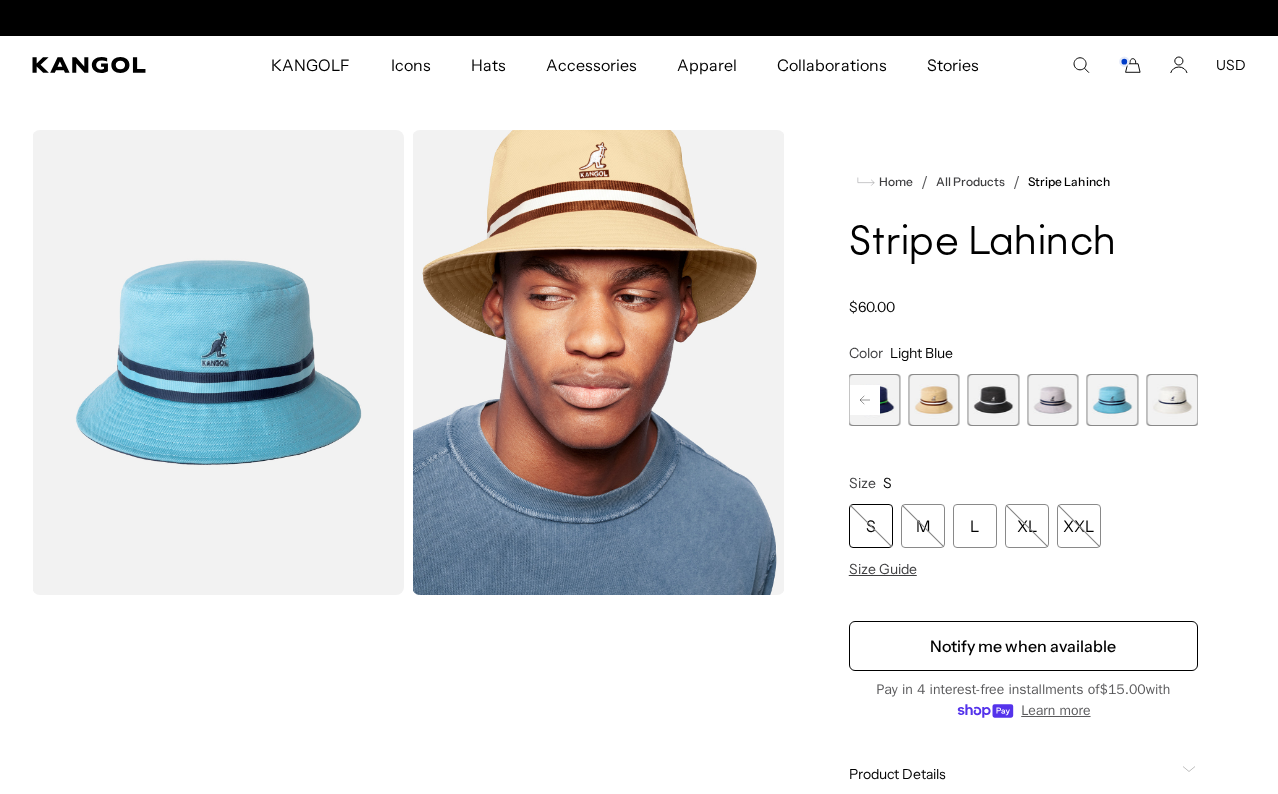scroll, scrollTop: 0, scrollLeft: 0, axis: both 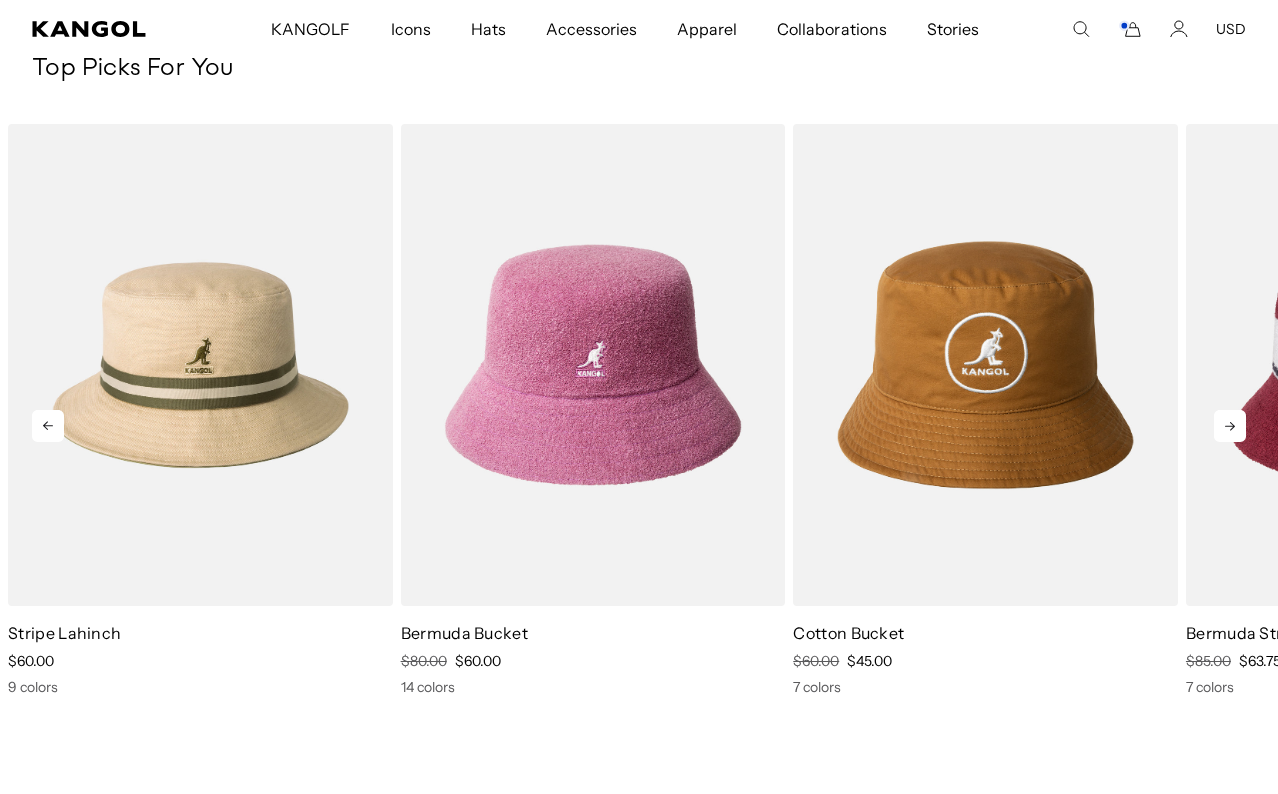 click 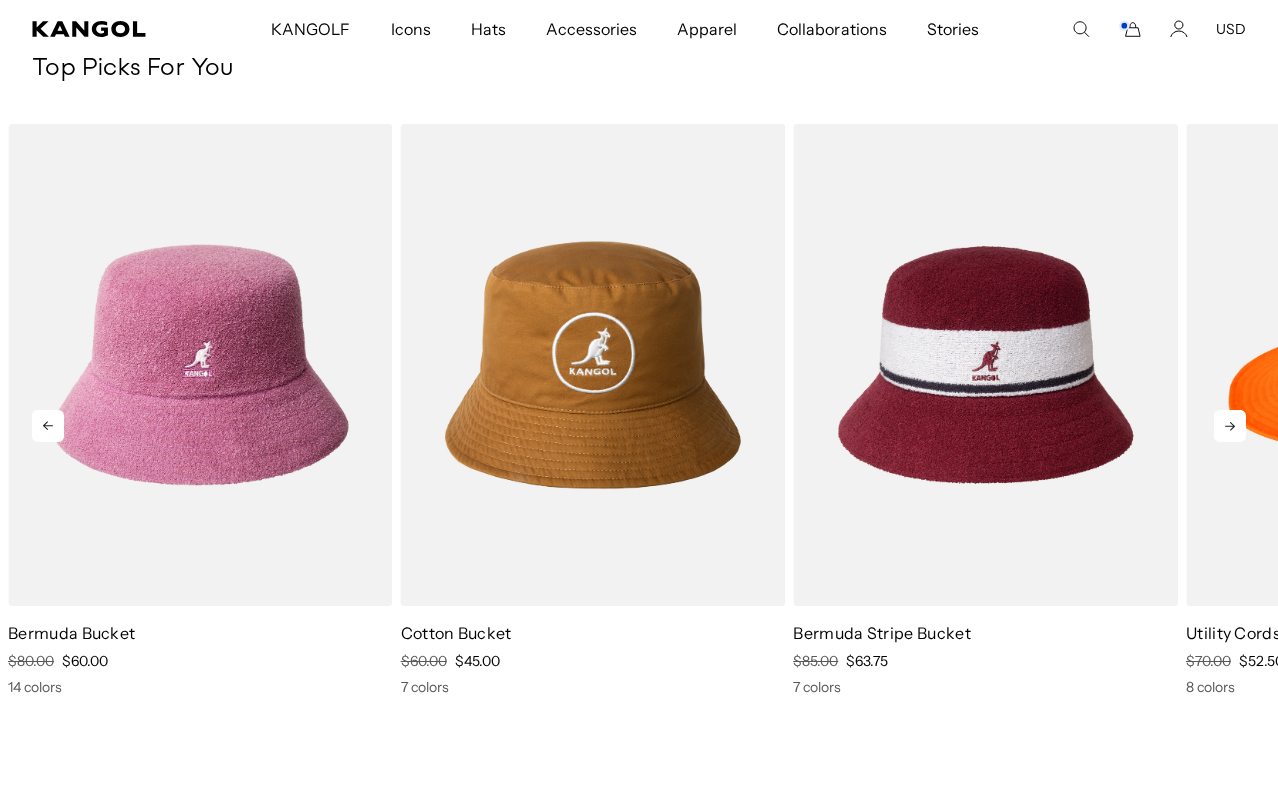 click 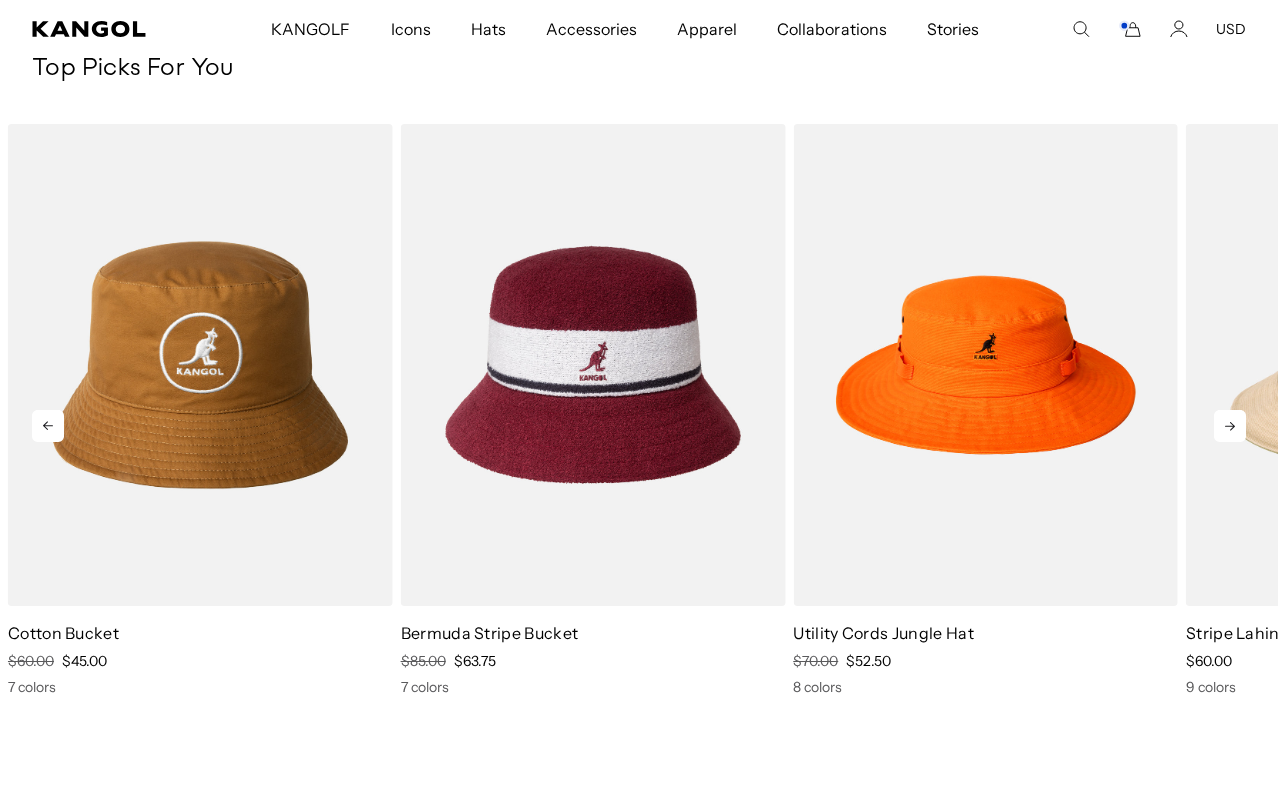 click 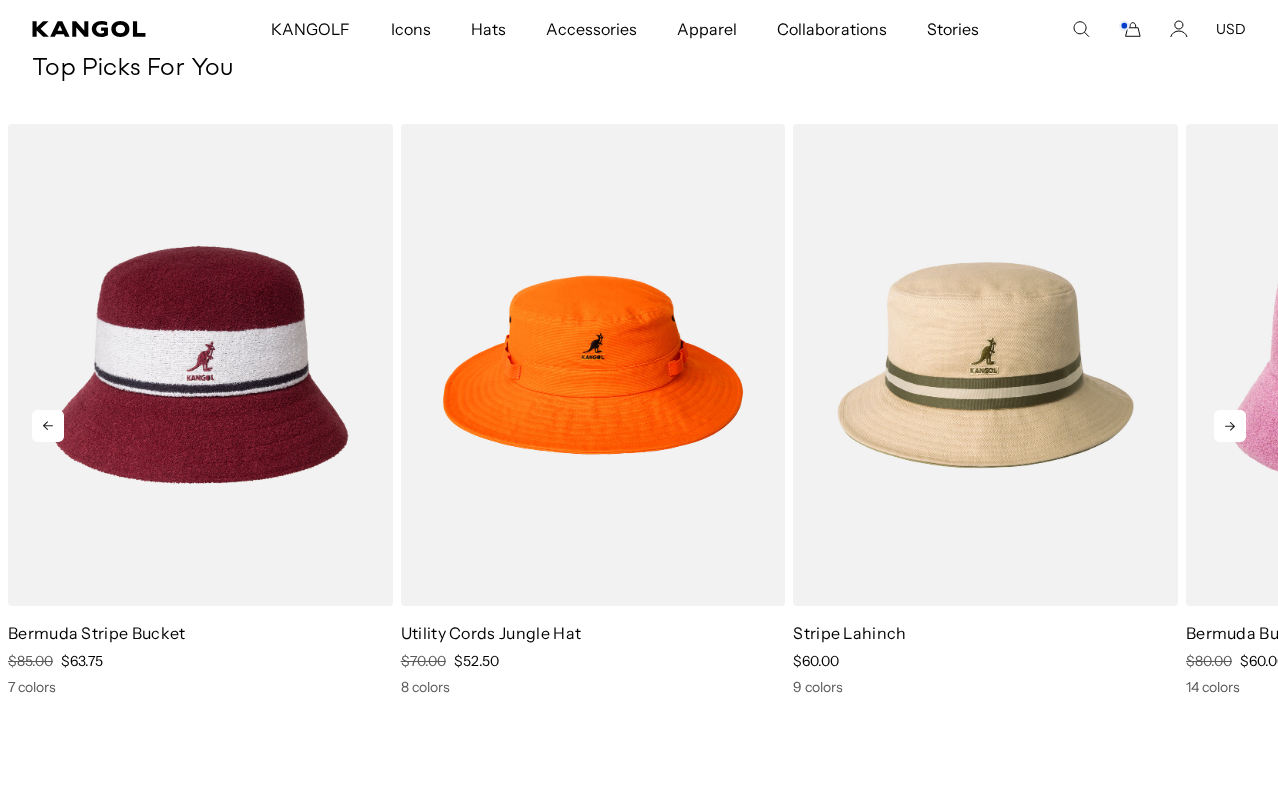 click 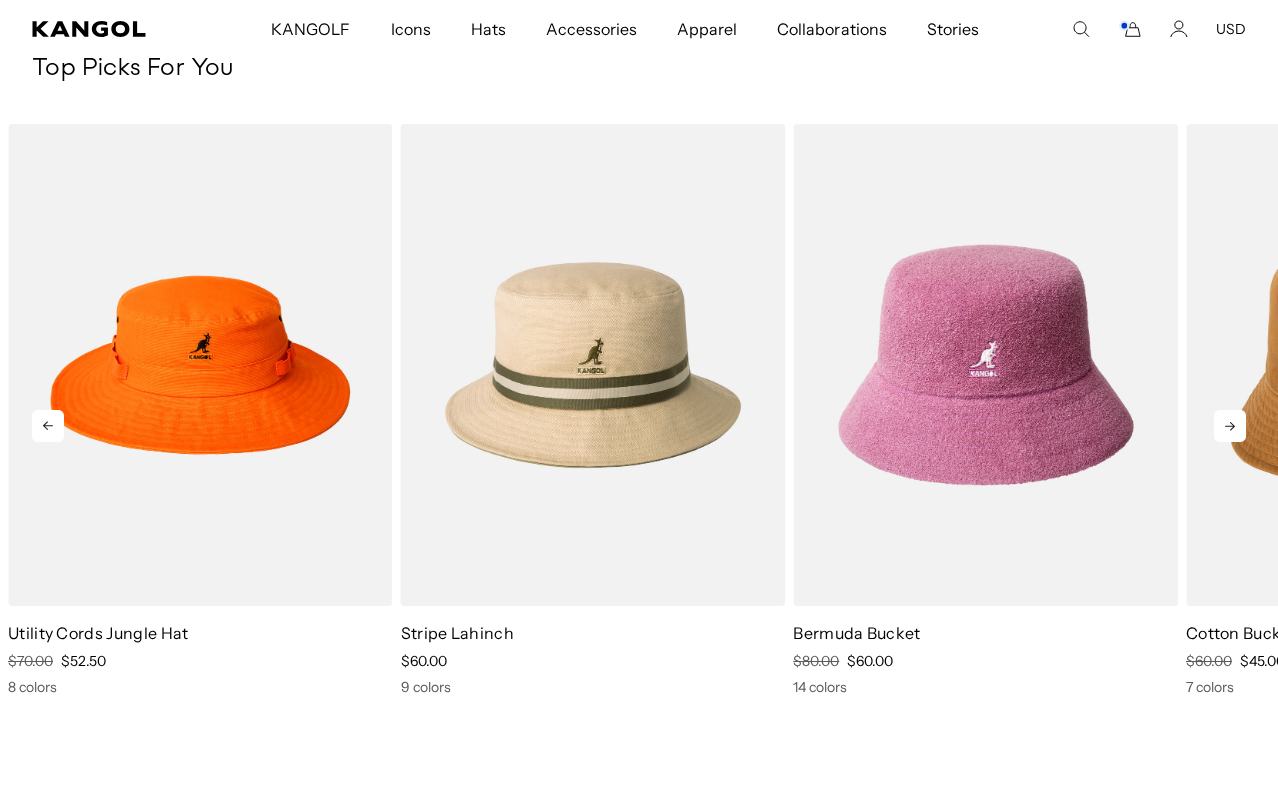 scroll, scrollTop: 0, scrollLeft: 412, axis: horizontal 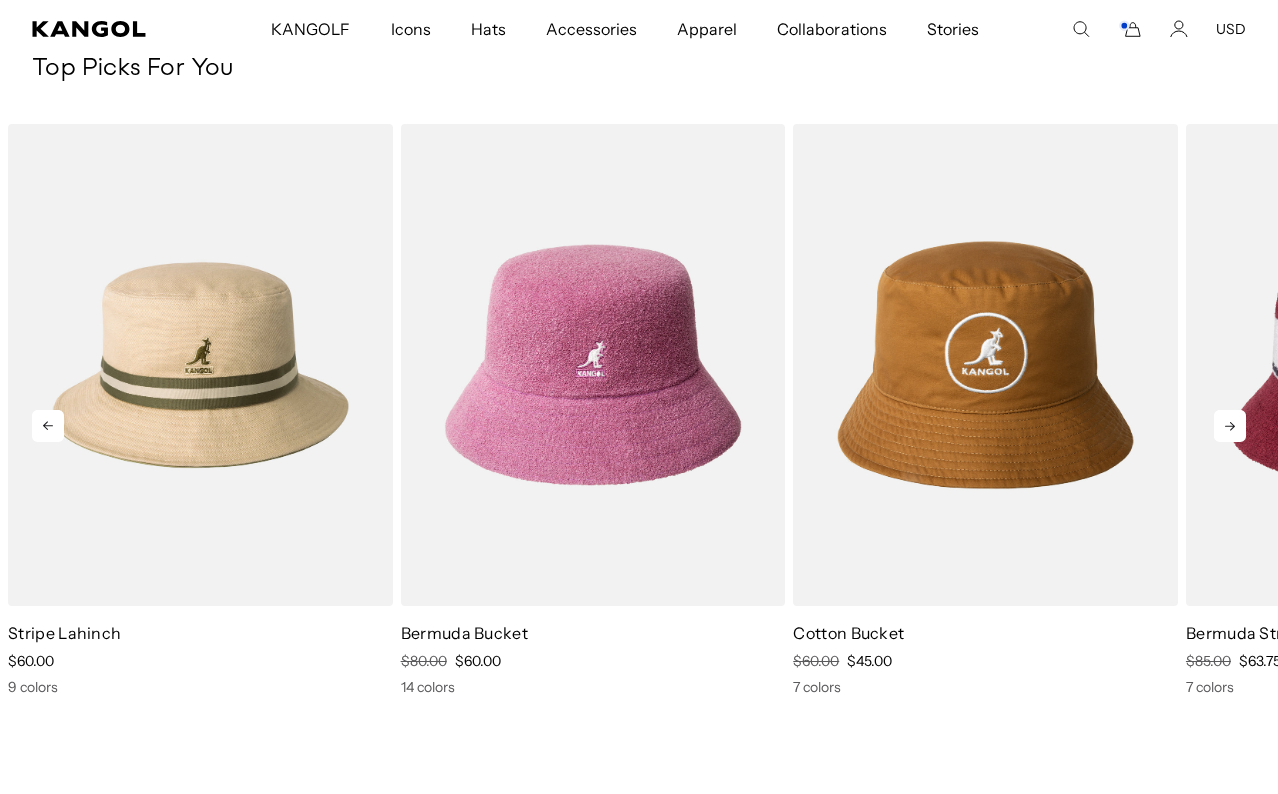 click 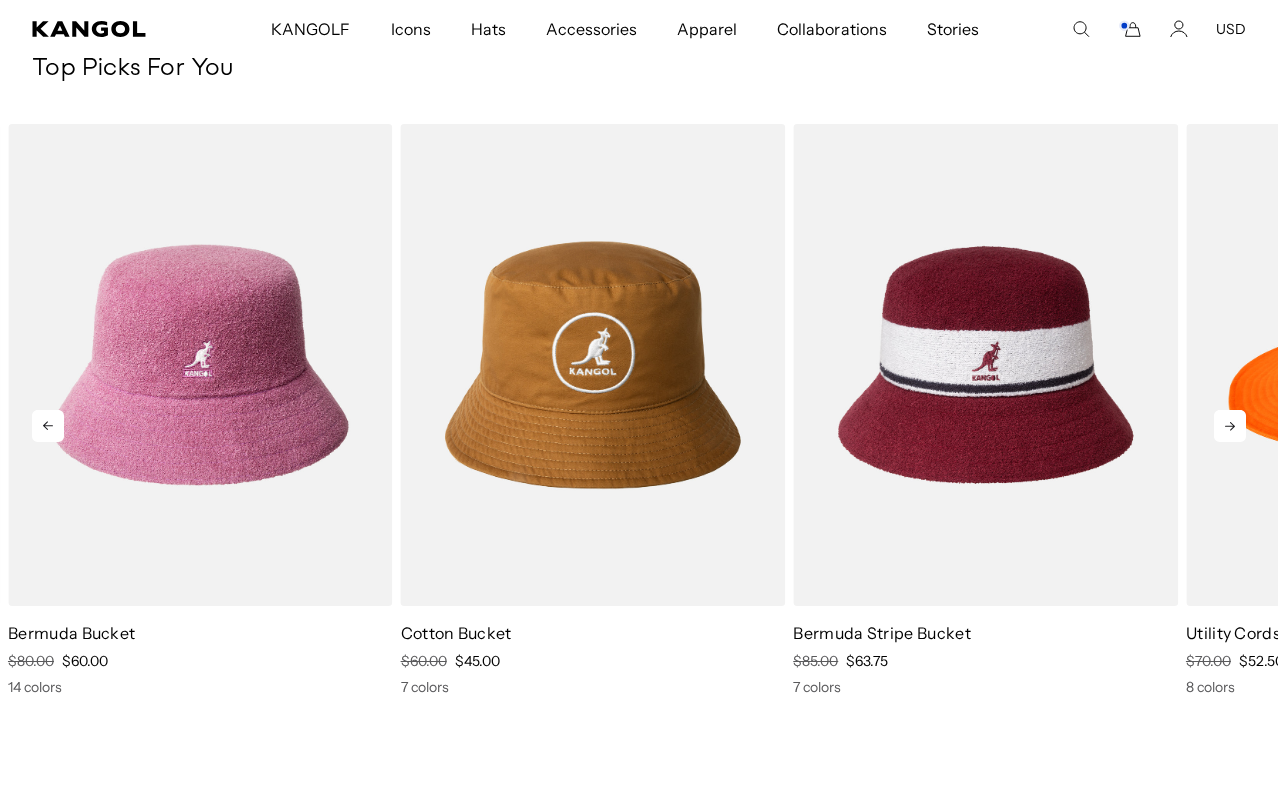 click 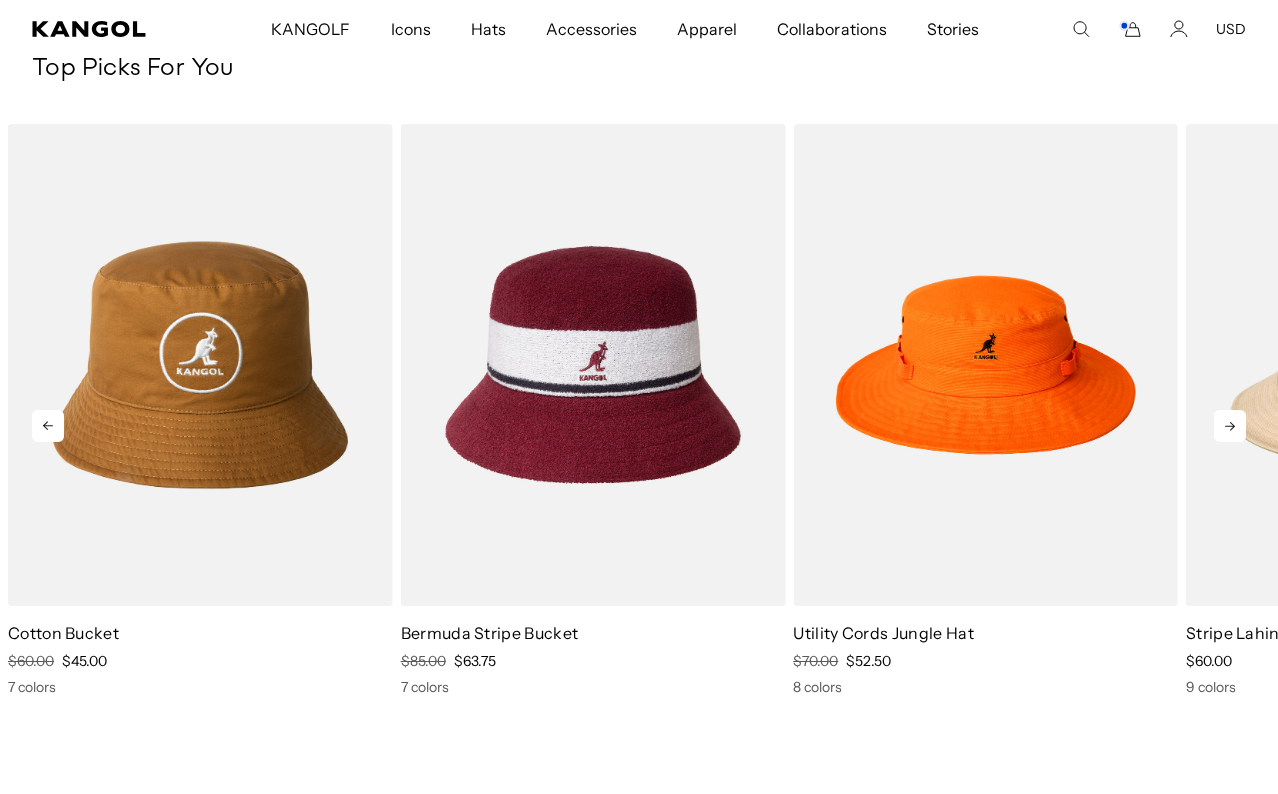 click 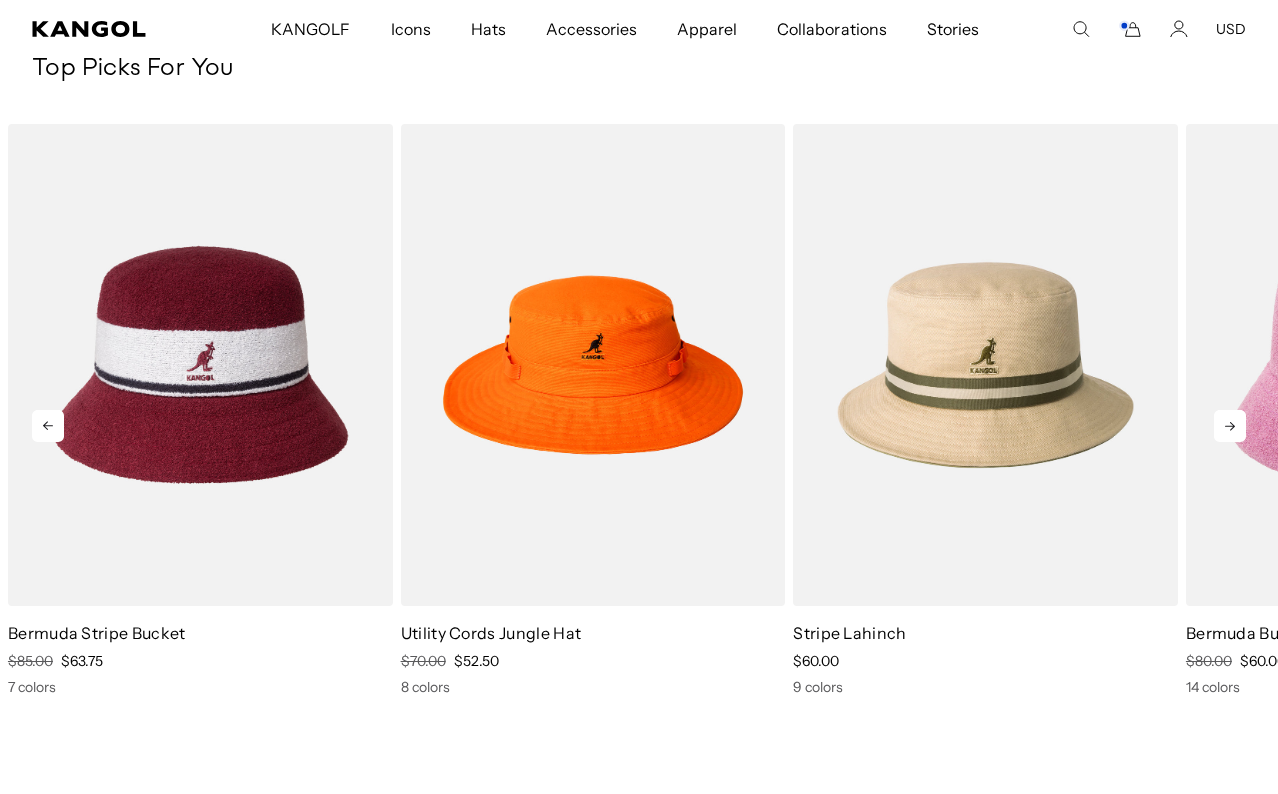 click 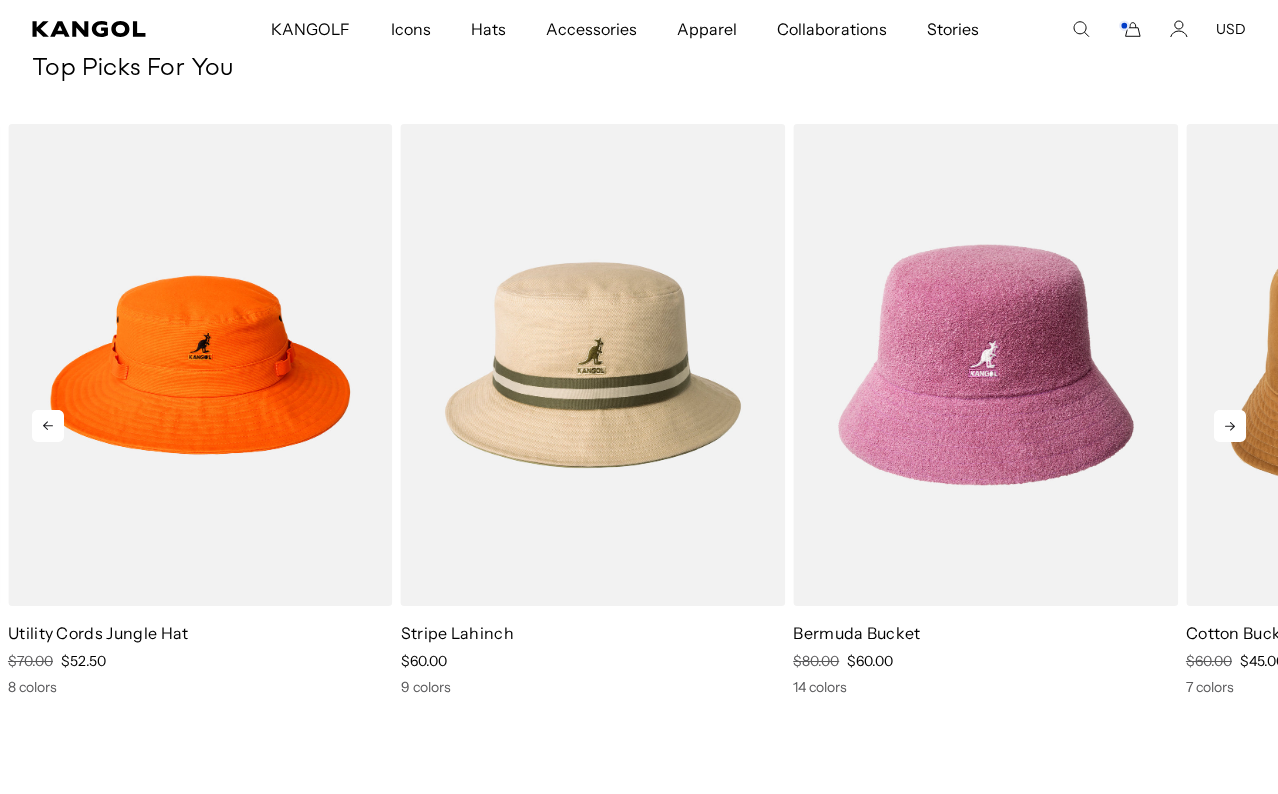 scroll, scrollTop: 0, scrollLeft: 0, axis: both 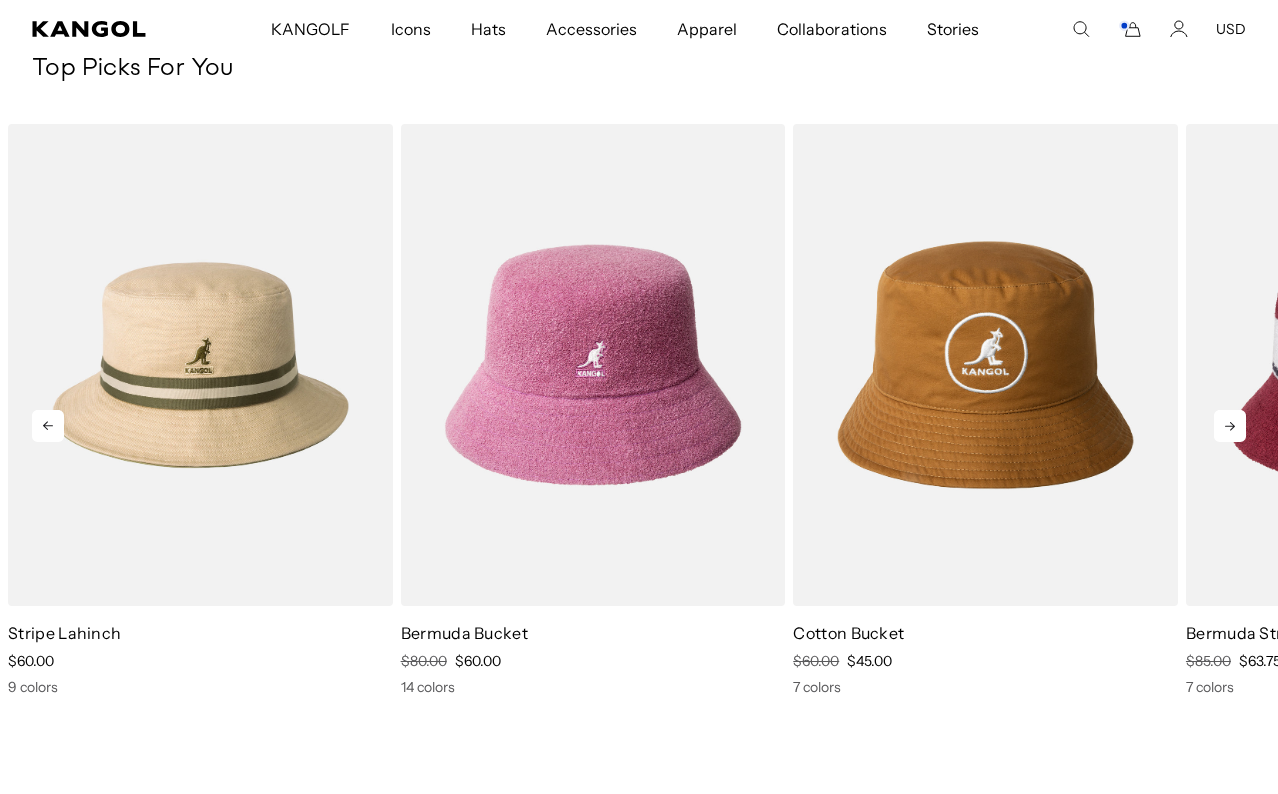 click 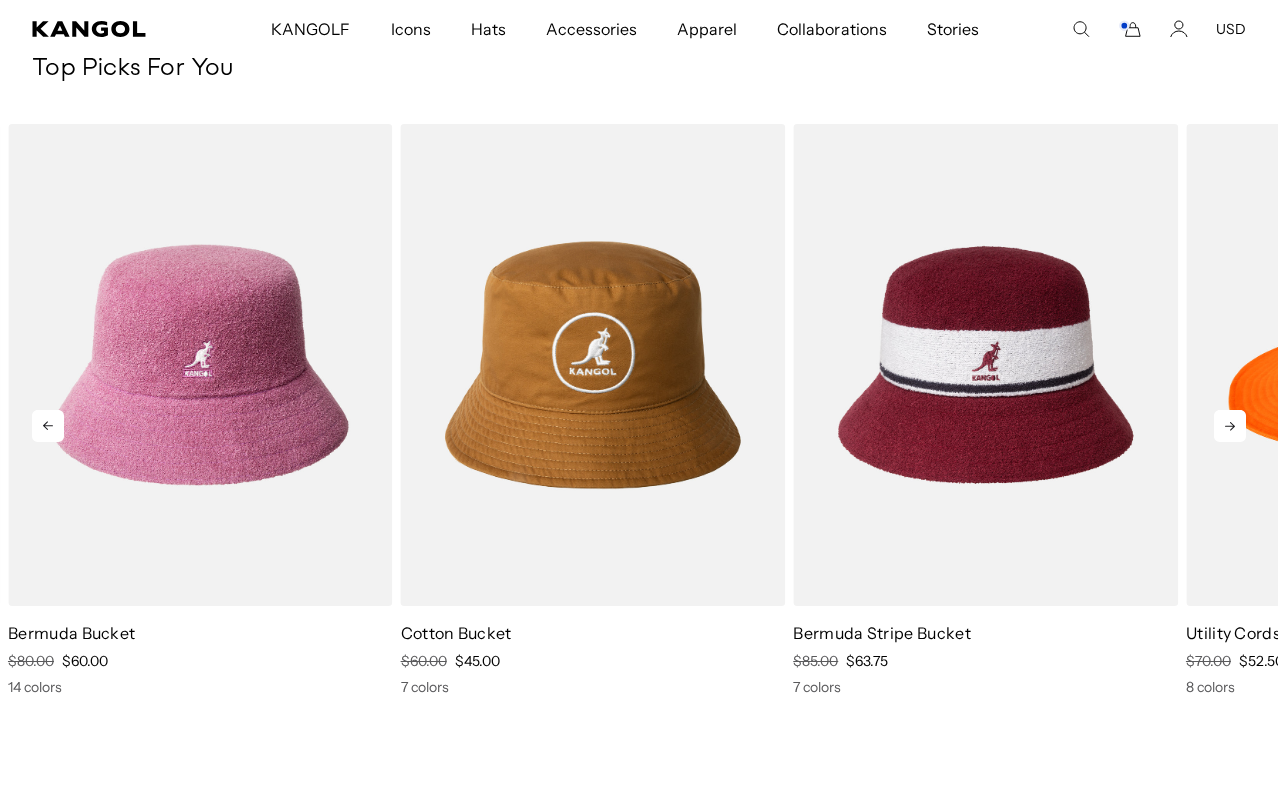 click 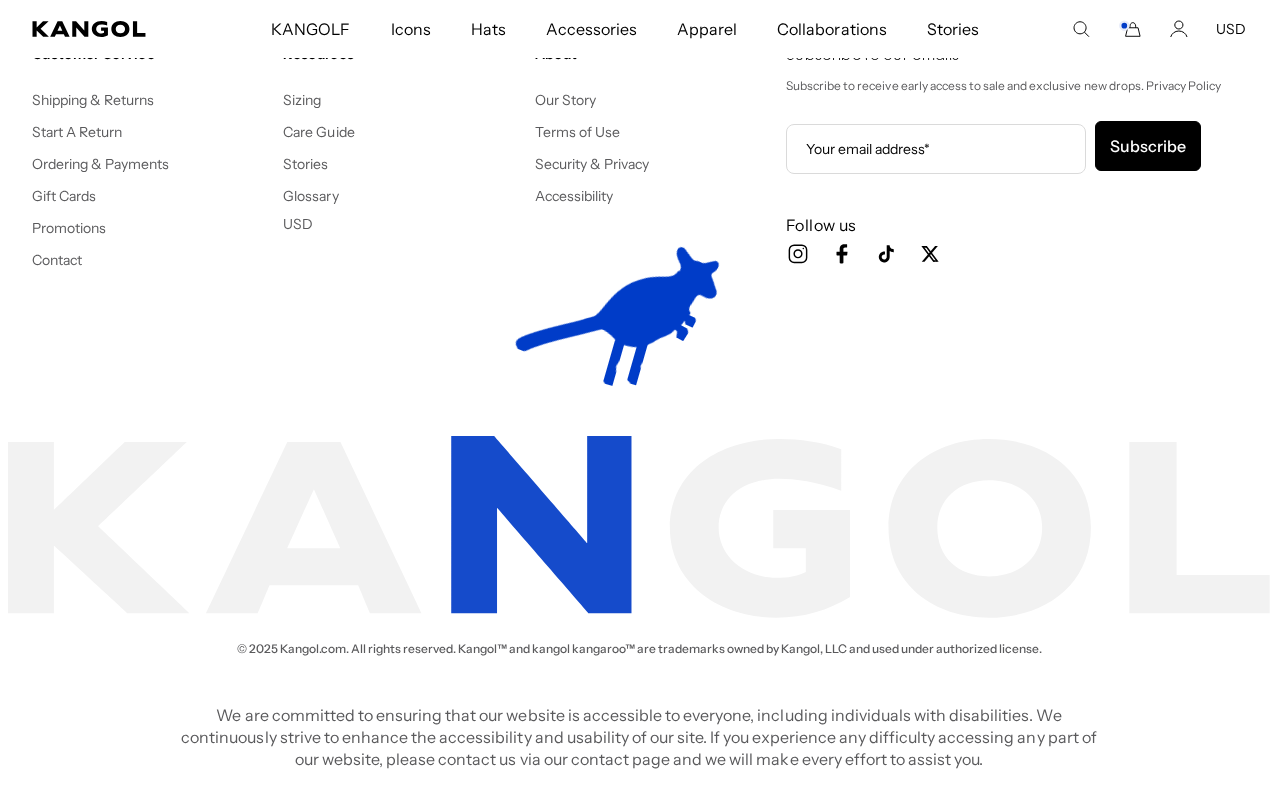 scroll, scrollTop: 2586, scrollLeft: 0, axis: vertical 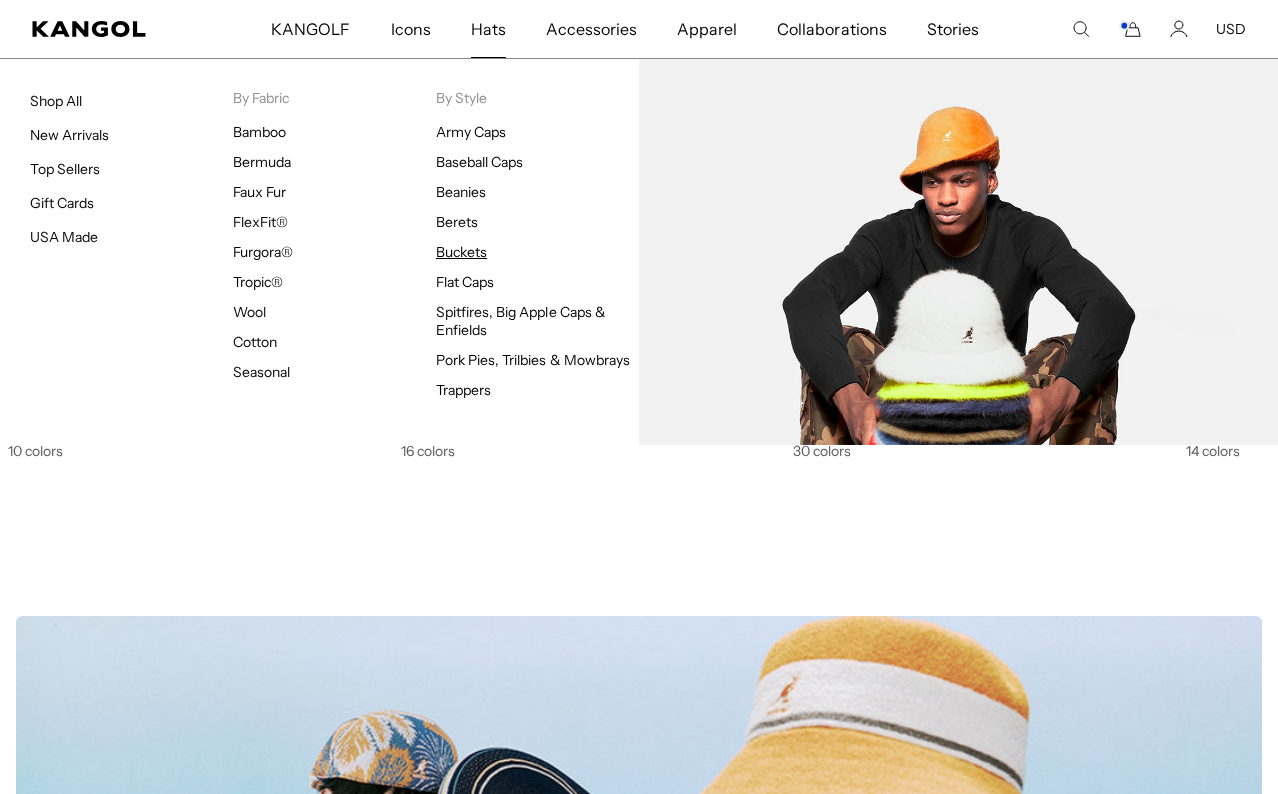 click on "Buckets" at bounding box center (461, 252) 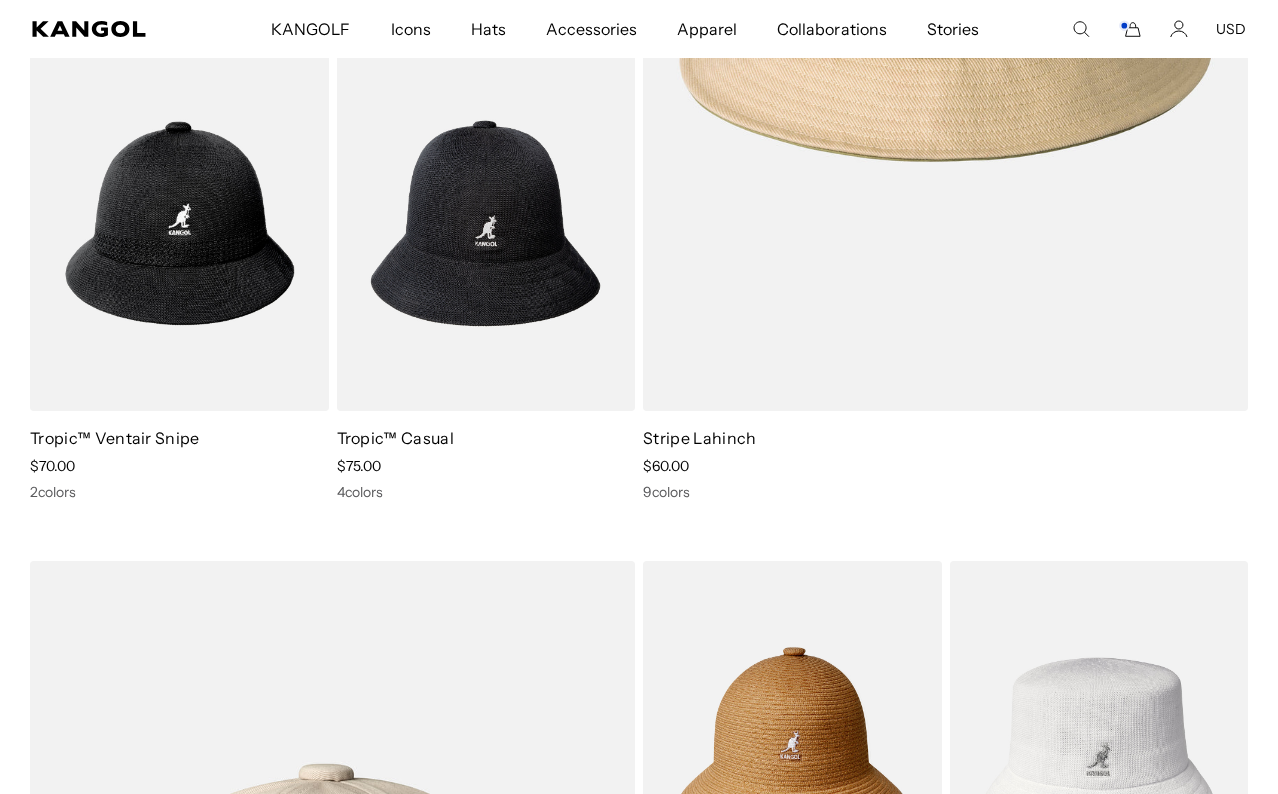 scroll, scrollTop: 784, scrollLeft: 0, axis: vertical 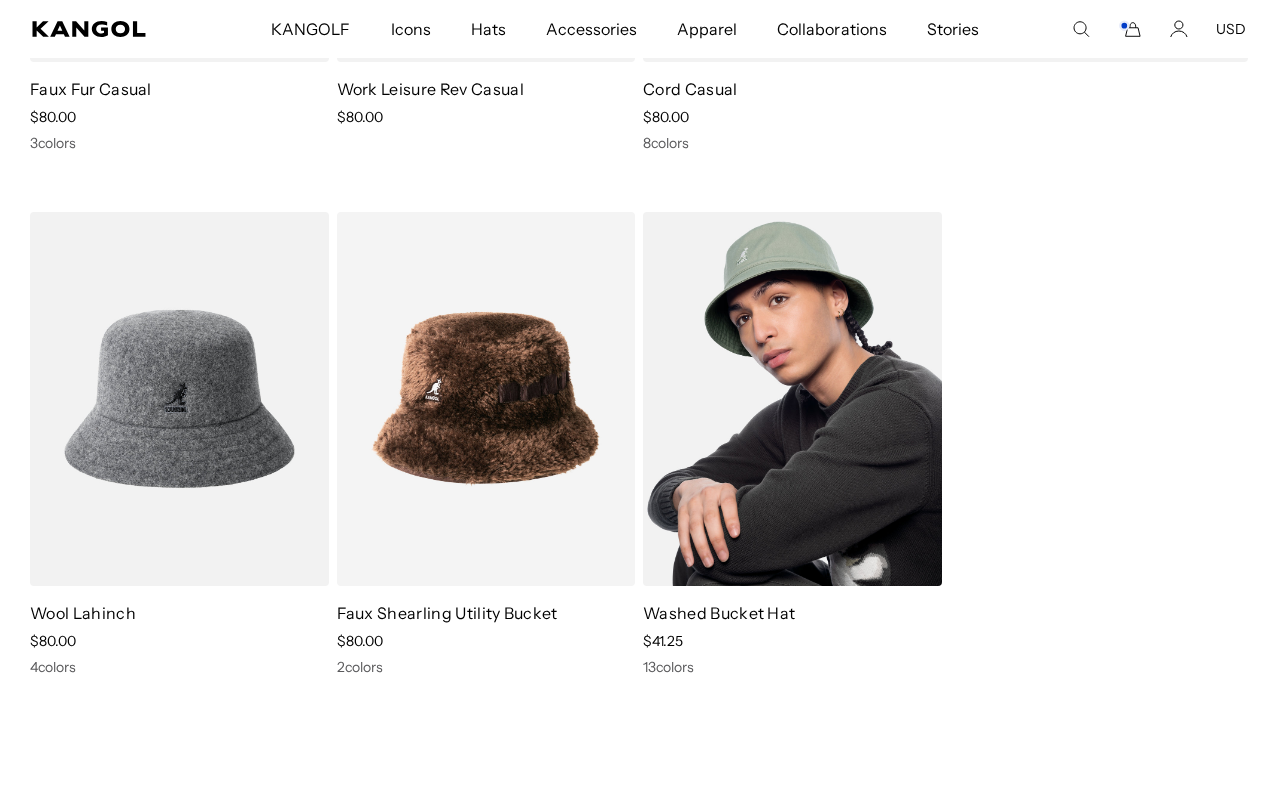 click at bounding box center (792, 399) 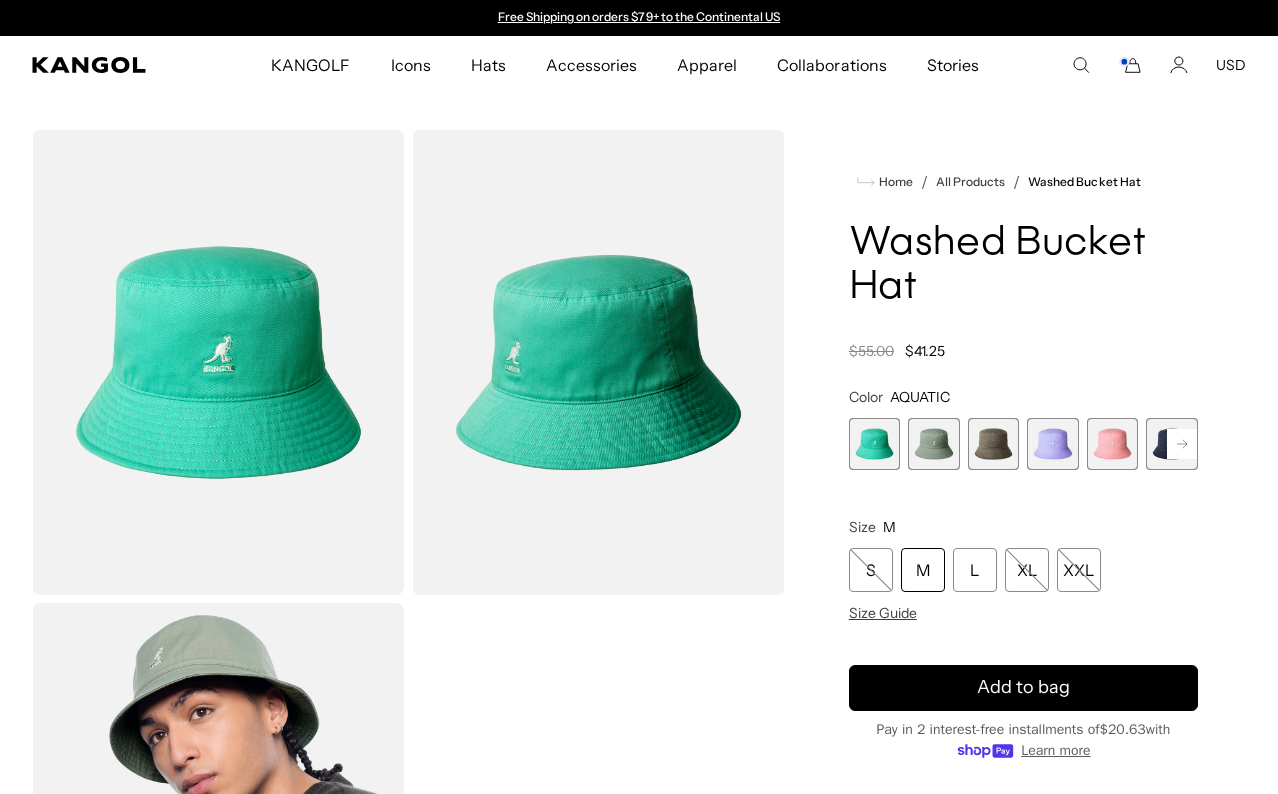 scroll, scrollTop: 0, scrollLeft: 0, axis: both 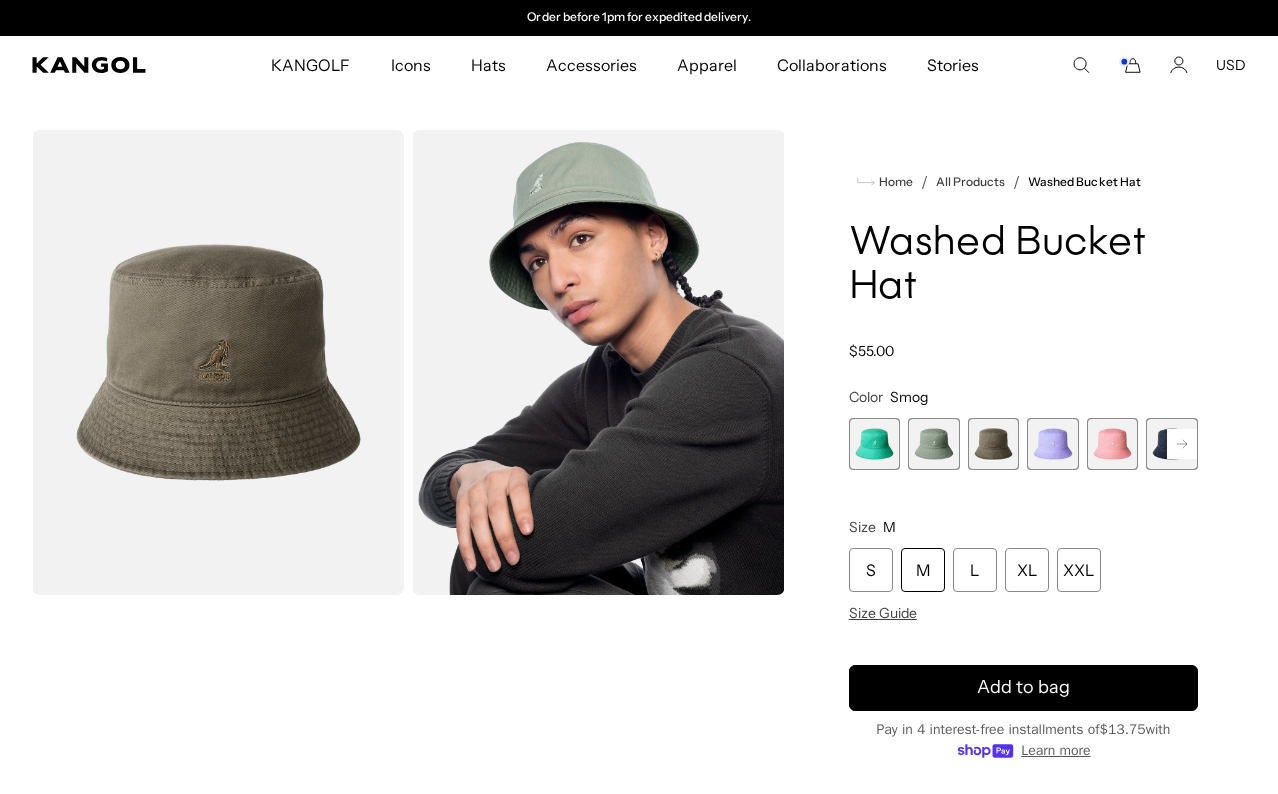 click on "M" at bounding box center [923, 570] 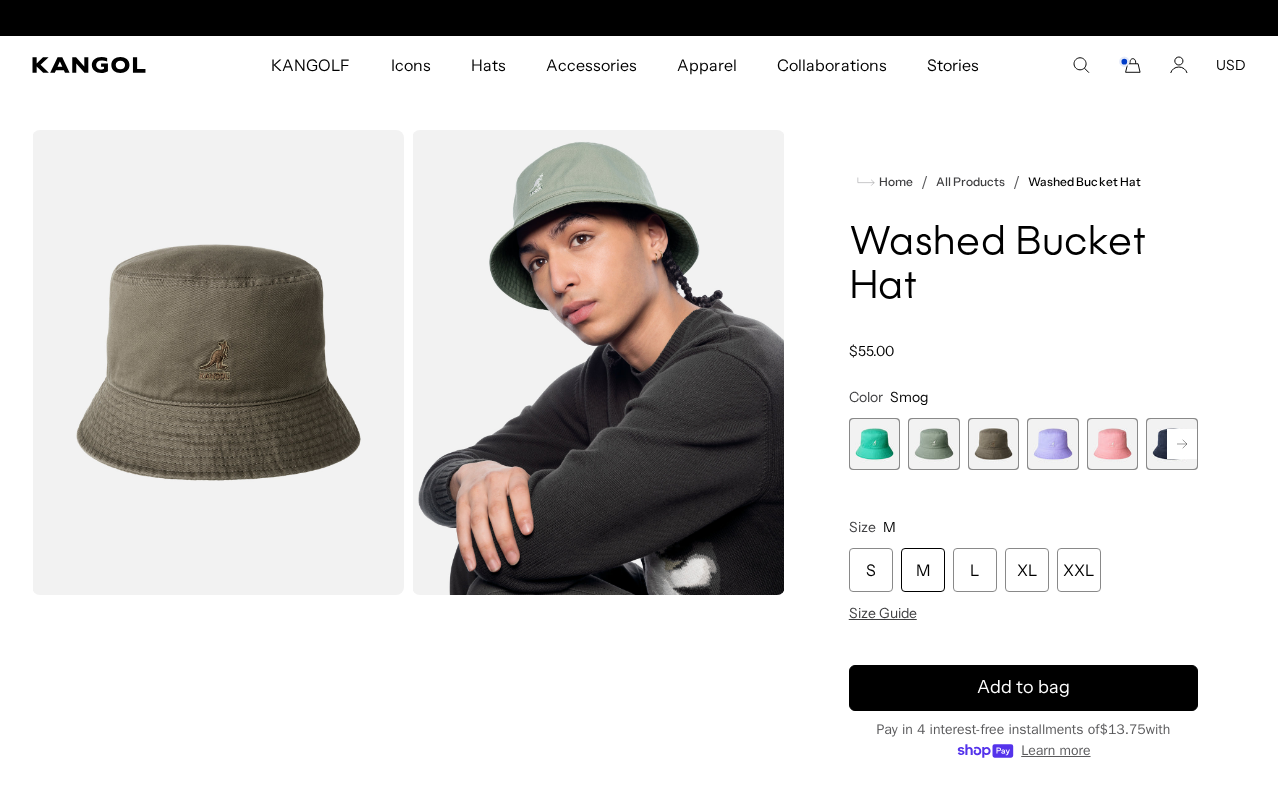 scroll, scrollTop: 0, scrollLeft: 0, axis: both 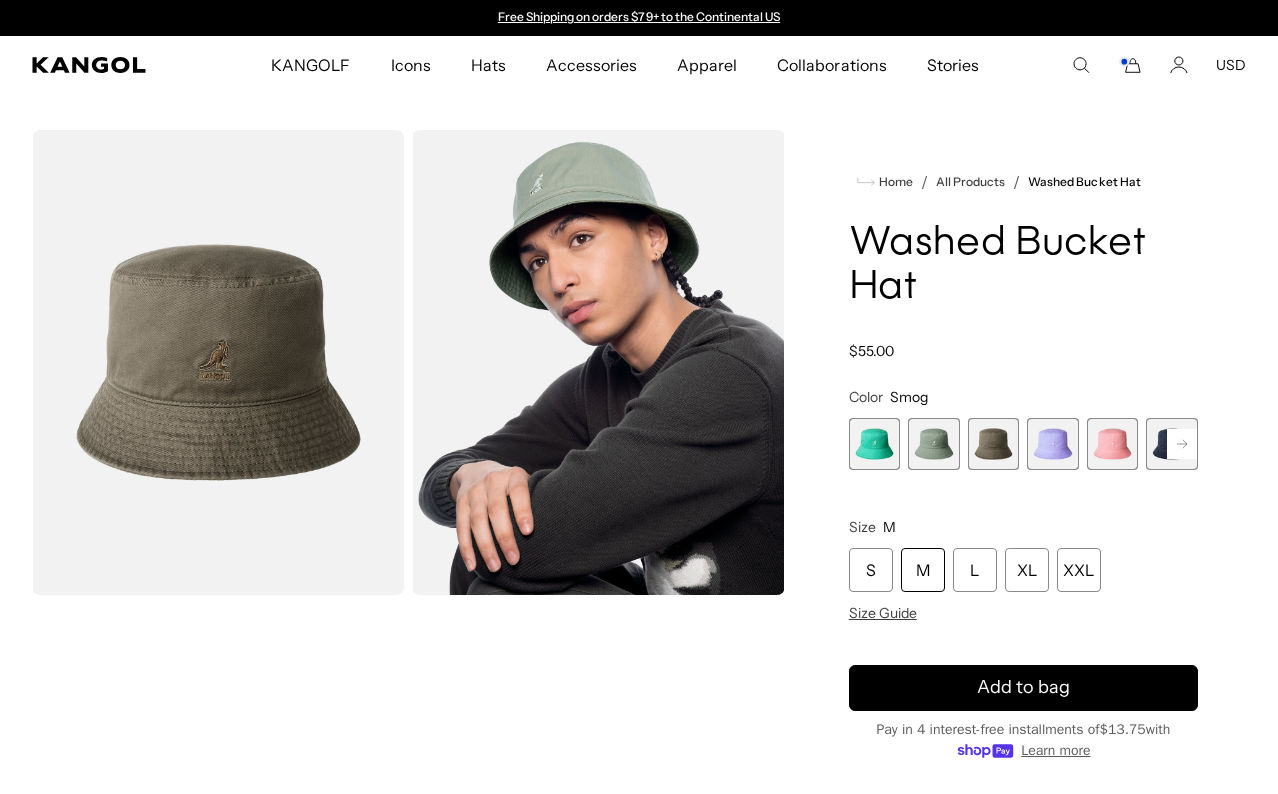click on "M" at bounding box center (923, 570) 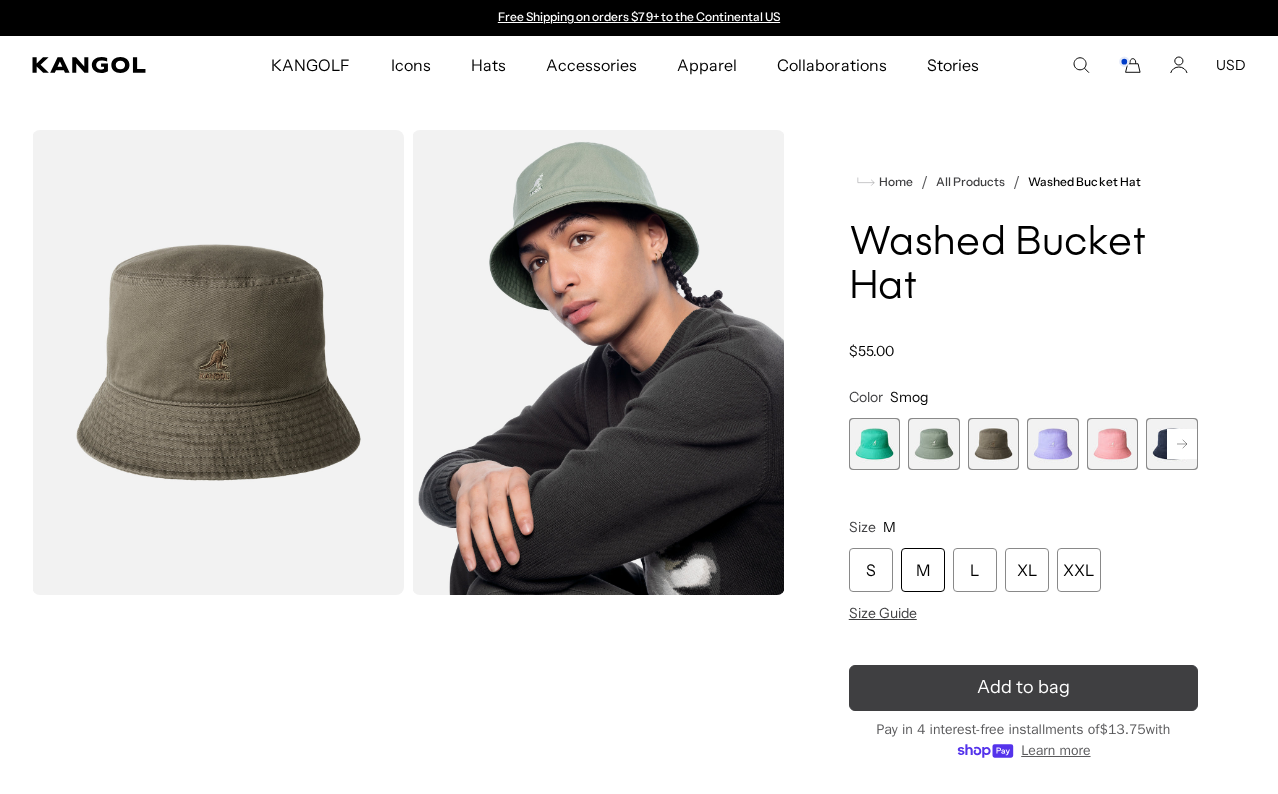 click on "Add to bag" at bounding box center [1023, 688] 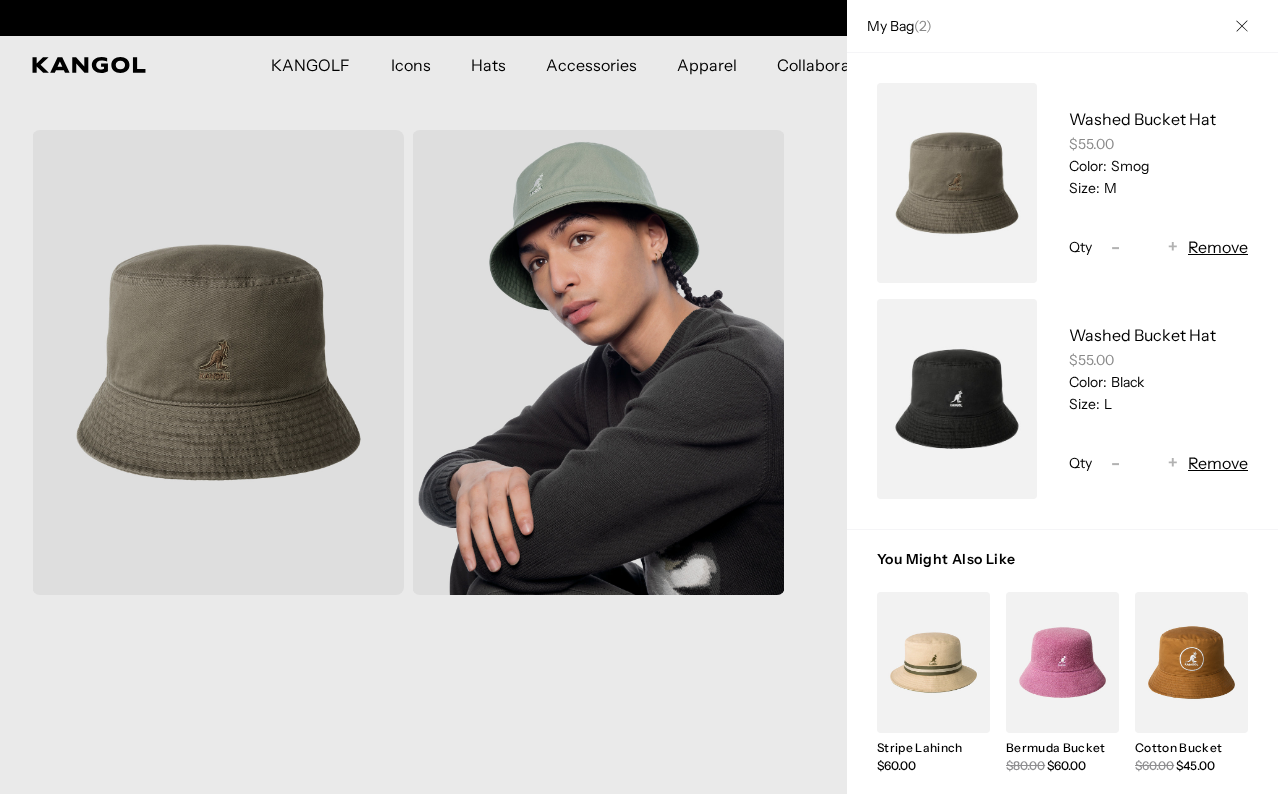 scroll, scrollTop: 0, scrollLeft: 412, axis: horizontal 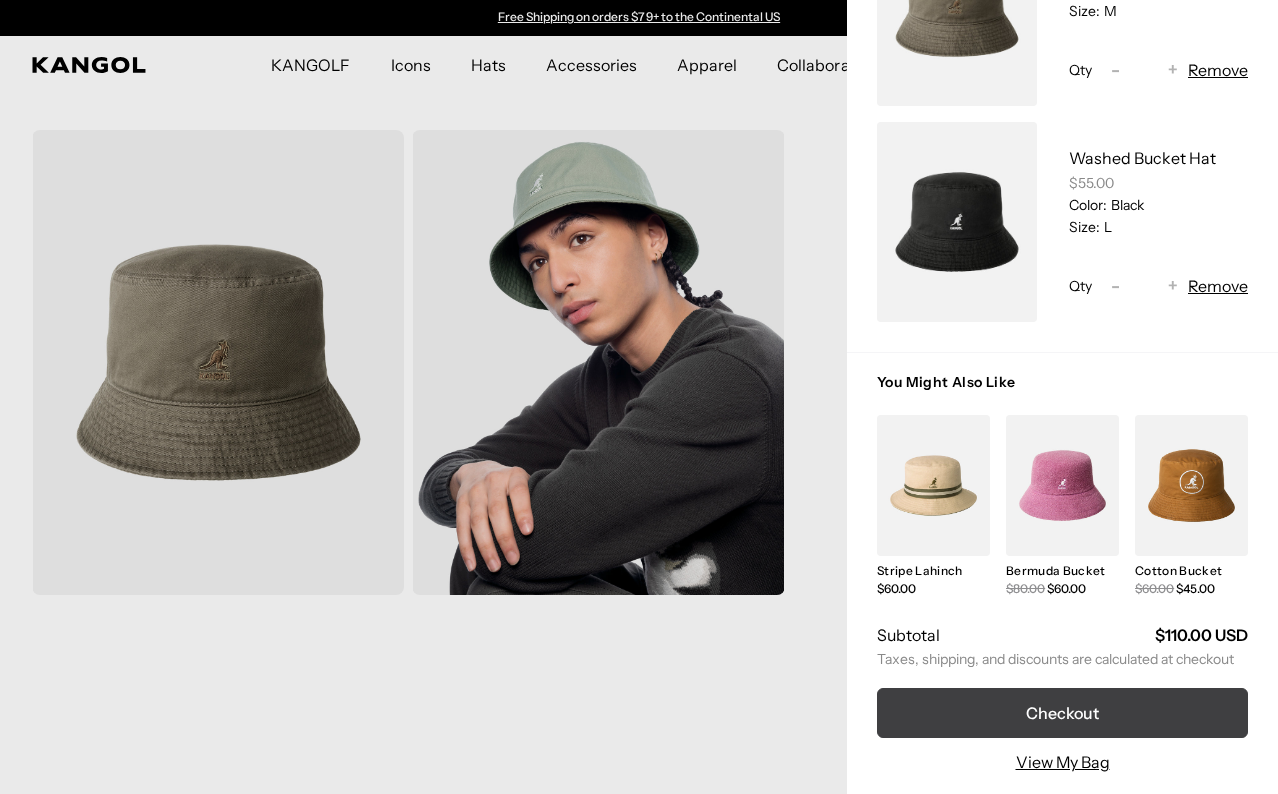 click on "Checkout" at bounding box center [1062, 713] 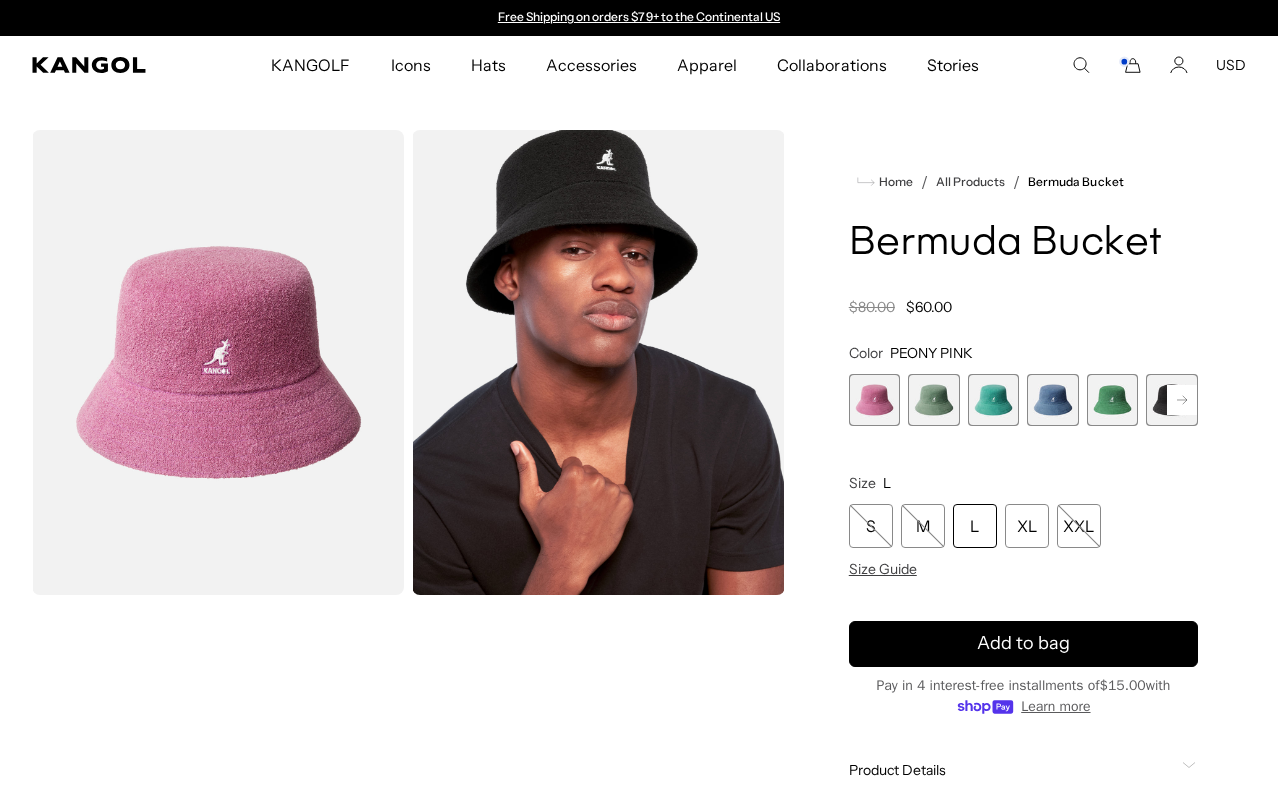 scroll, scrollTop: 0, scrollLeft: 0, axis: both 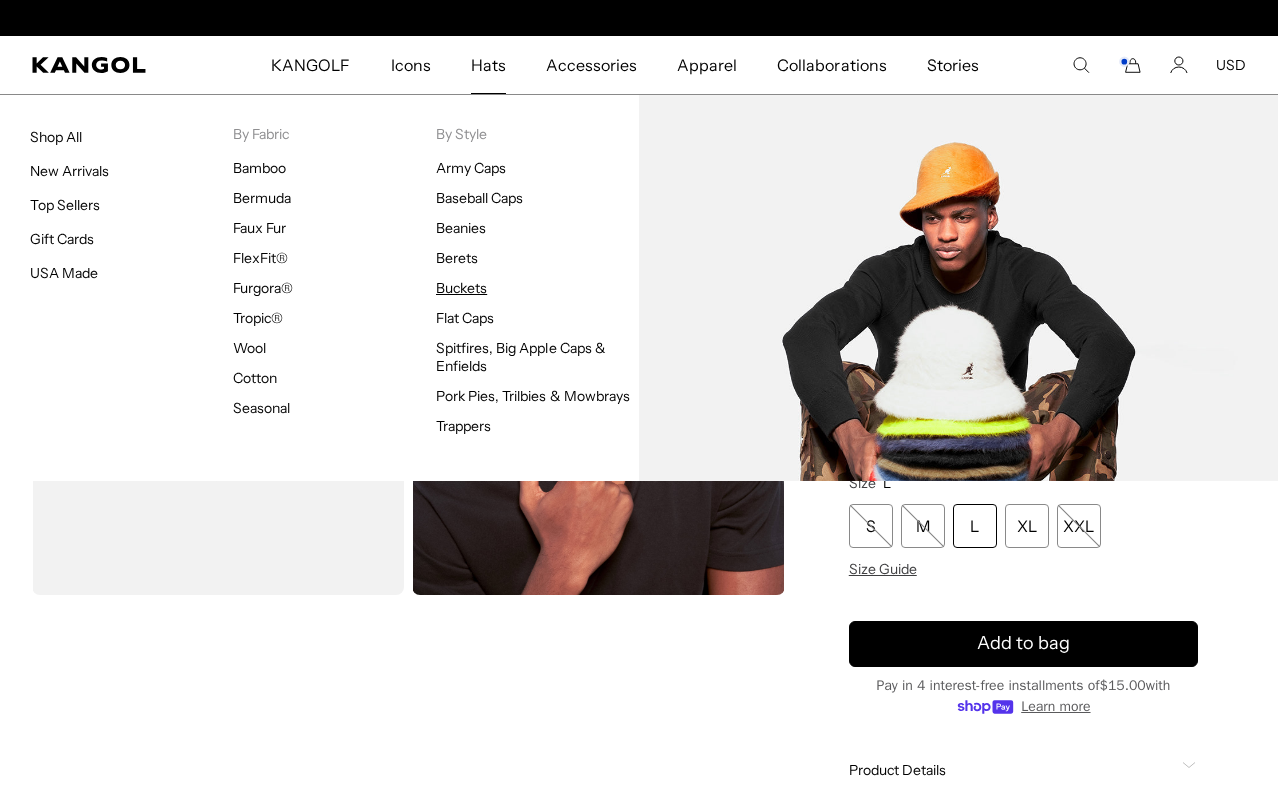 click on "Buckets" at bounding box center (461, 288) 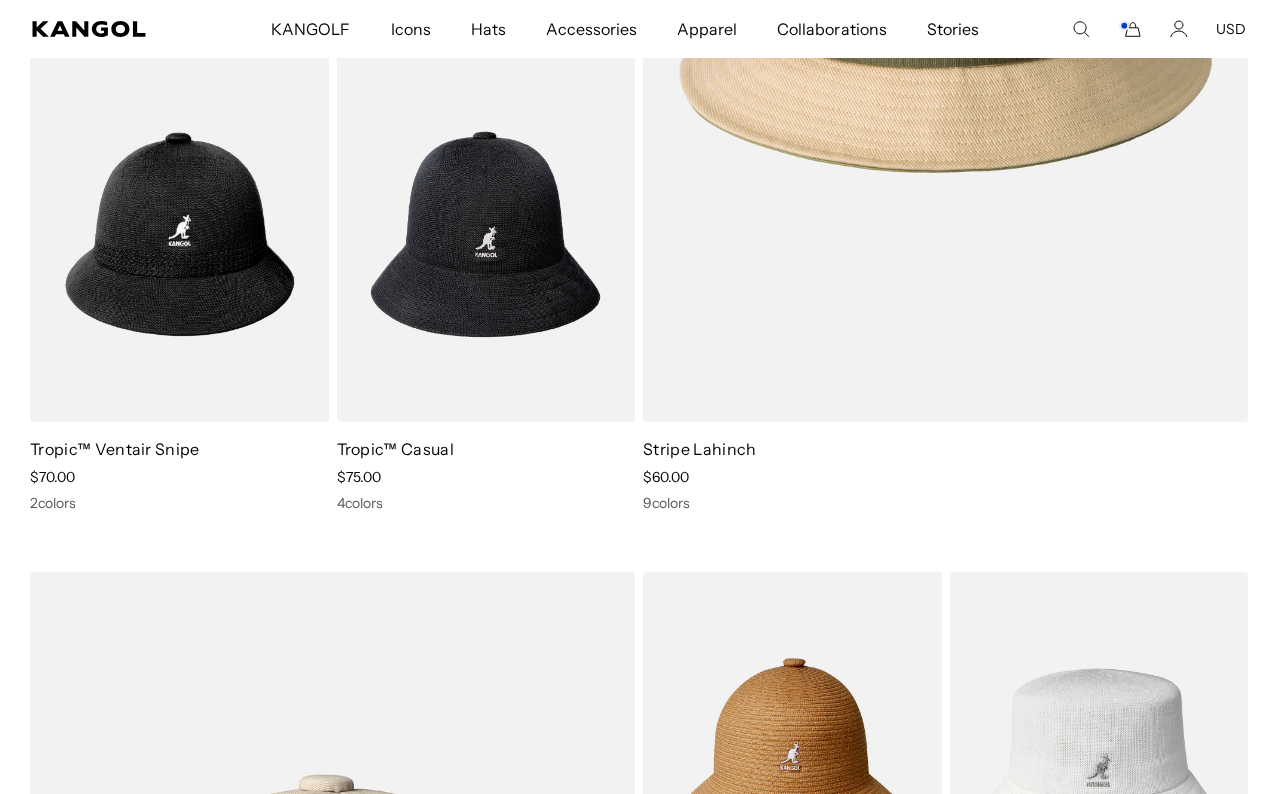 scroll, scrollTop: 1136, scrollLeft: 0, axis: vertical 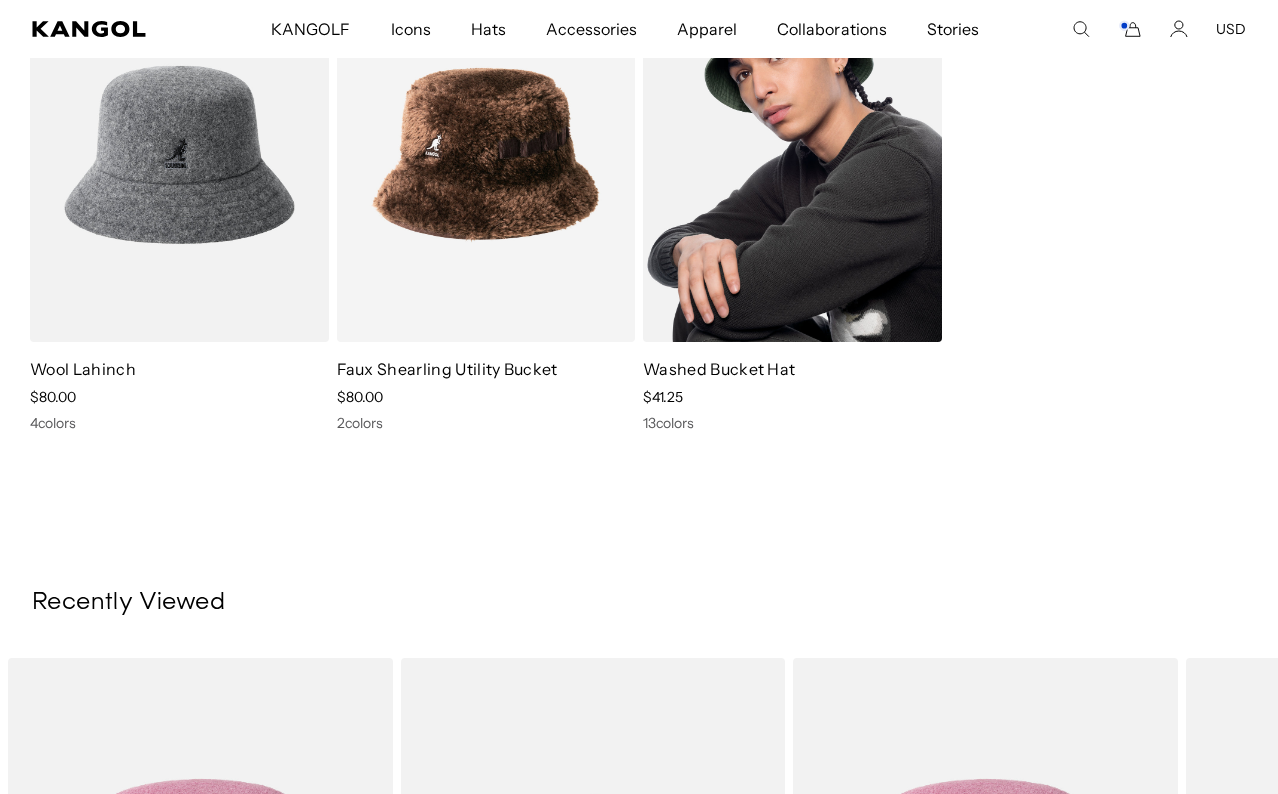 click at bounding box center [792, 155] 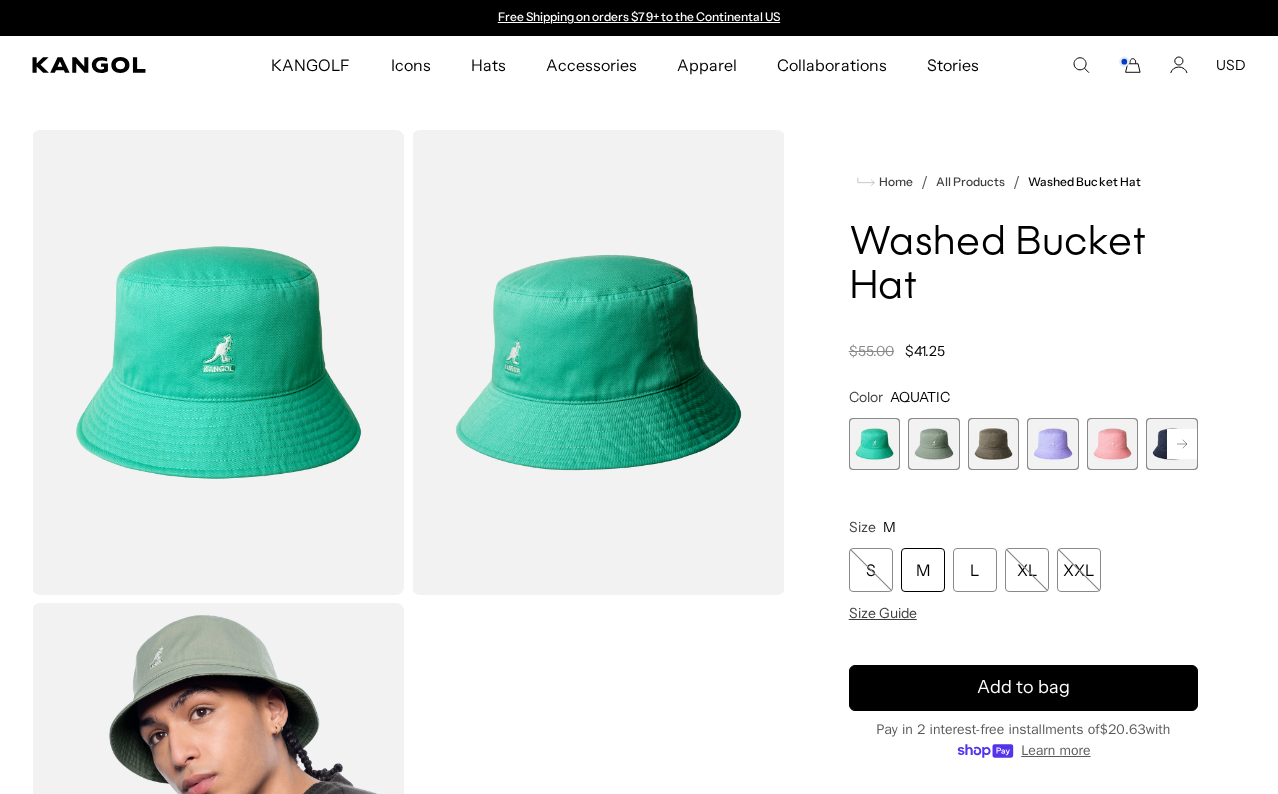 scroll, scrollTop: 0, scrollLeft: 0, axis: both 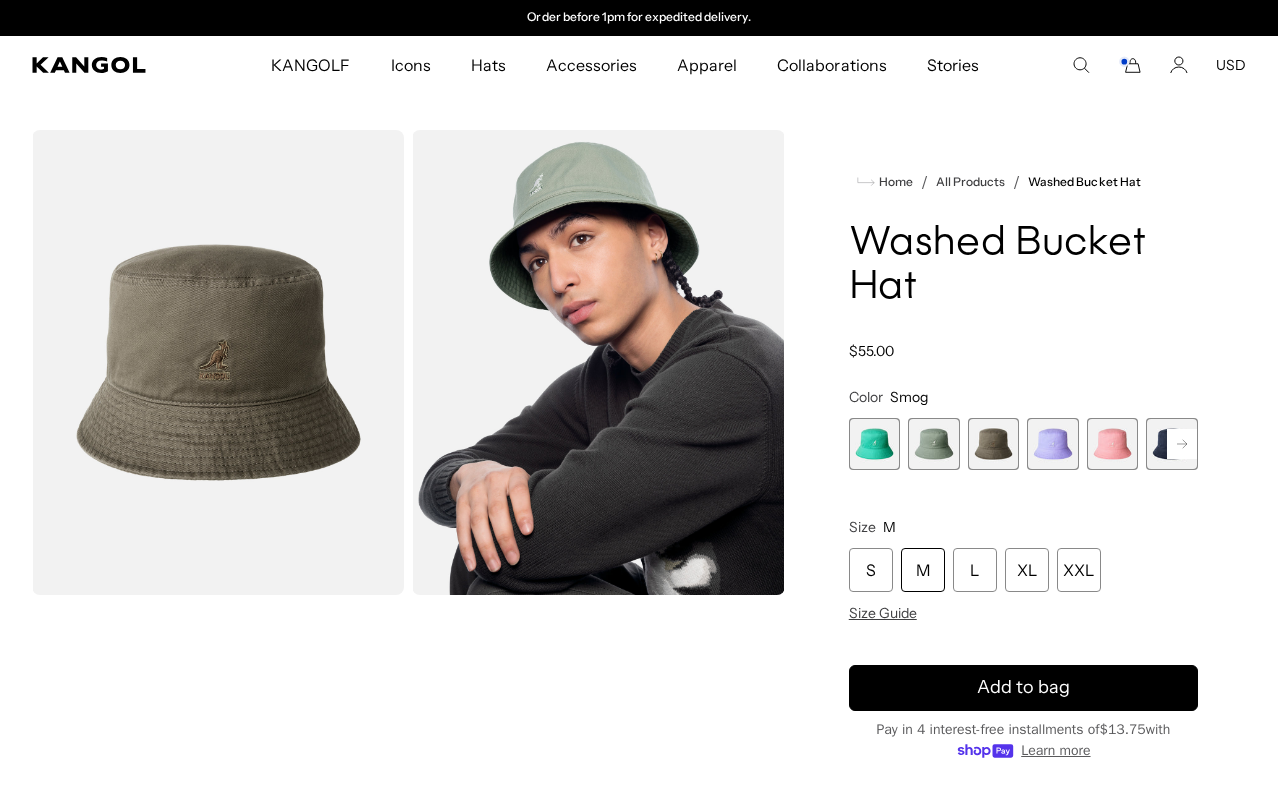 click on "M" at bounding box center [923, 570] 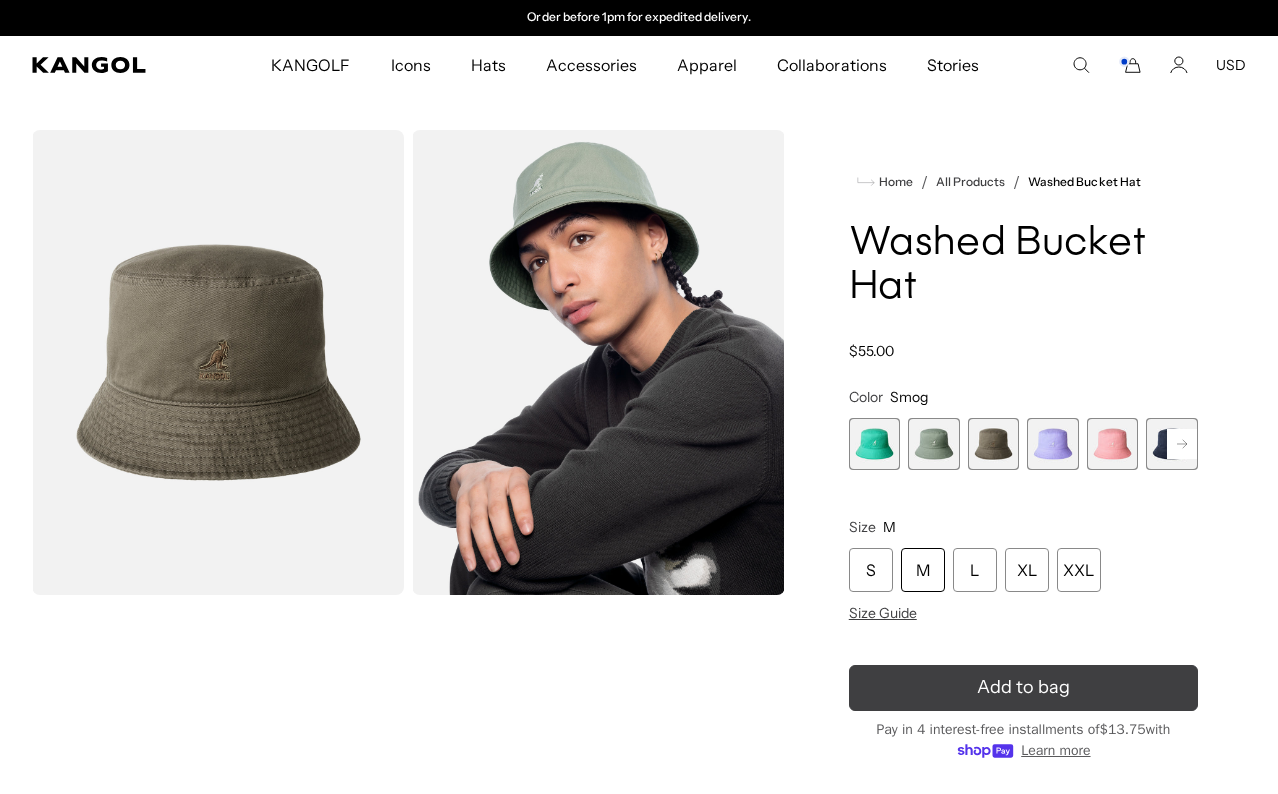 click on "Add to bag" at bounding box center [1023, 688] 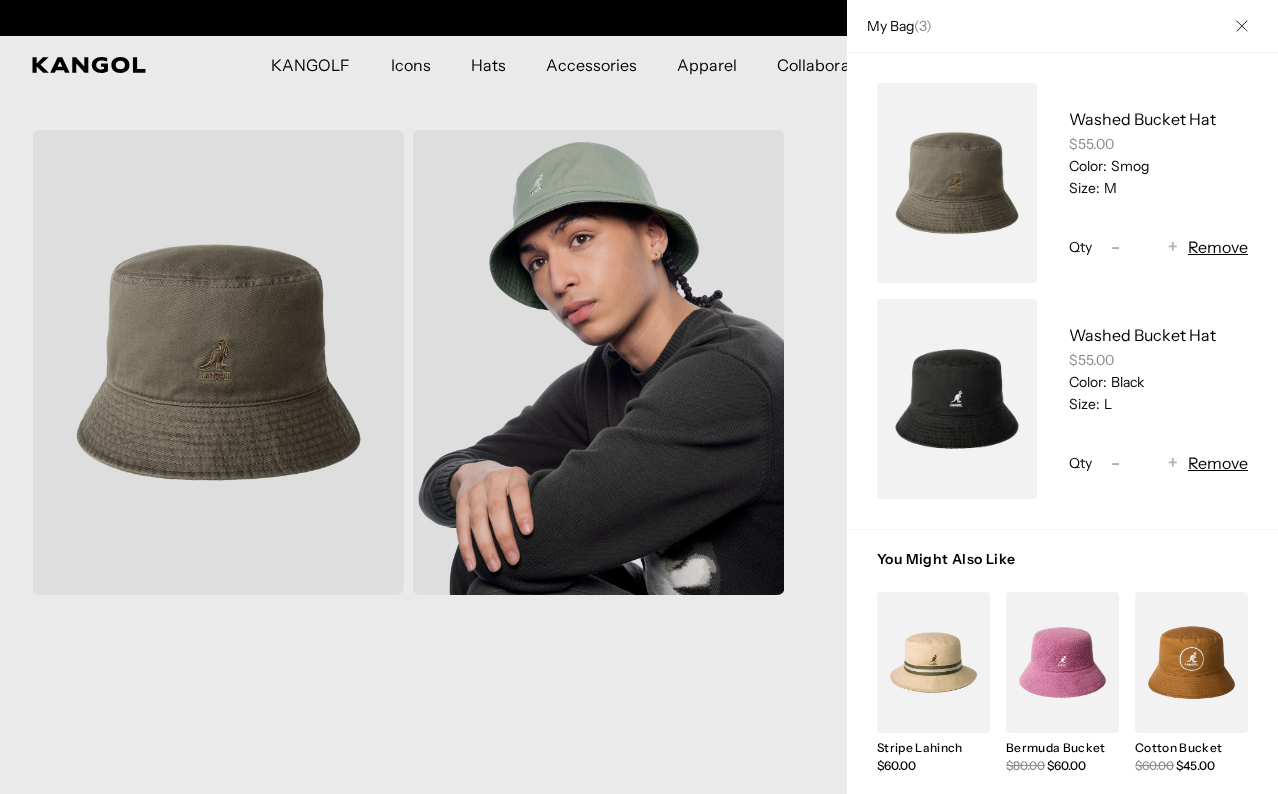 scroll, scrollTop: 0, scrollLeft: 0, axis: both 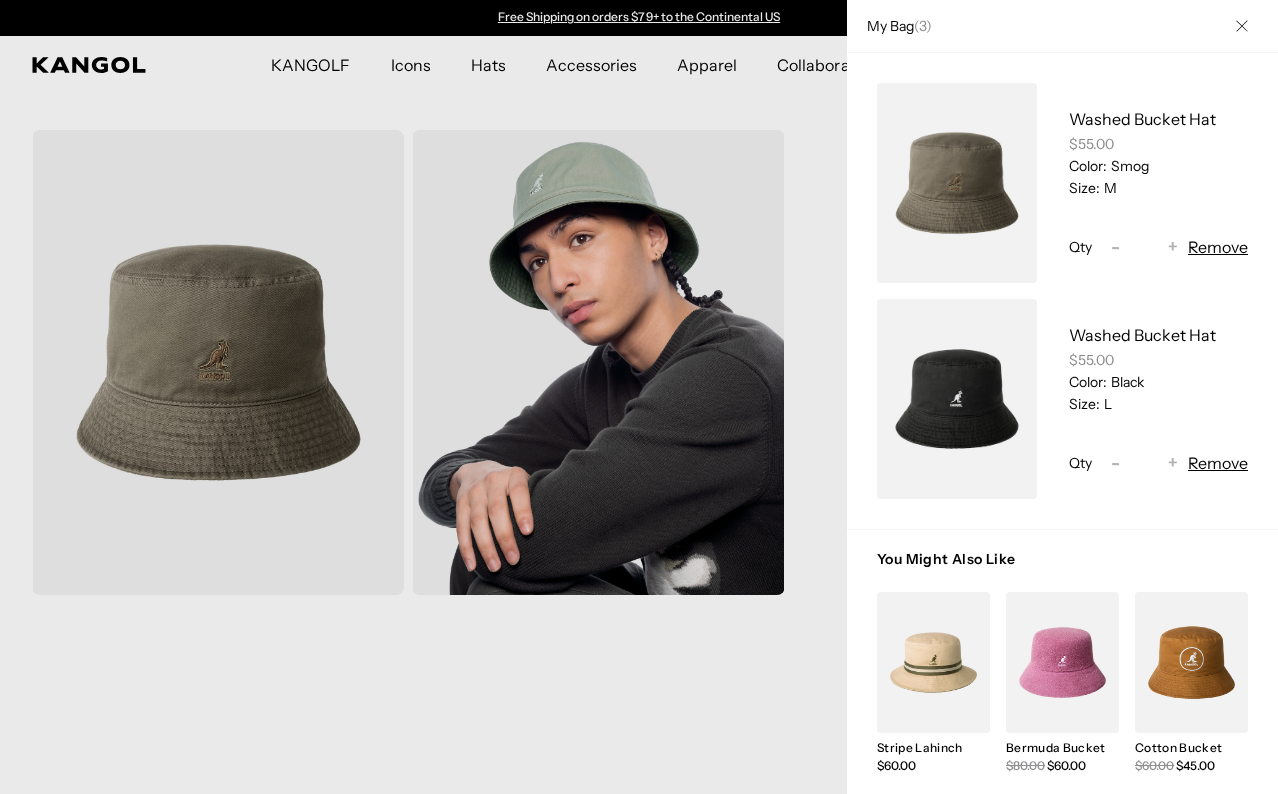 click on "Decrease quantity for Washed Bucket Hat
-" at bounding box center [1115, 247] 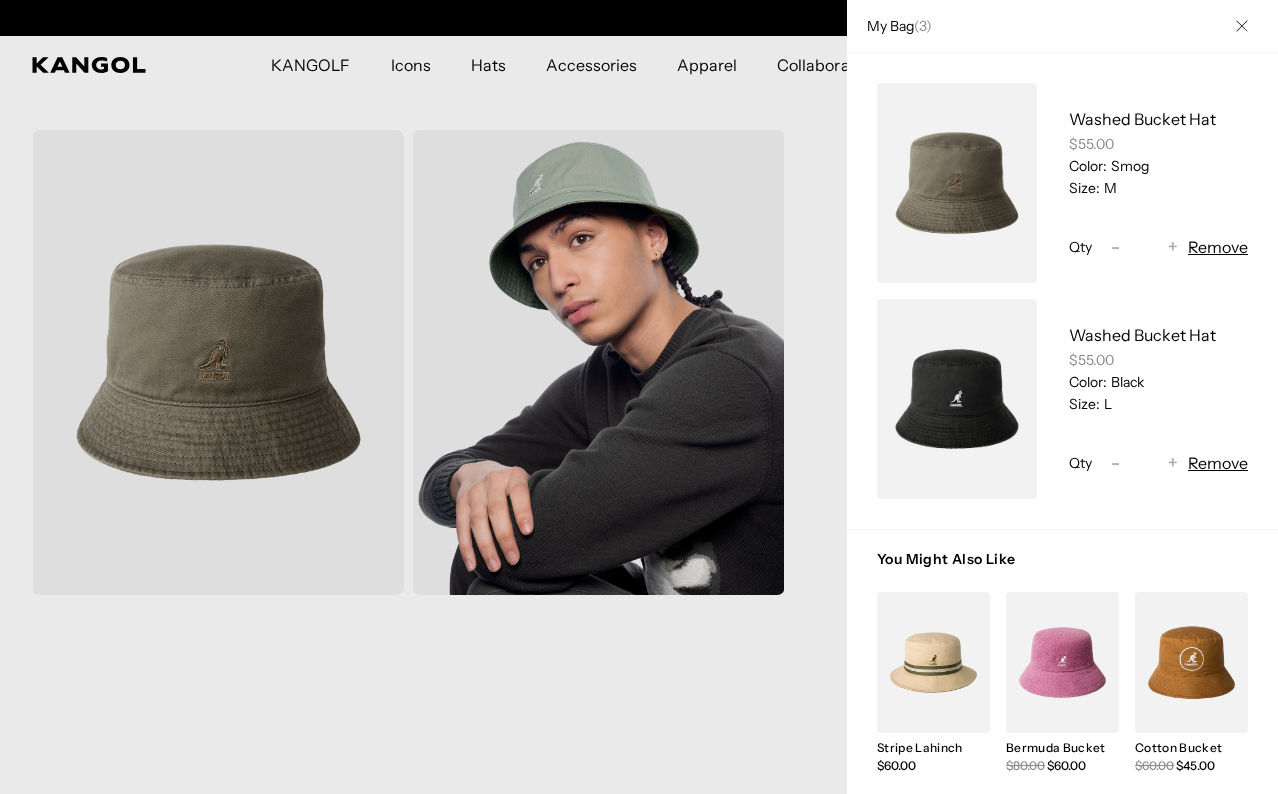 scroll, scrollTop: 0, scrollLeft: 412, axis: horizontal 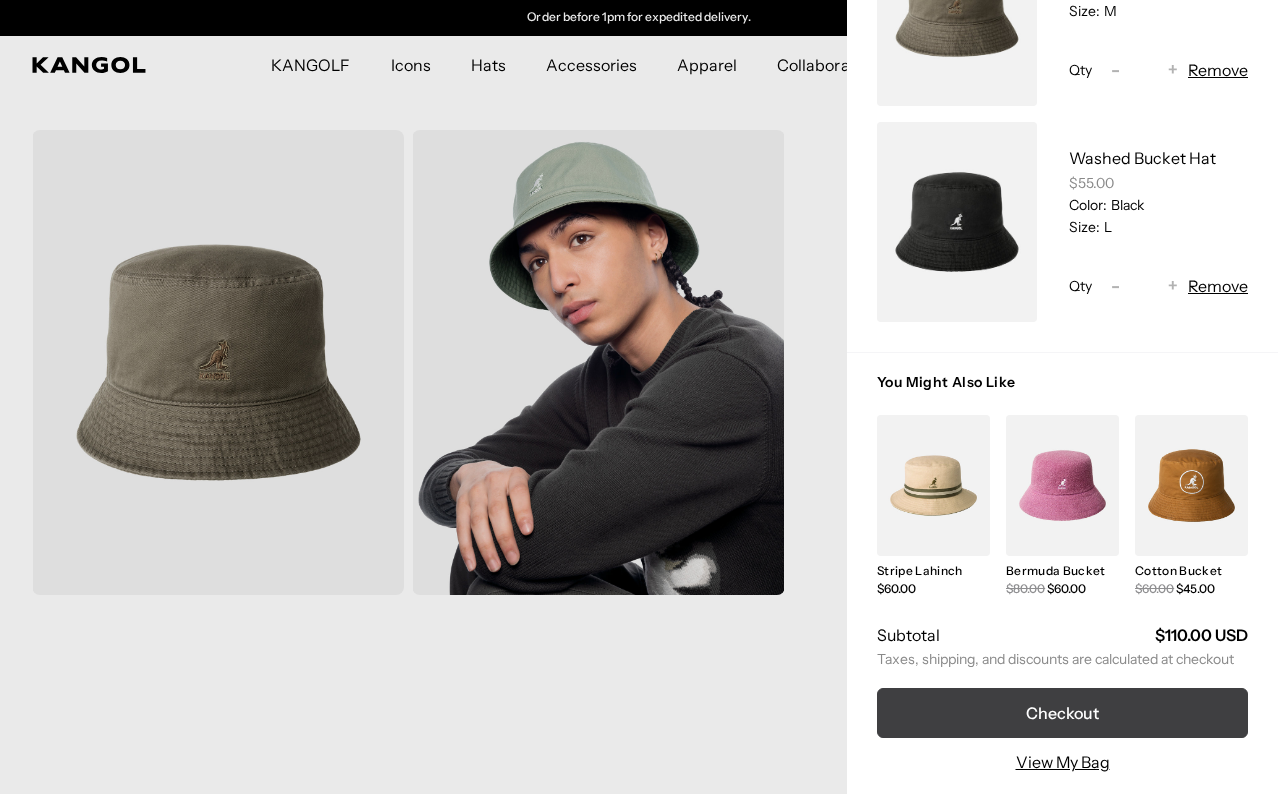 click on "Checkout" at bounding box center (1062, 713) 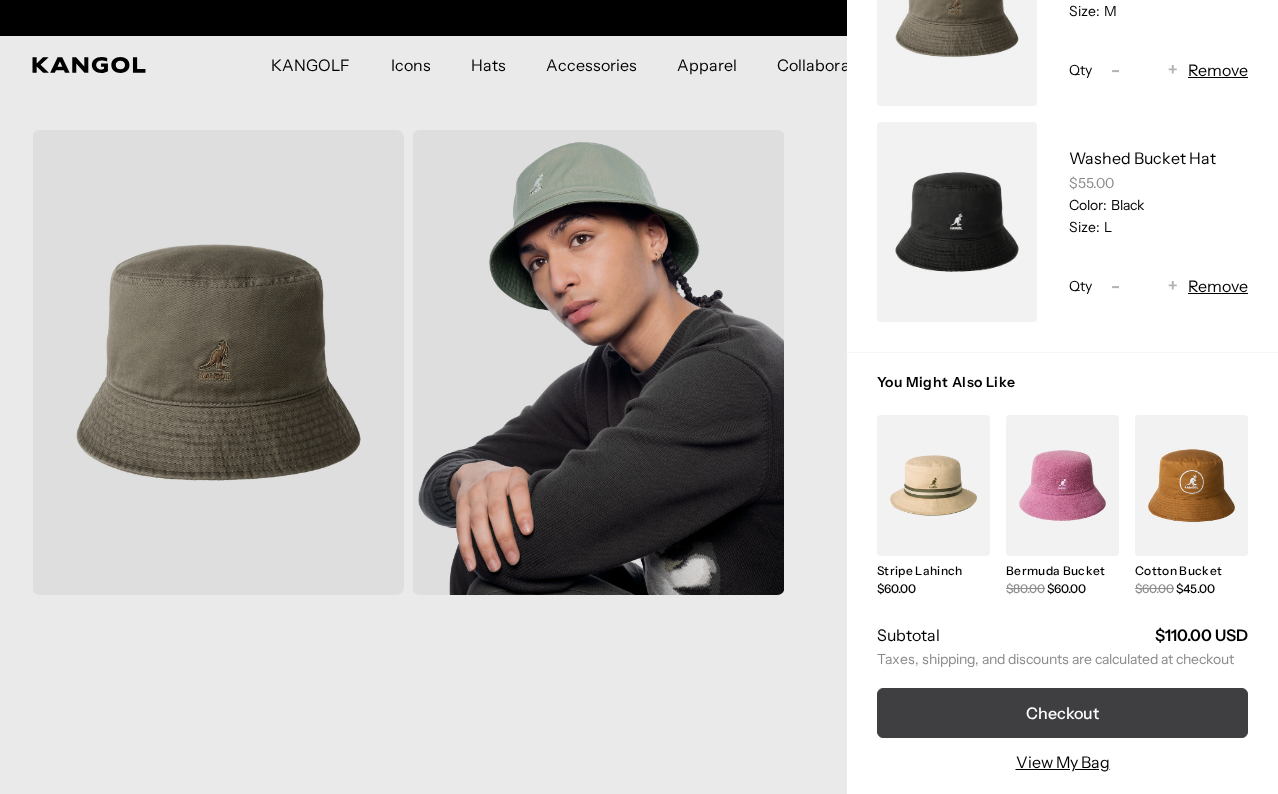 scroll, scrollTop: 0, scrollLeft: 0, axis: both 